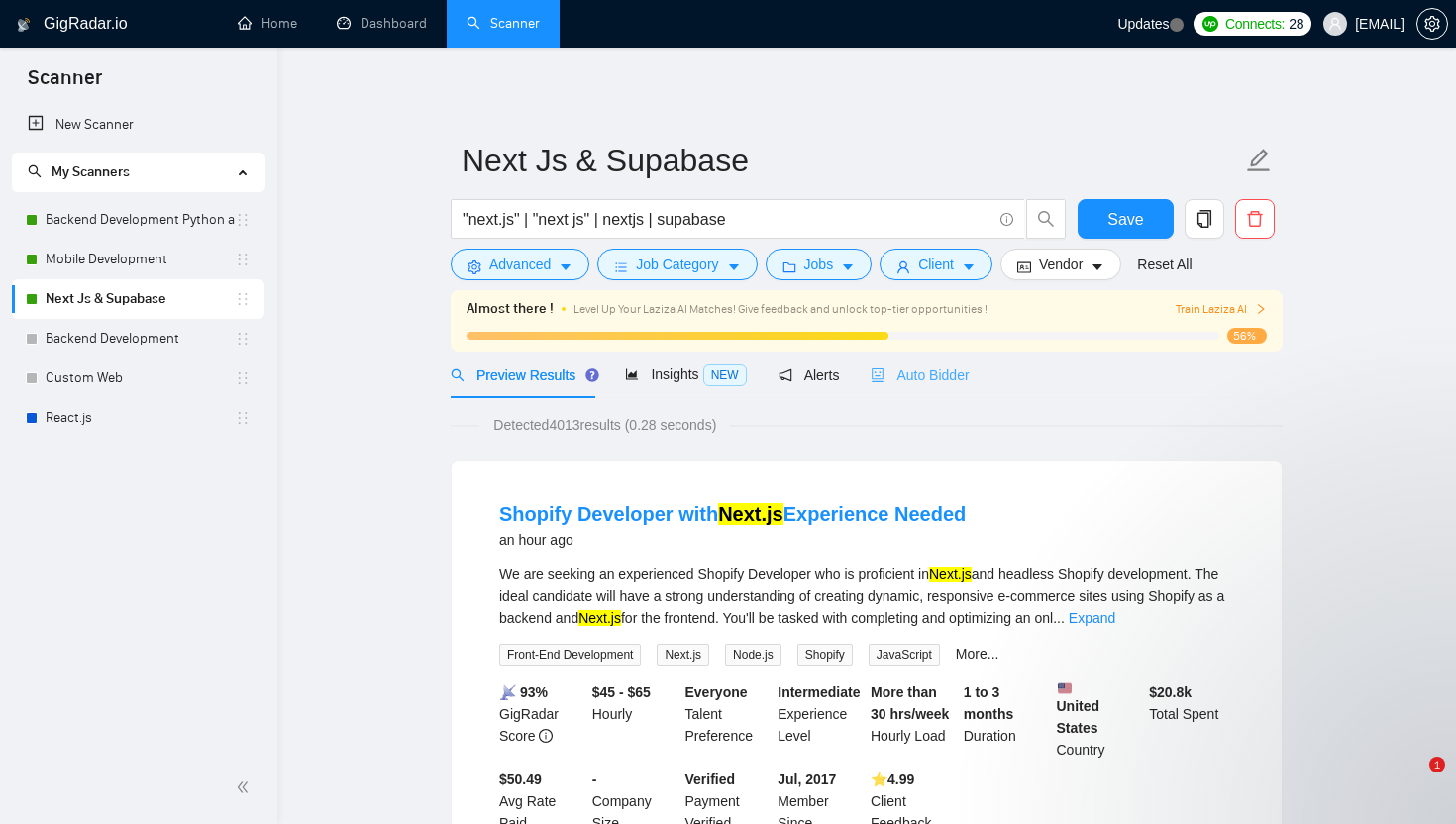 scroll, scrollTop: 0, scrollLeft: 0, axis: both 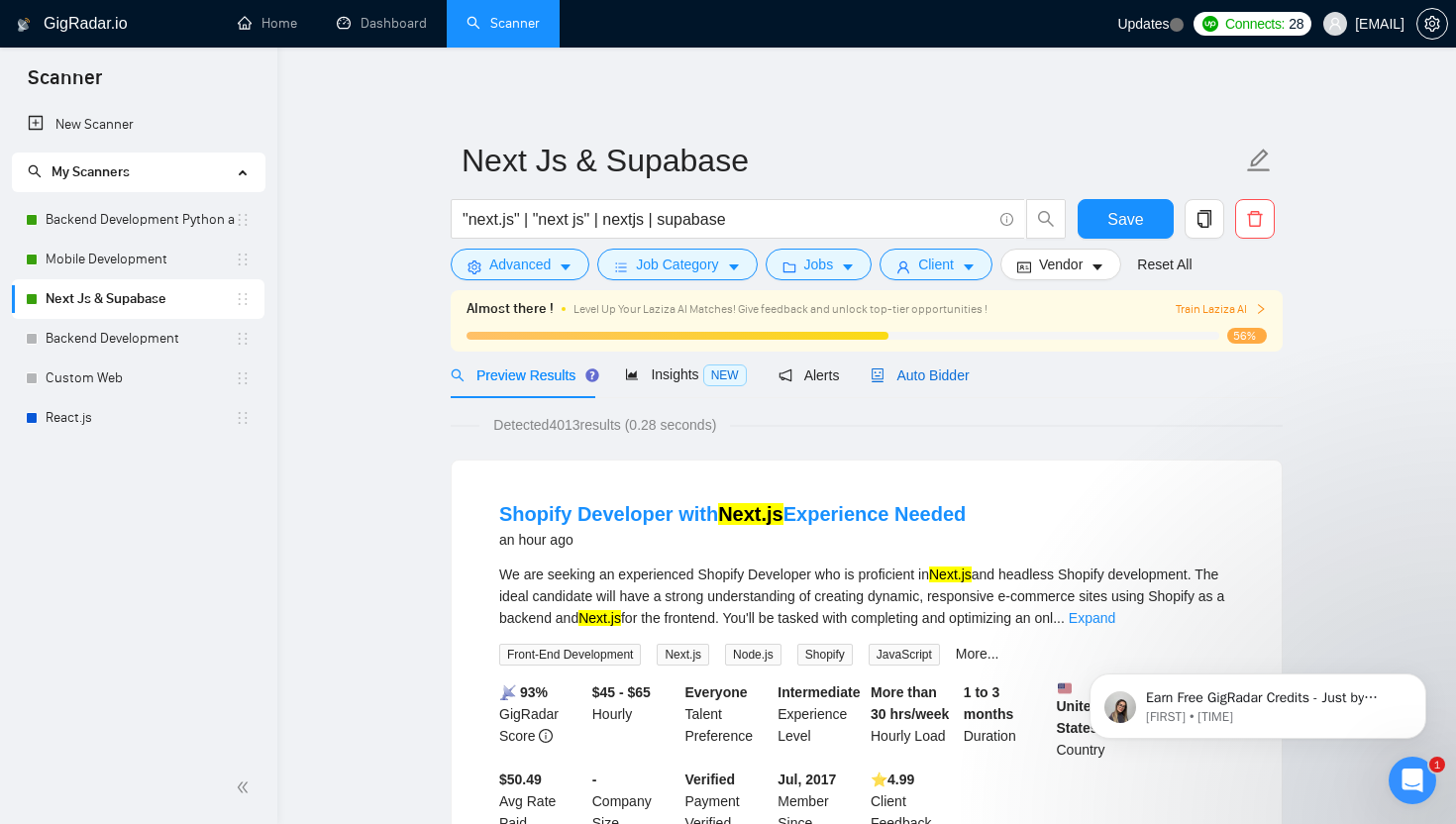 click on "Auto Bidder" at bounding box center (919, 375) 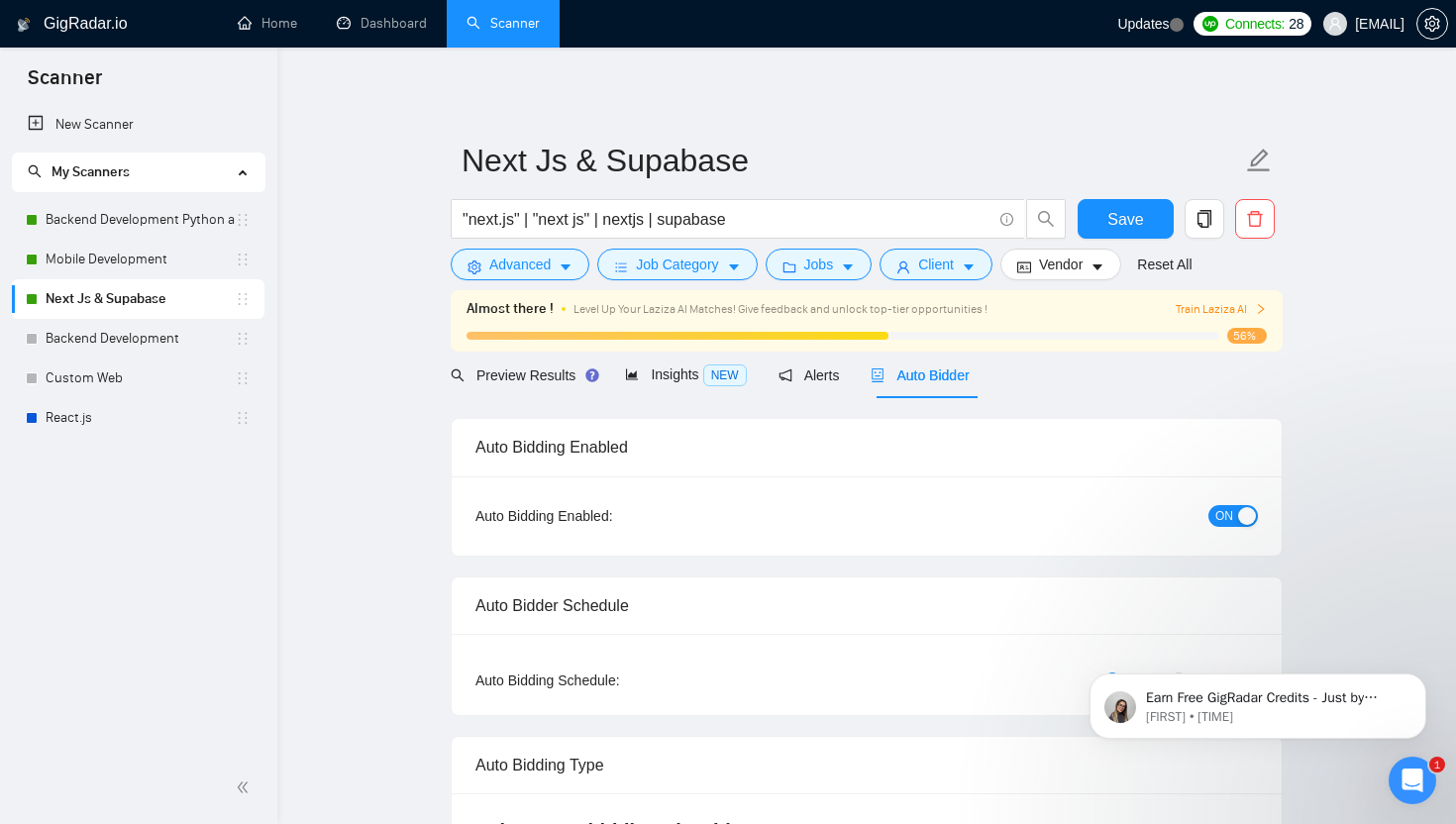 radio on "false" 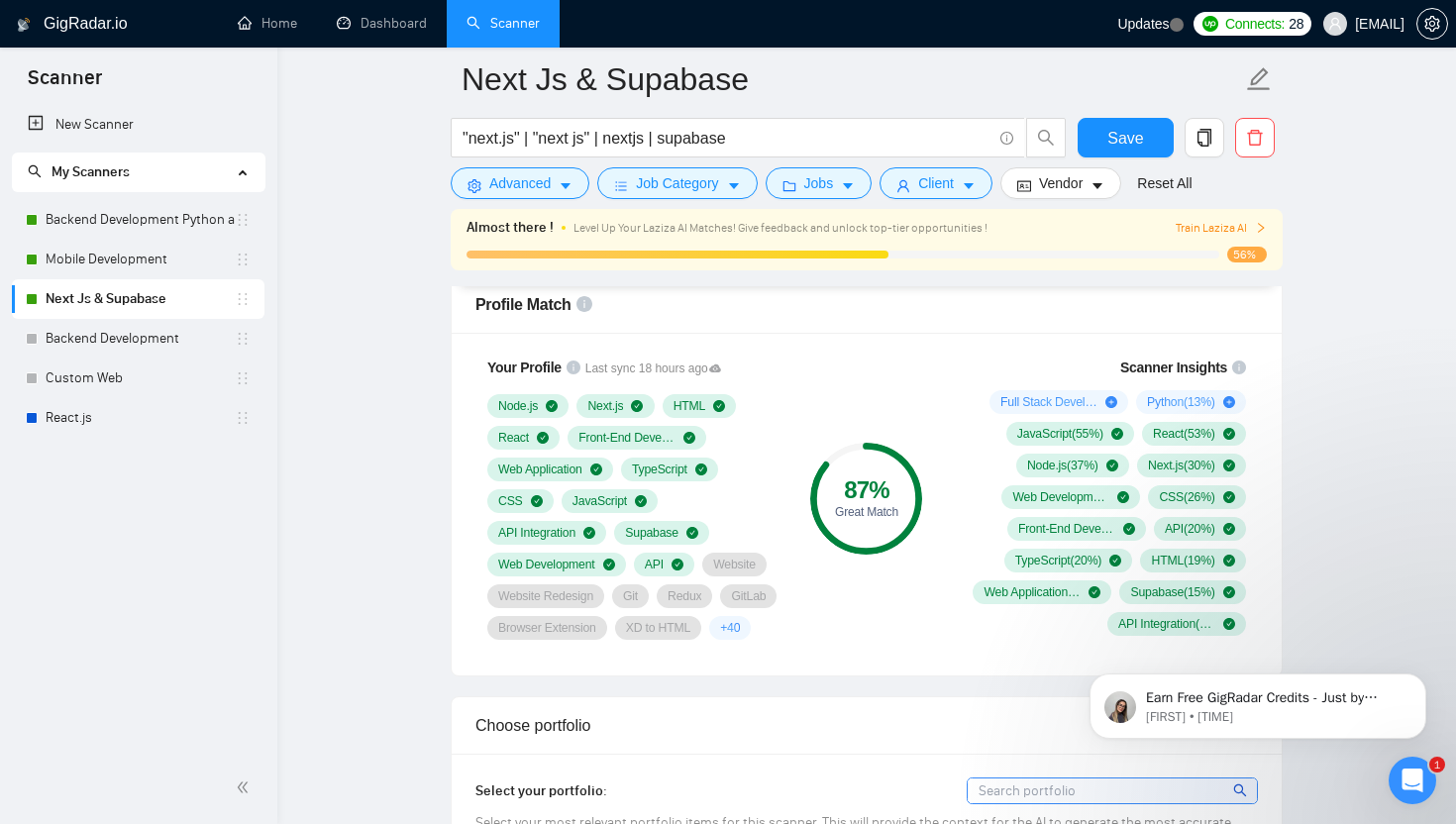 scroll, scrollTop: 1555, scrollLeft: 0, axis: vertical 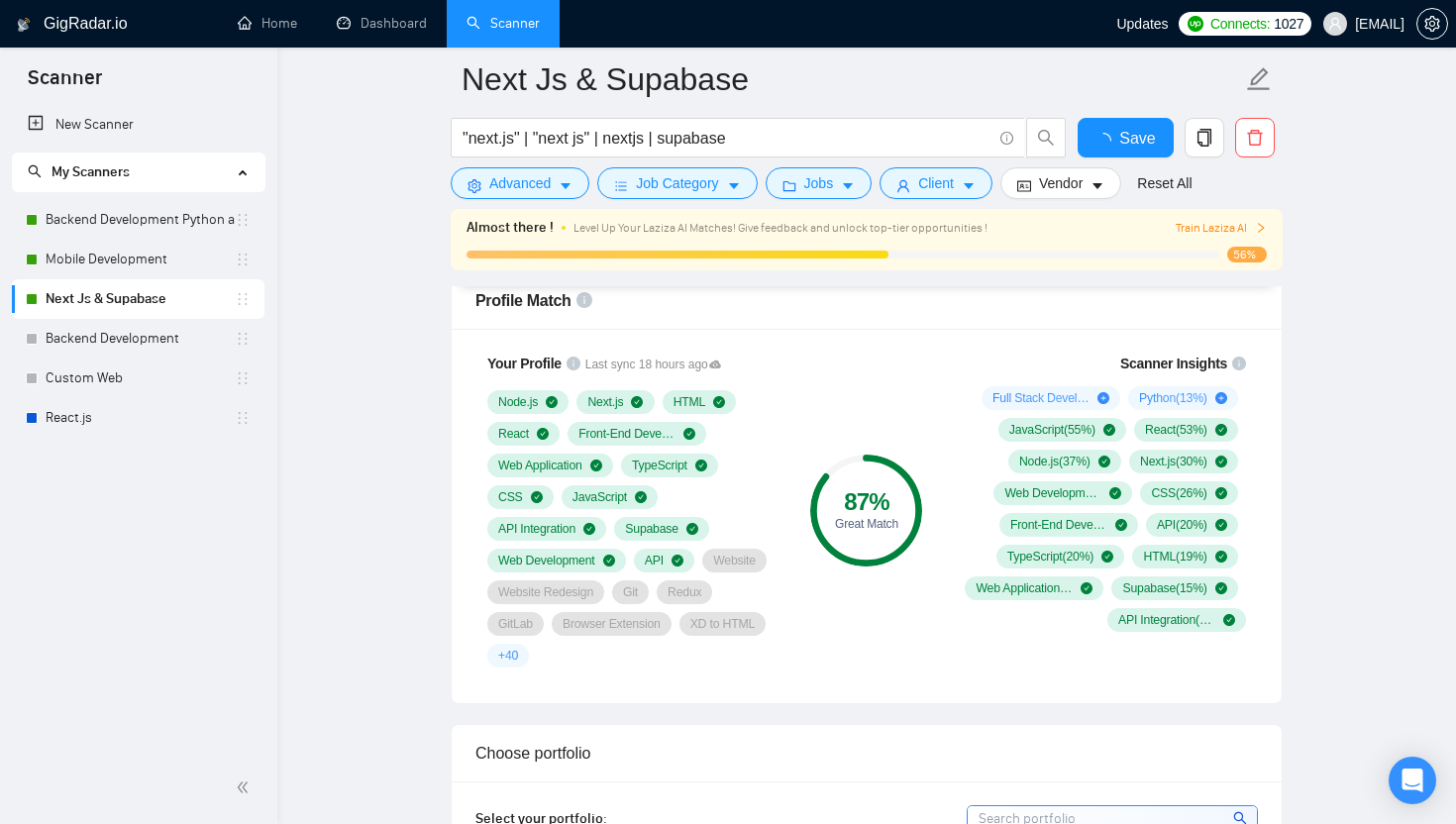 type 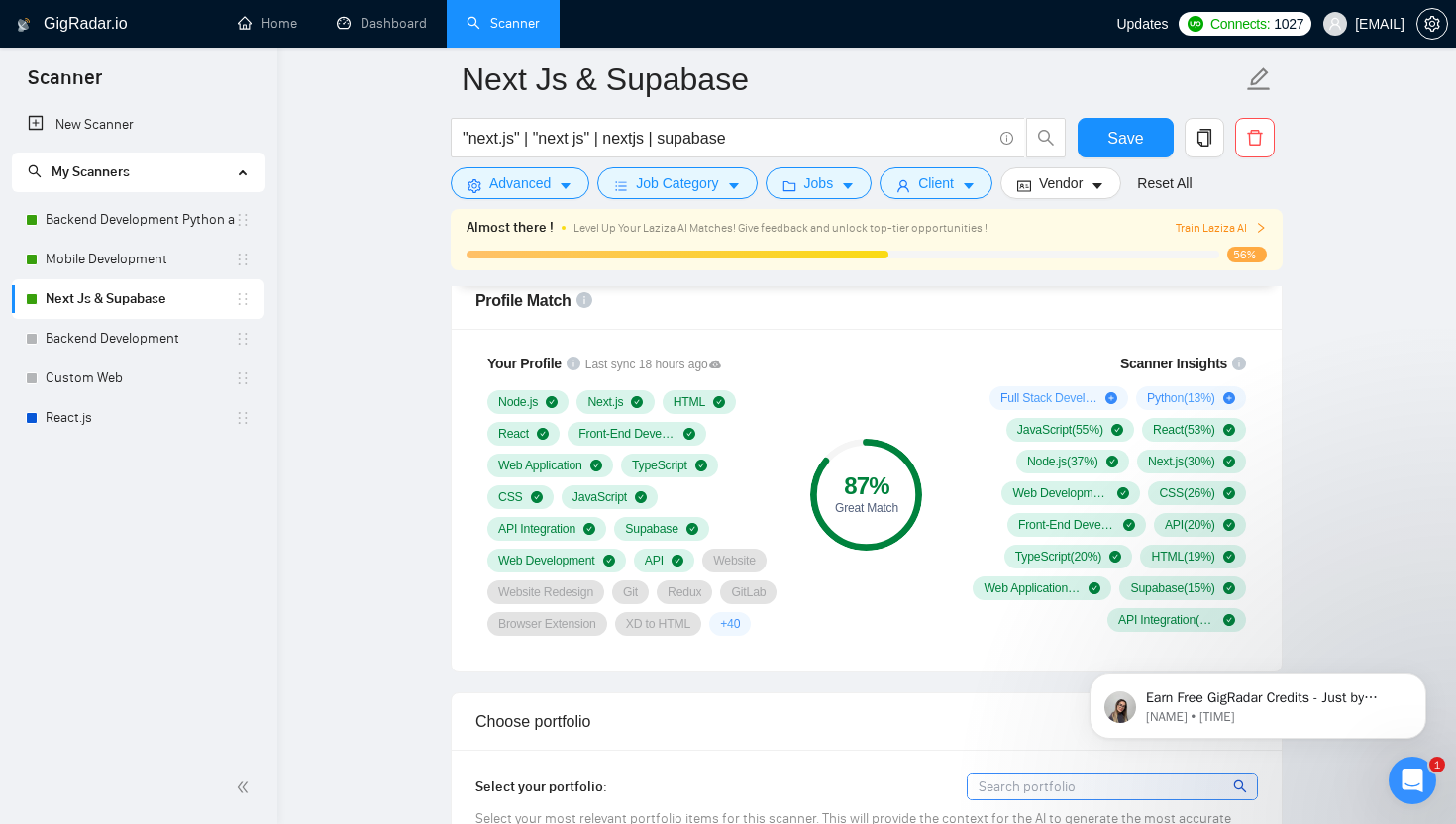 scroll, scrollTop: 0, scrollLeft: 0, axis: both 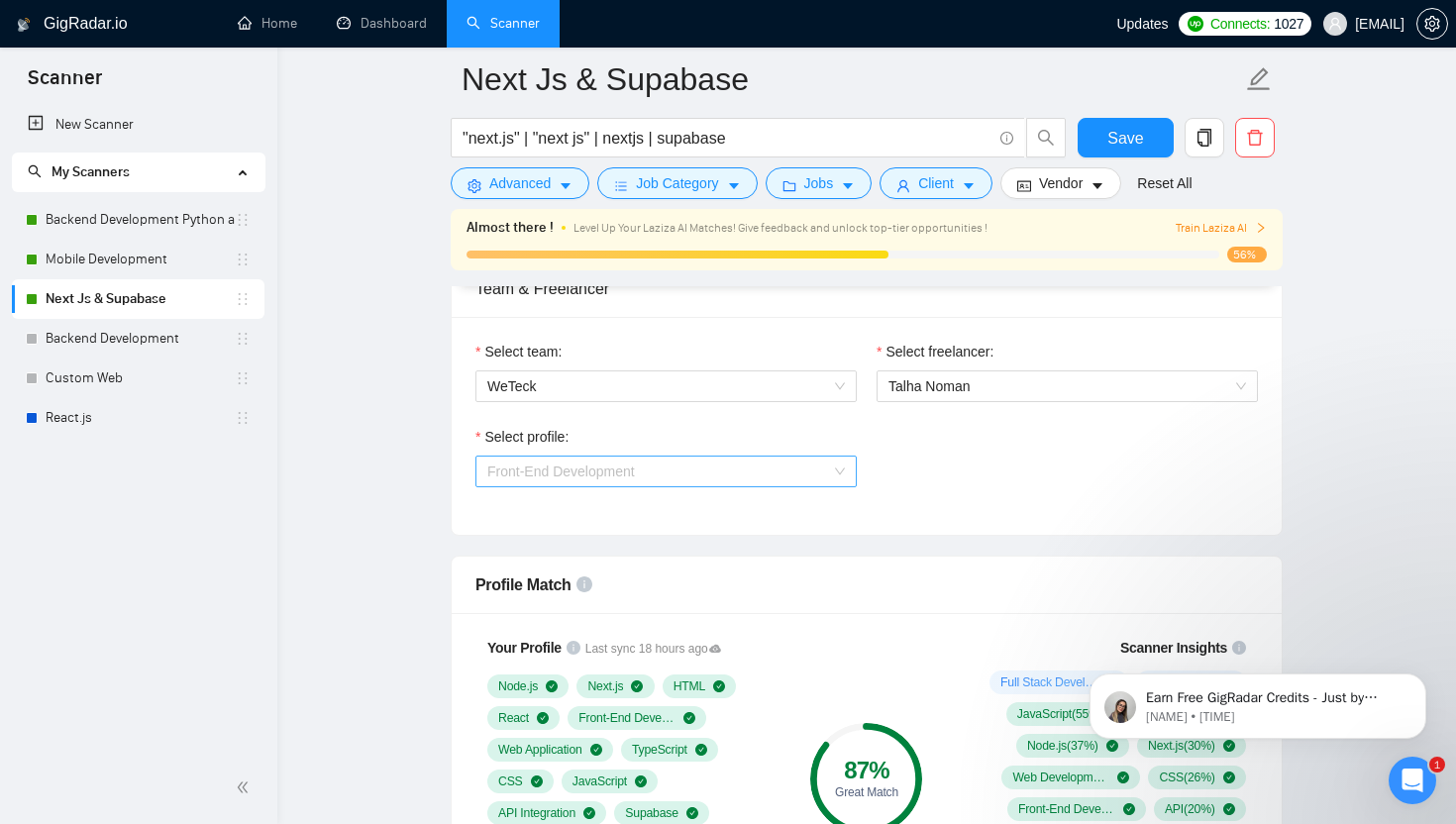 click on "Front-End Development" at bounding box center [666, 471] 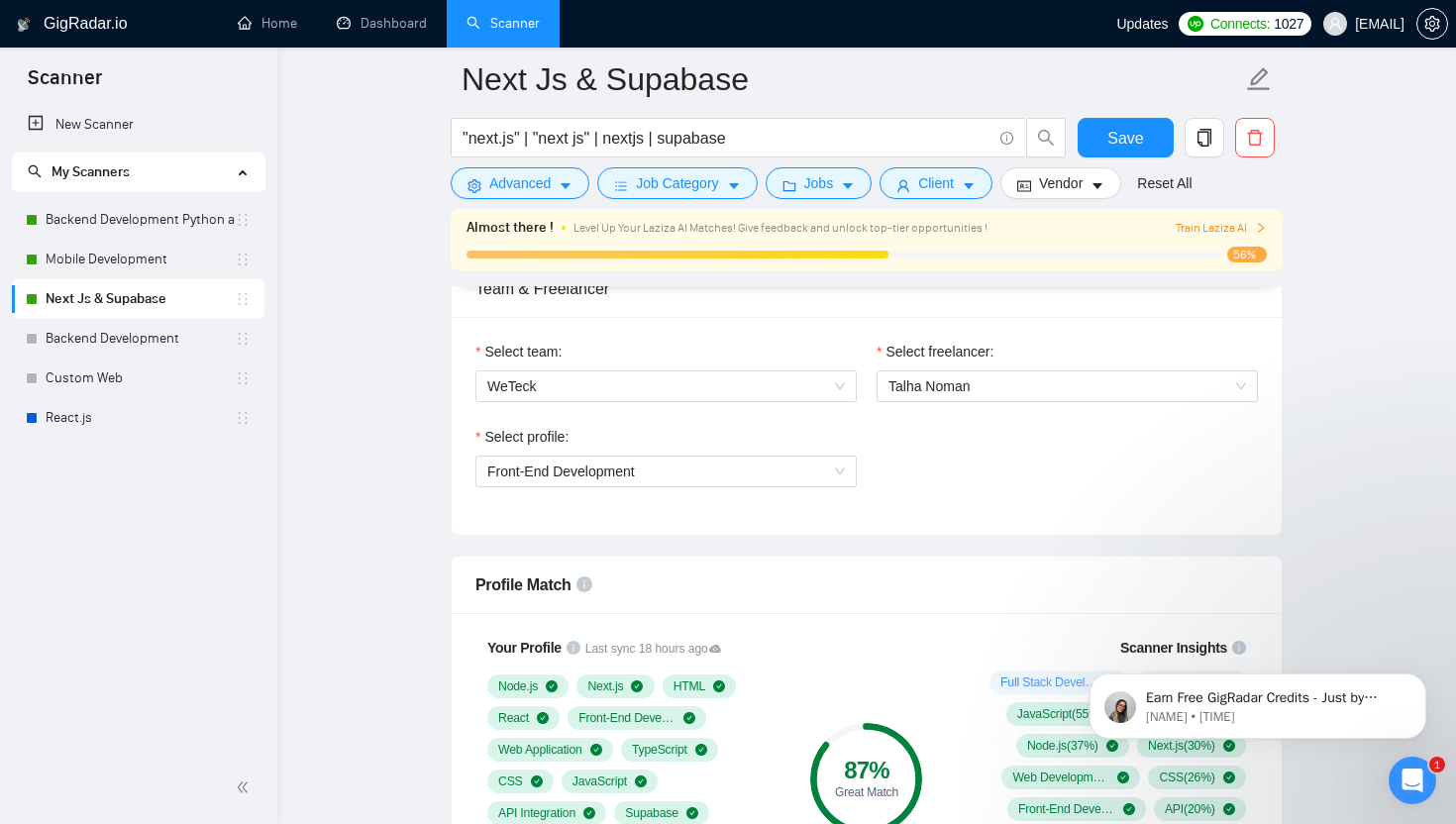 click on "Select profile: Front-End Development" at bounding box center (867, 468) 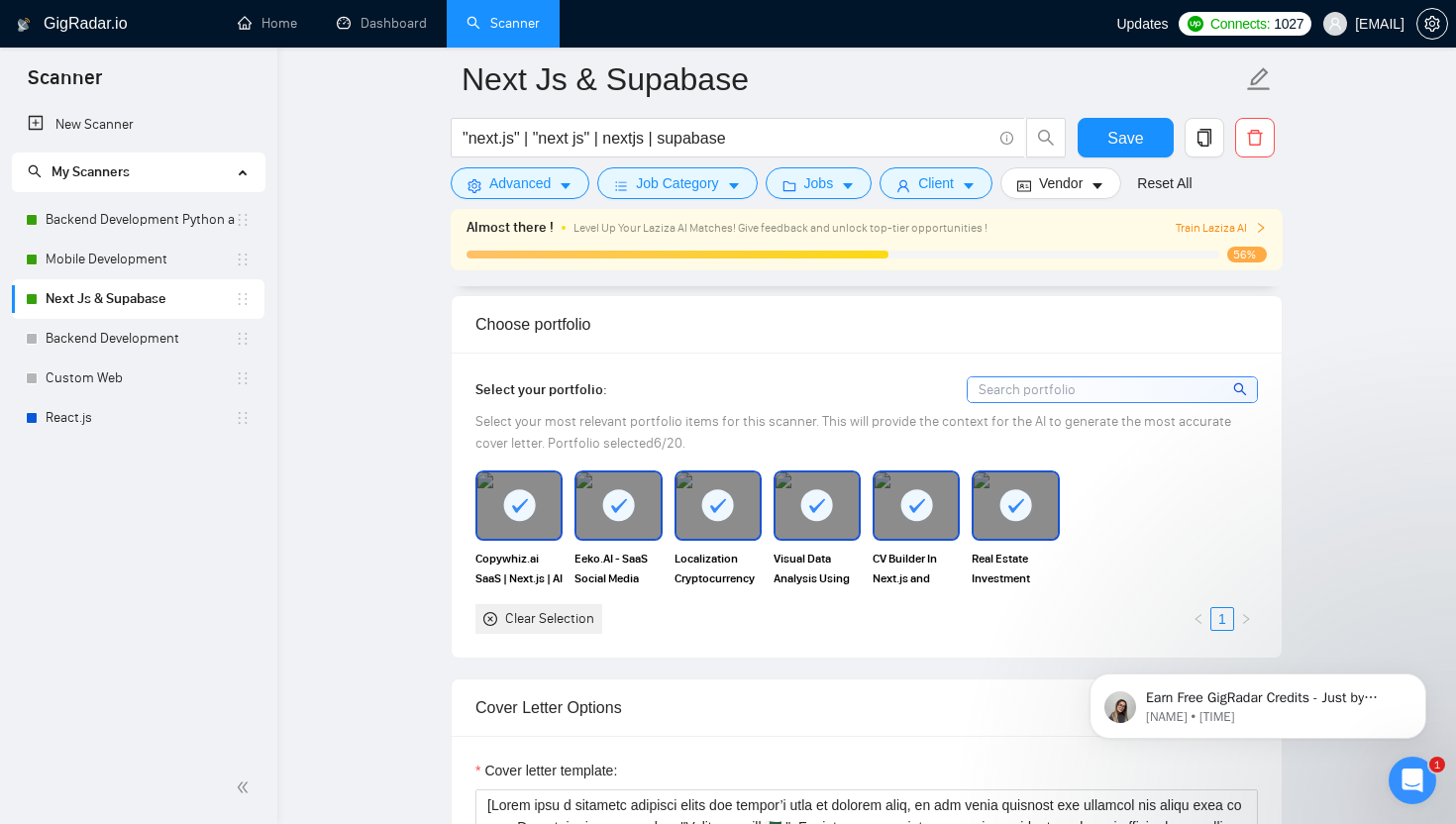 scroll, scrollTop: 2496, scrollLeft: 0, axis: vertical 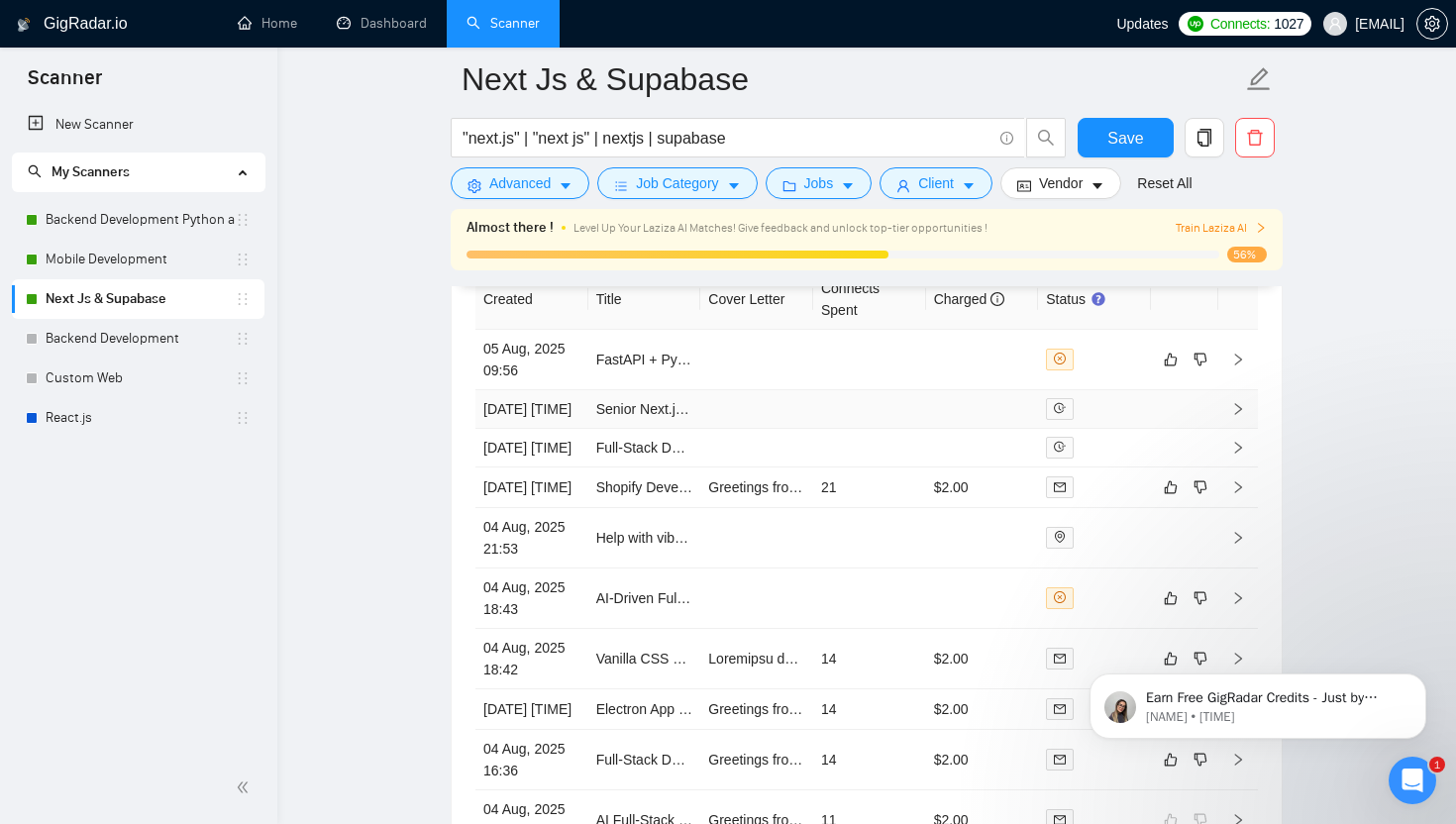 click at bounding box center [757, 409] 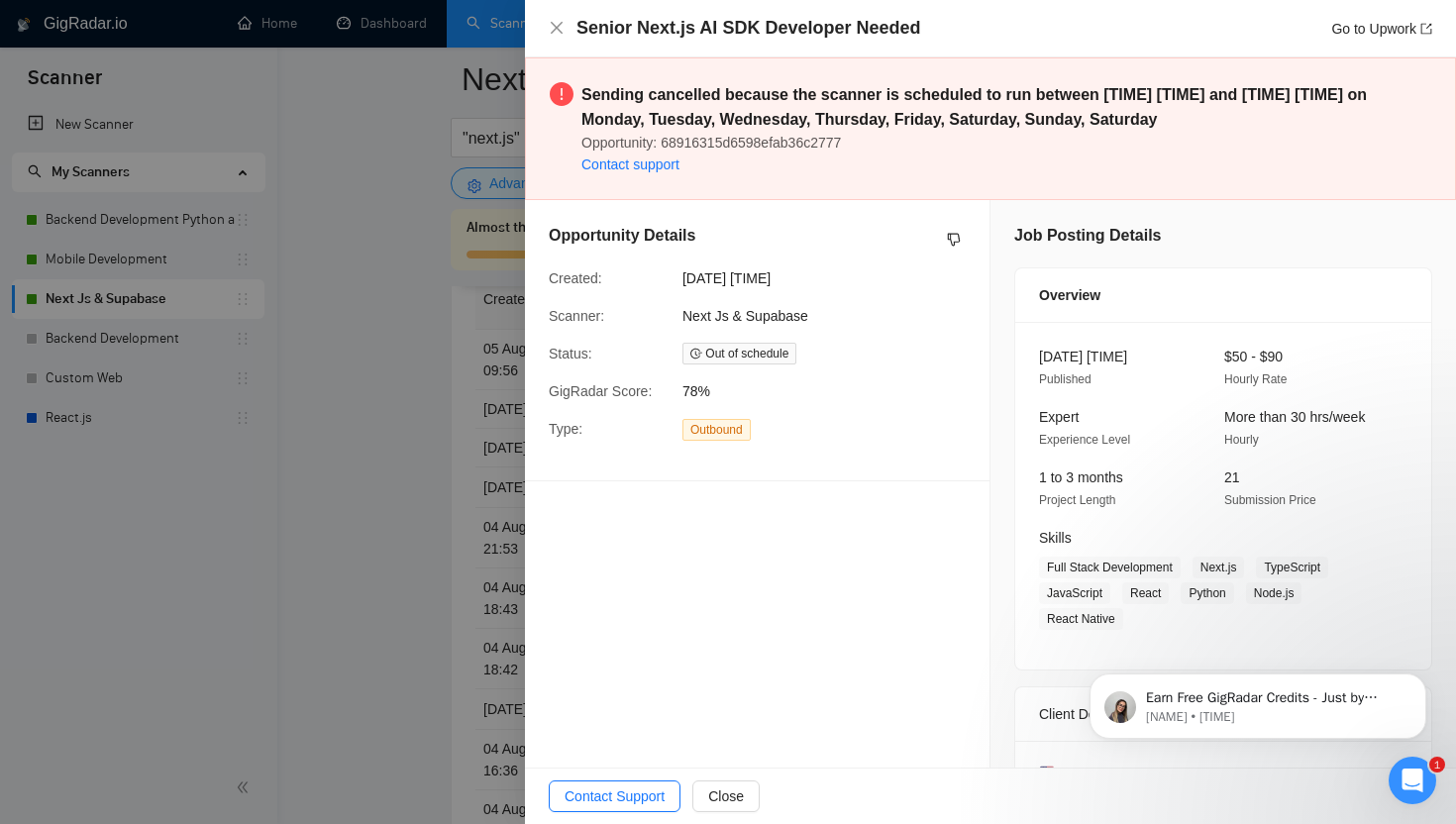 click at bounding box center [728, 412] 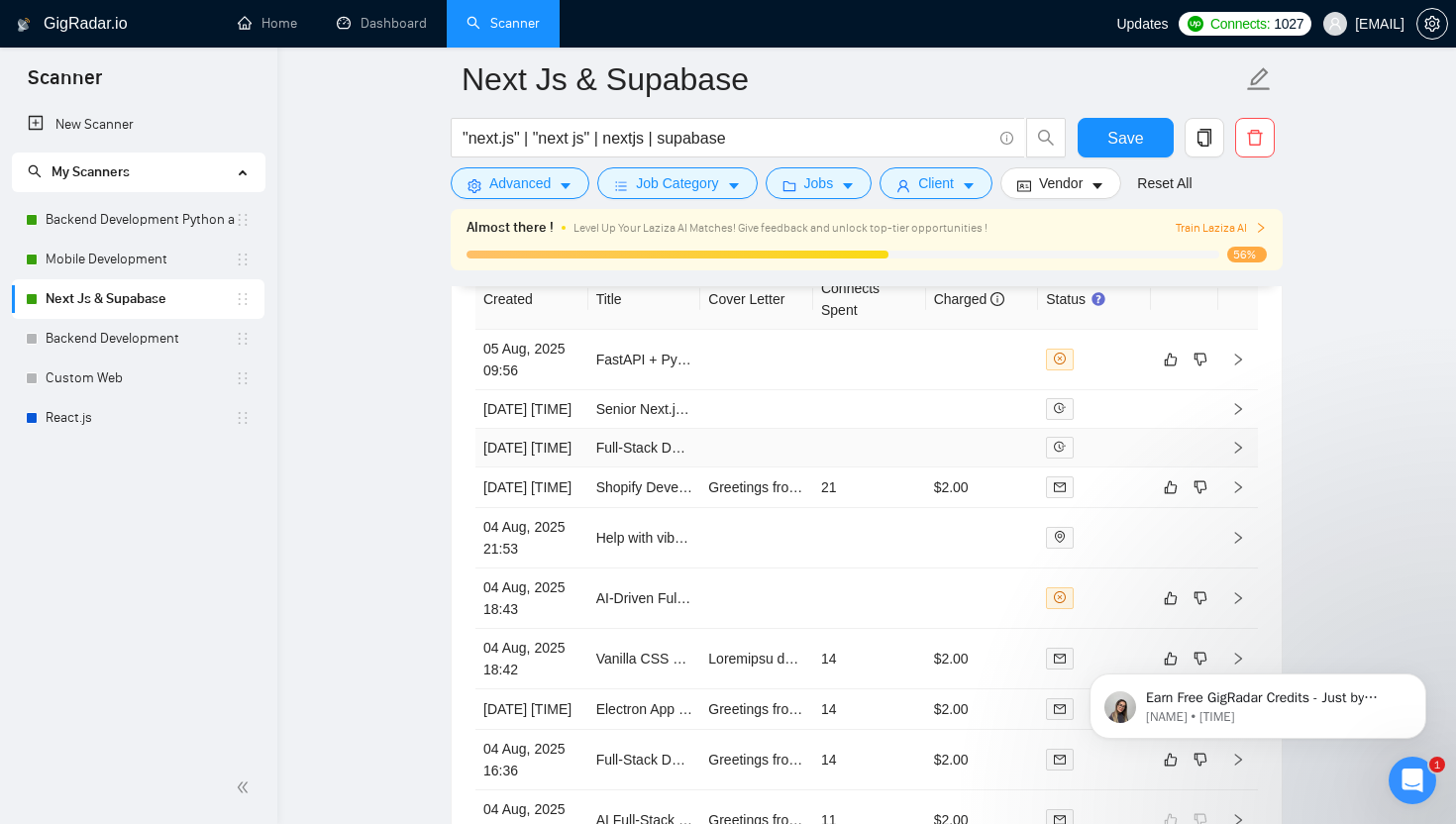 click at bounding box center [757, 448] 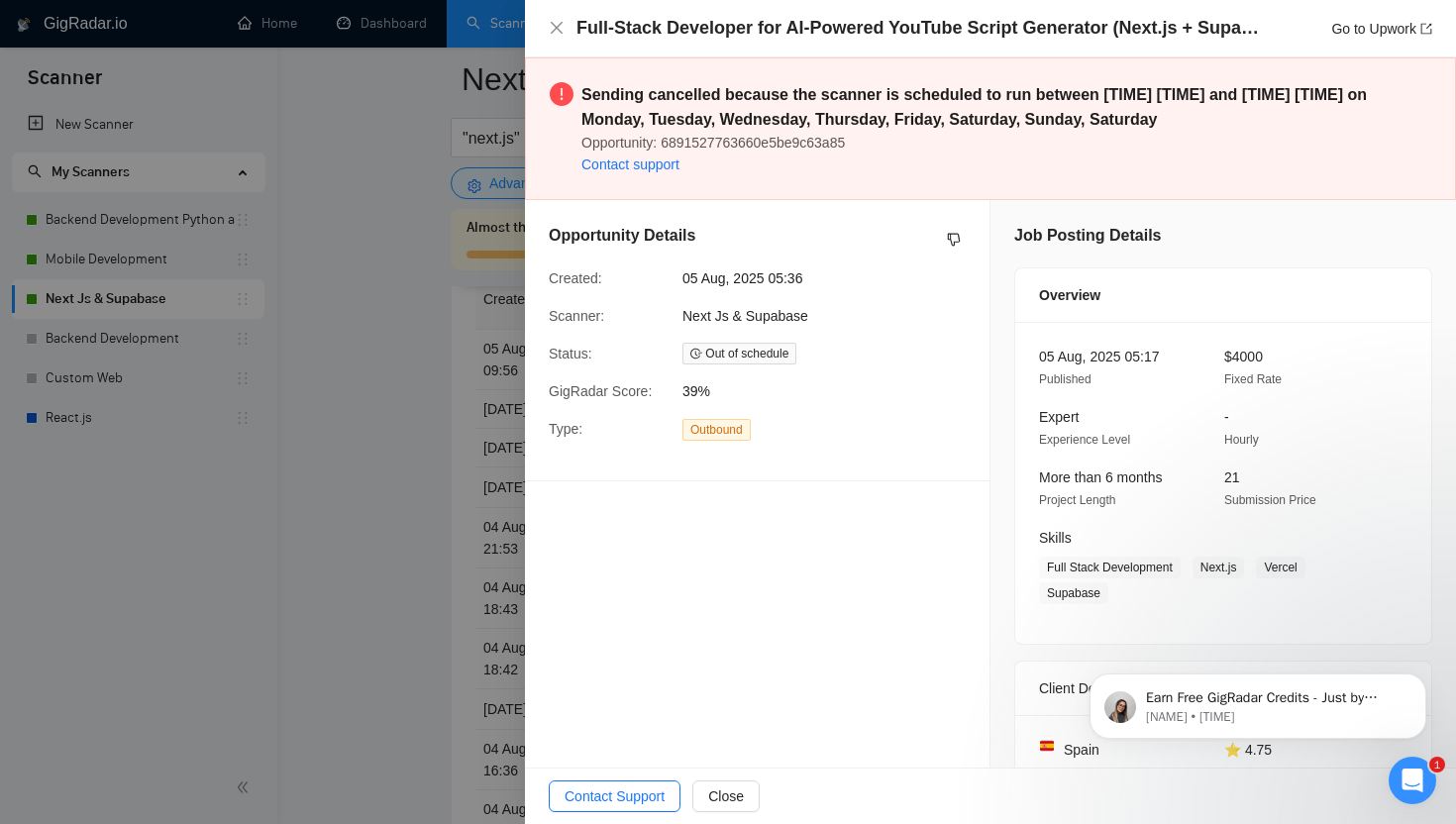 click at bounding box center [728, 412] 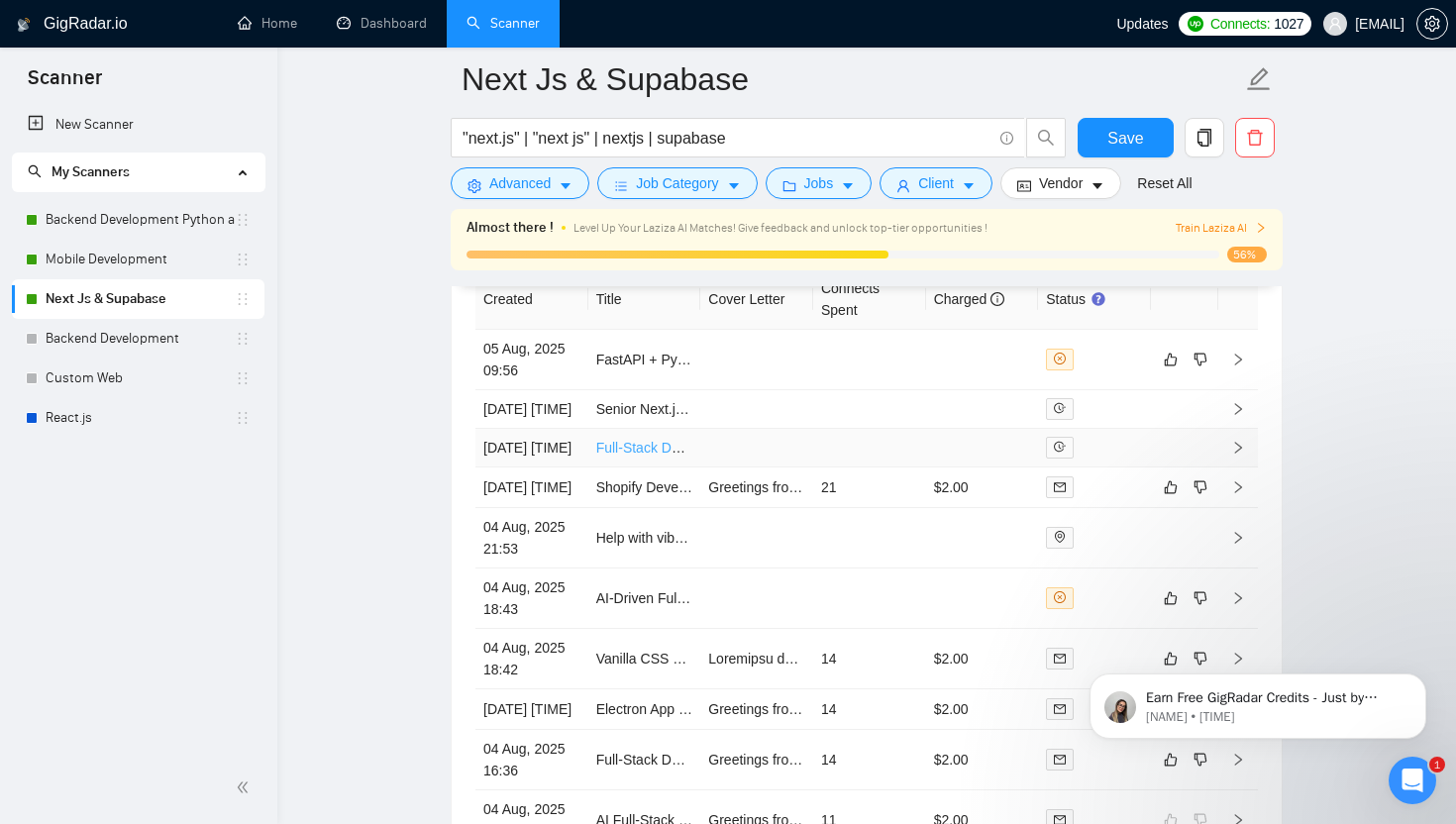 click on "Full-Stack Developer for AI-Powered YouTube Script Generator (Next.js + Supabase + Vercel)" at bounding box center (884, 448) 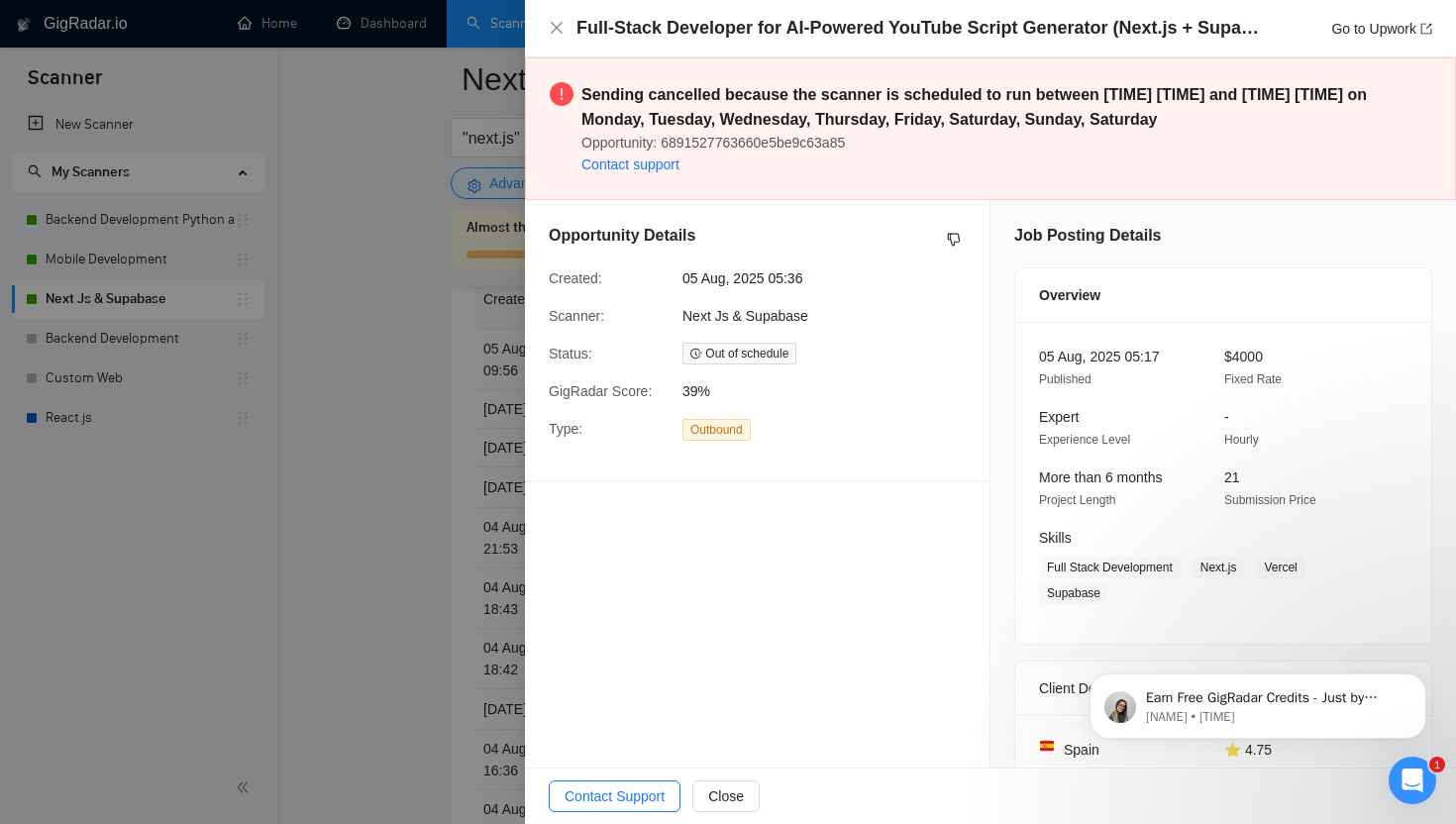 click at bounding box center (728, 412) 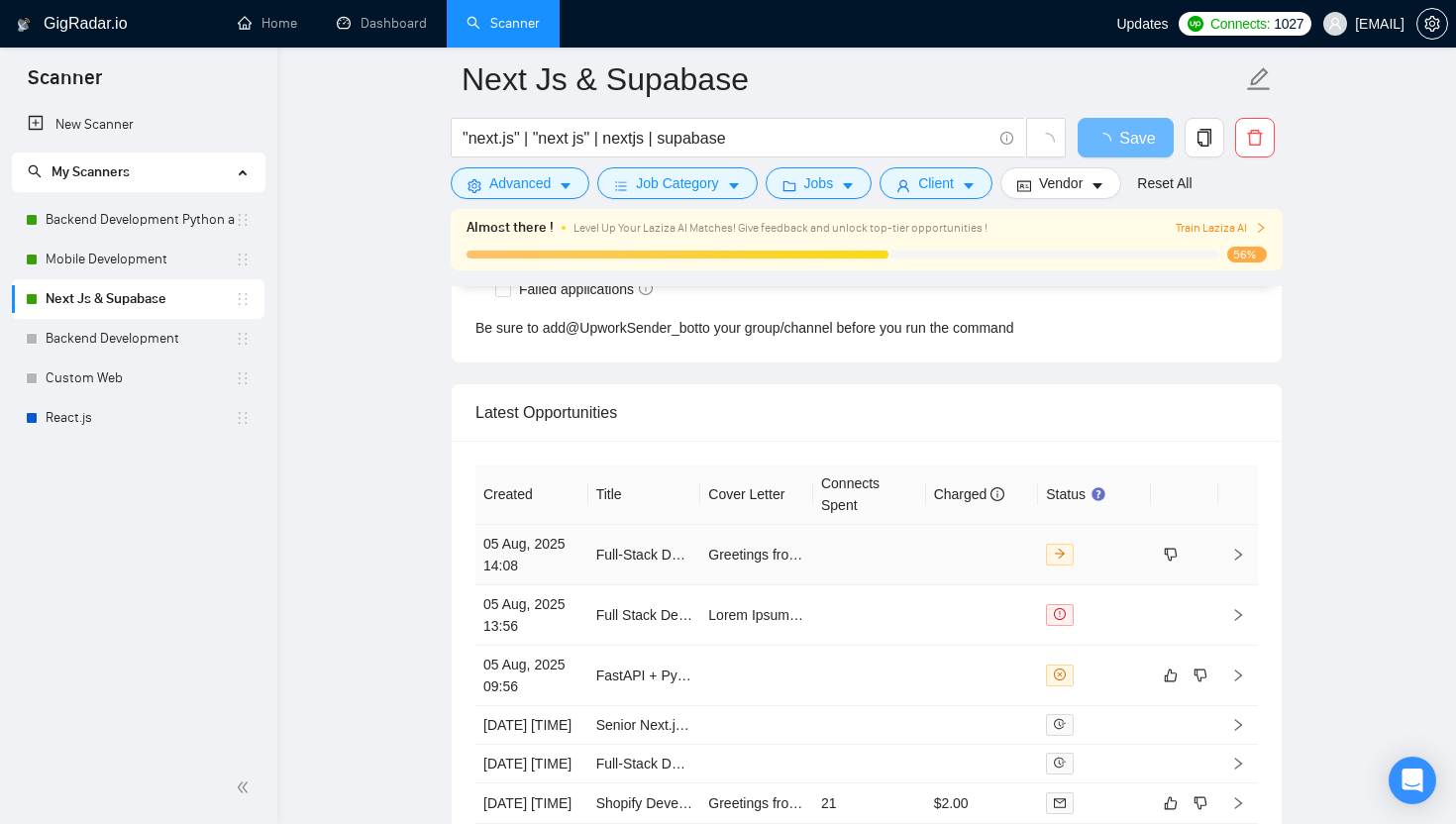 scroll, scrollTop: 5028, scrollLeft: 0, axis: vertical 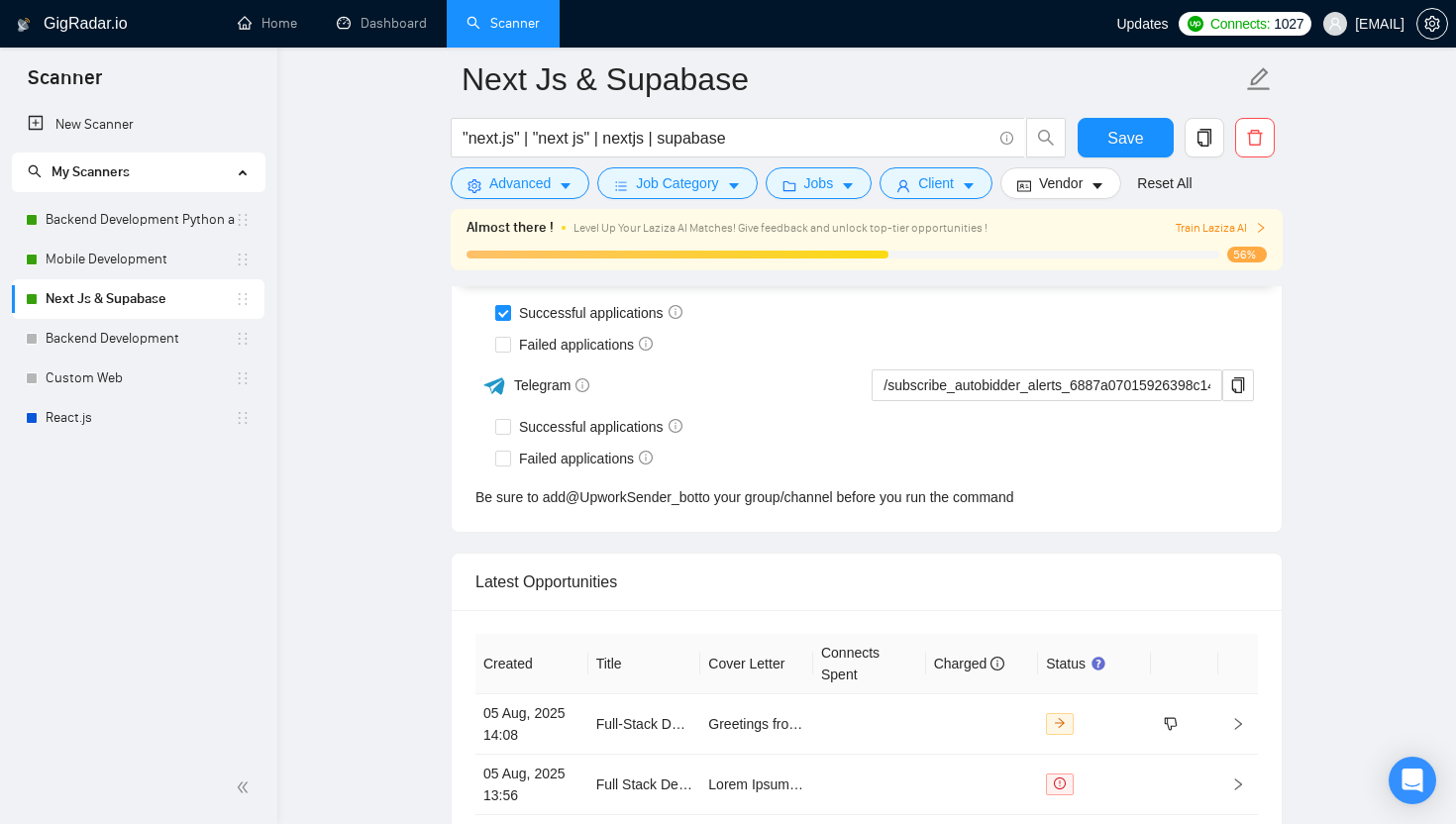 type 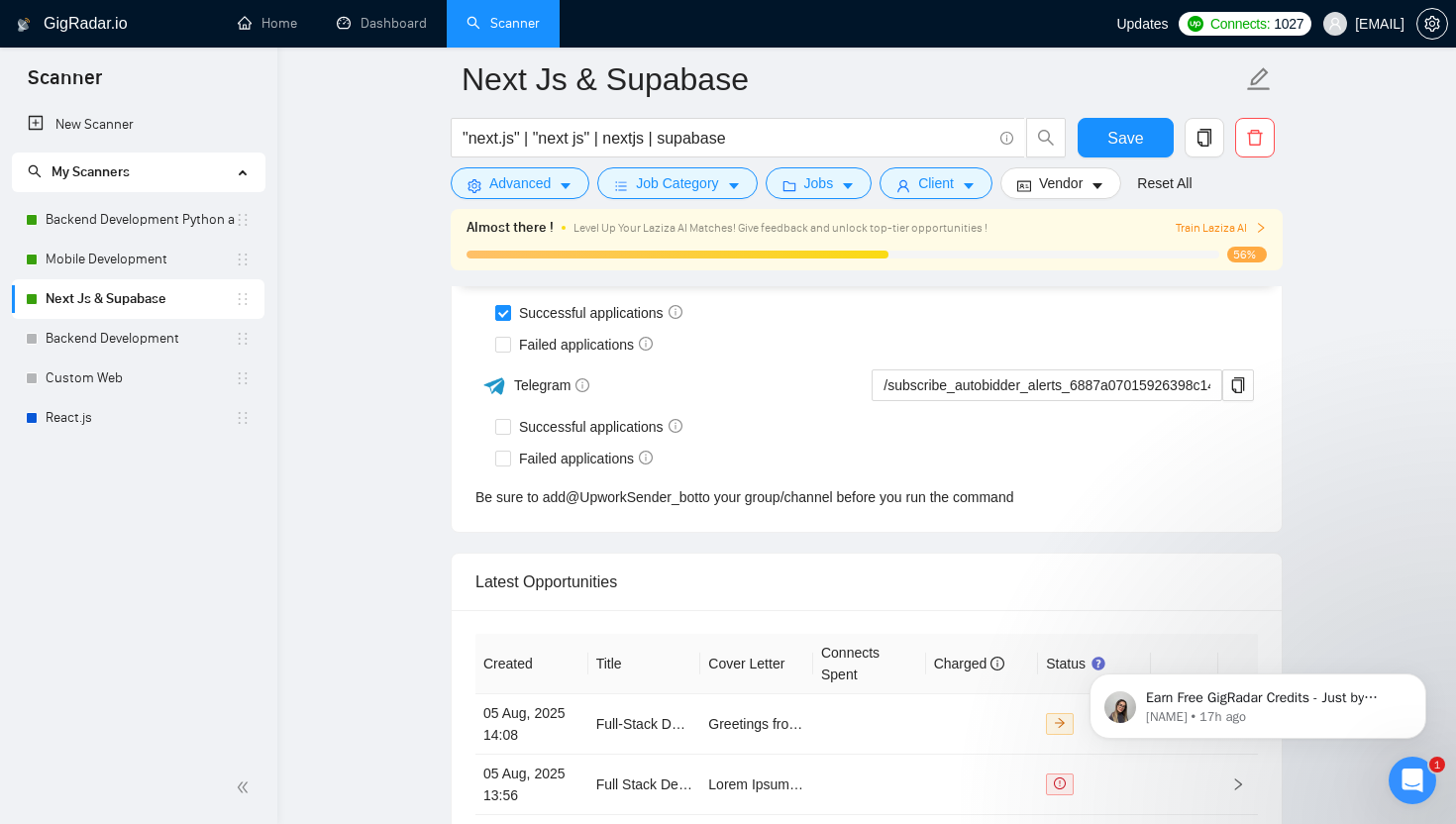 scroll, scrollTop: 0, scrollLeft: 0, axis: both 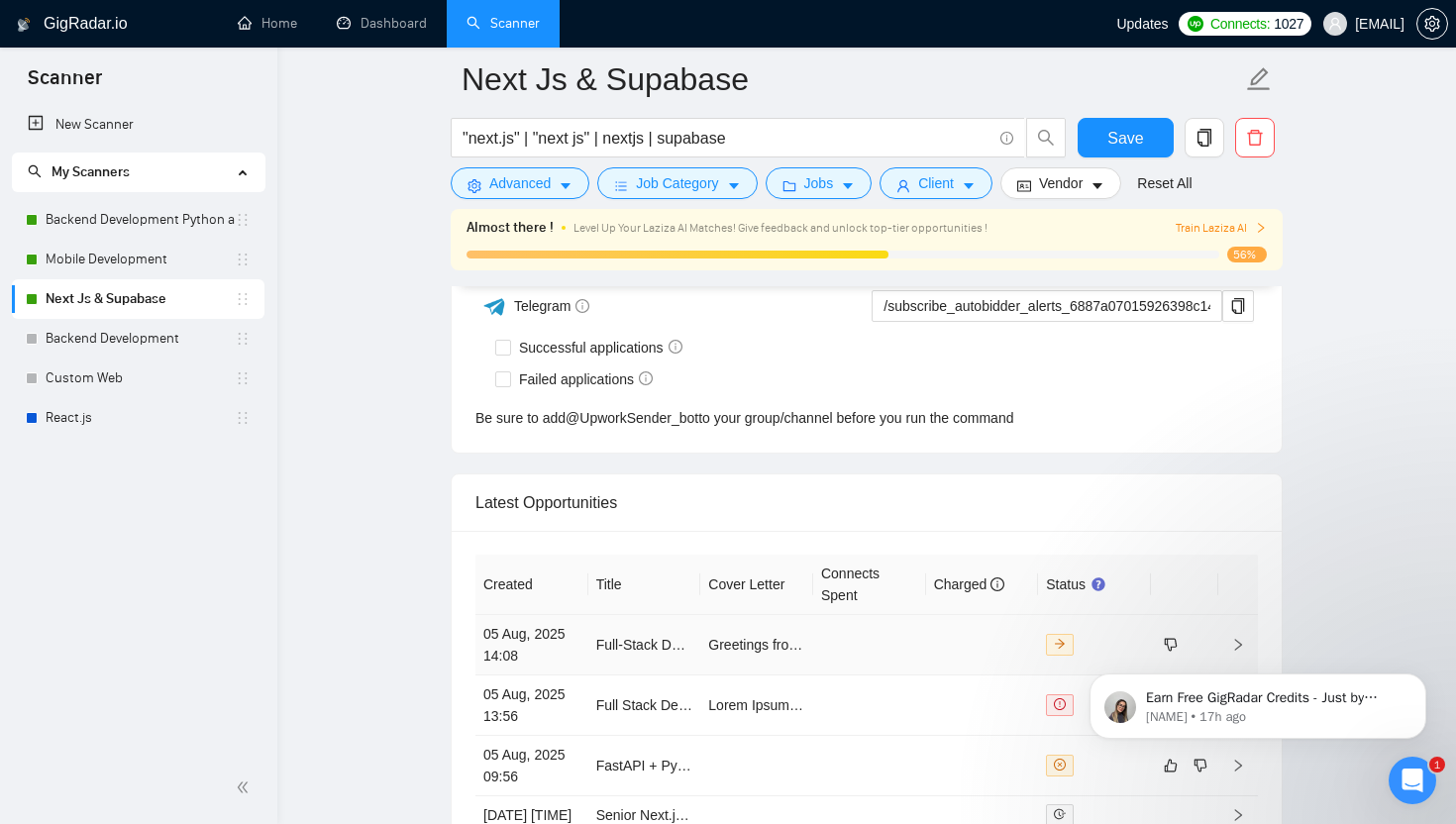 click at bounding box center (870, 645) 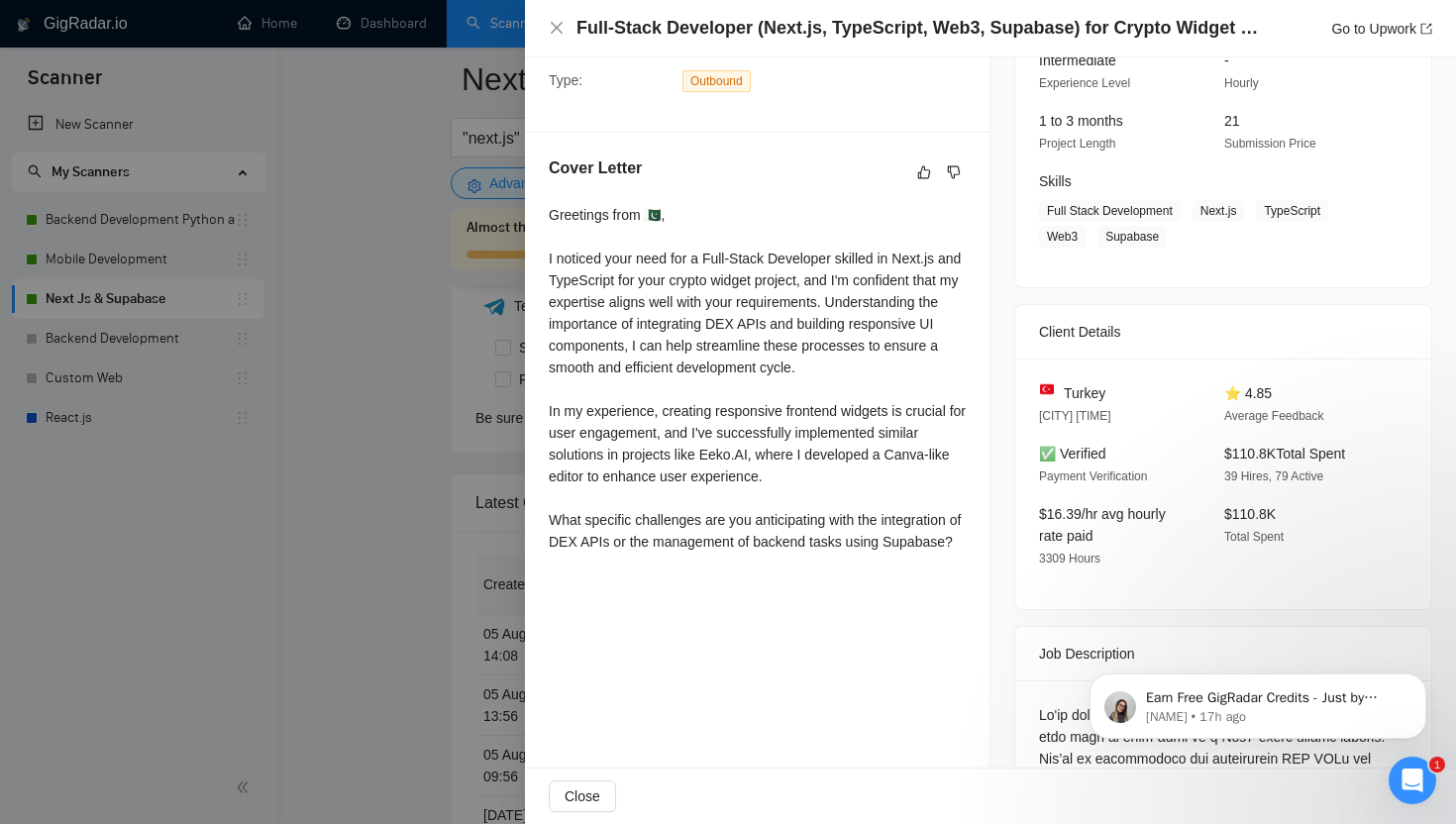 scroll, scrollTop: 212, scrollLeft: 0, axis: vertical 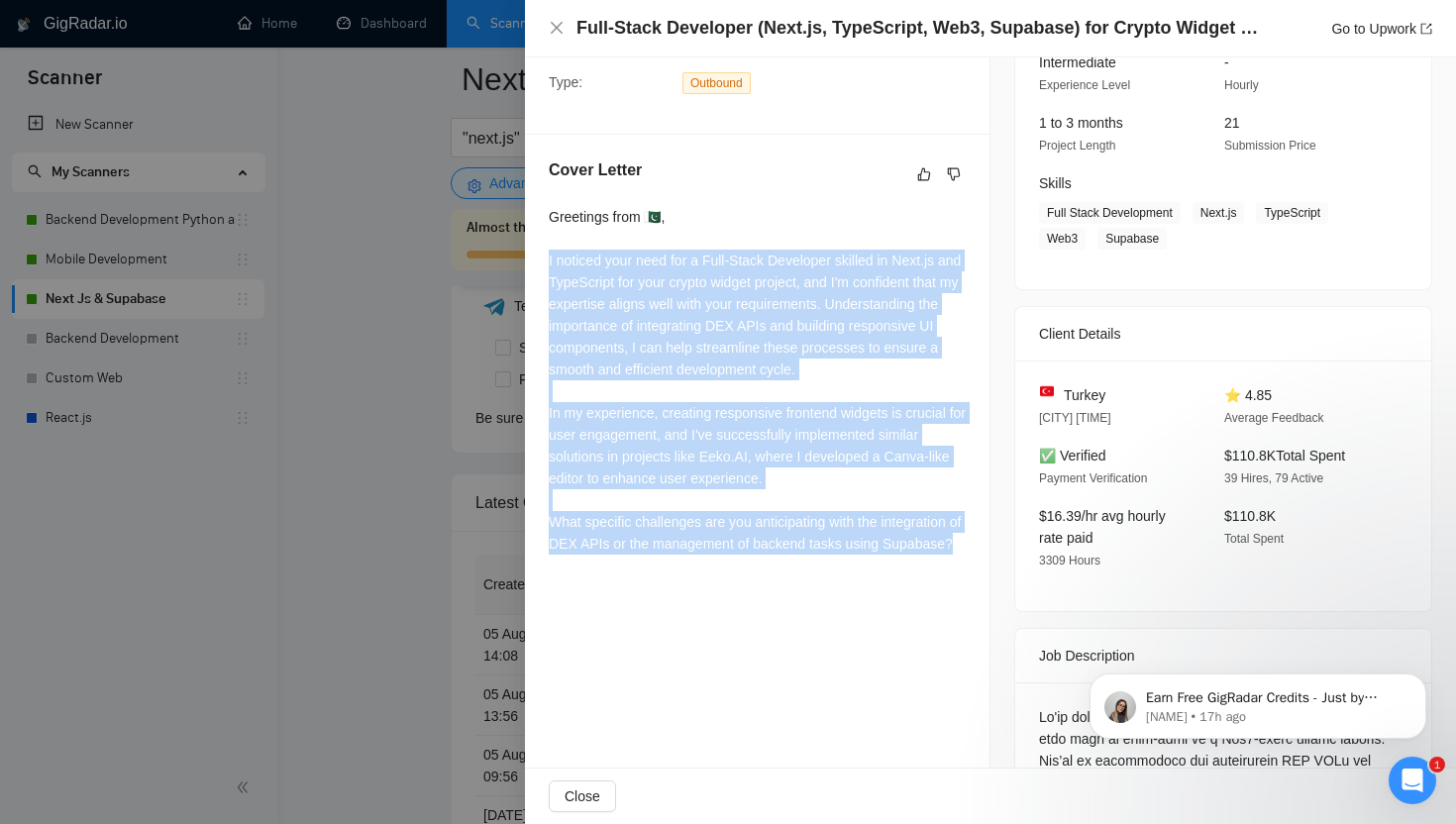 drag, startPoint x: 543, startPoint y: 259, endPoint x: 905, endPoint y: 605, distance: 500.75942 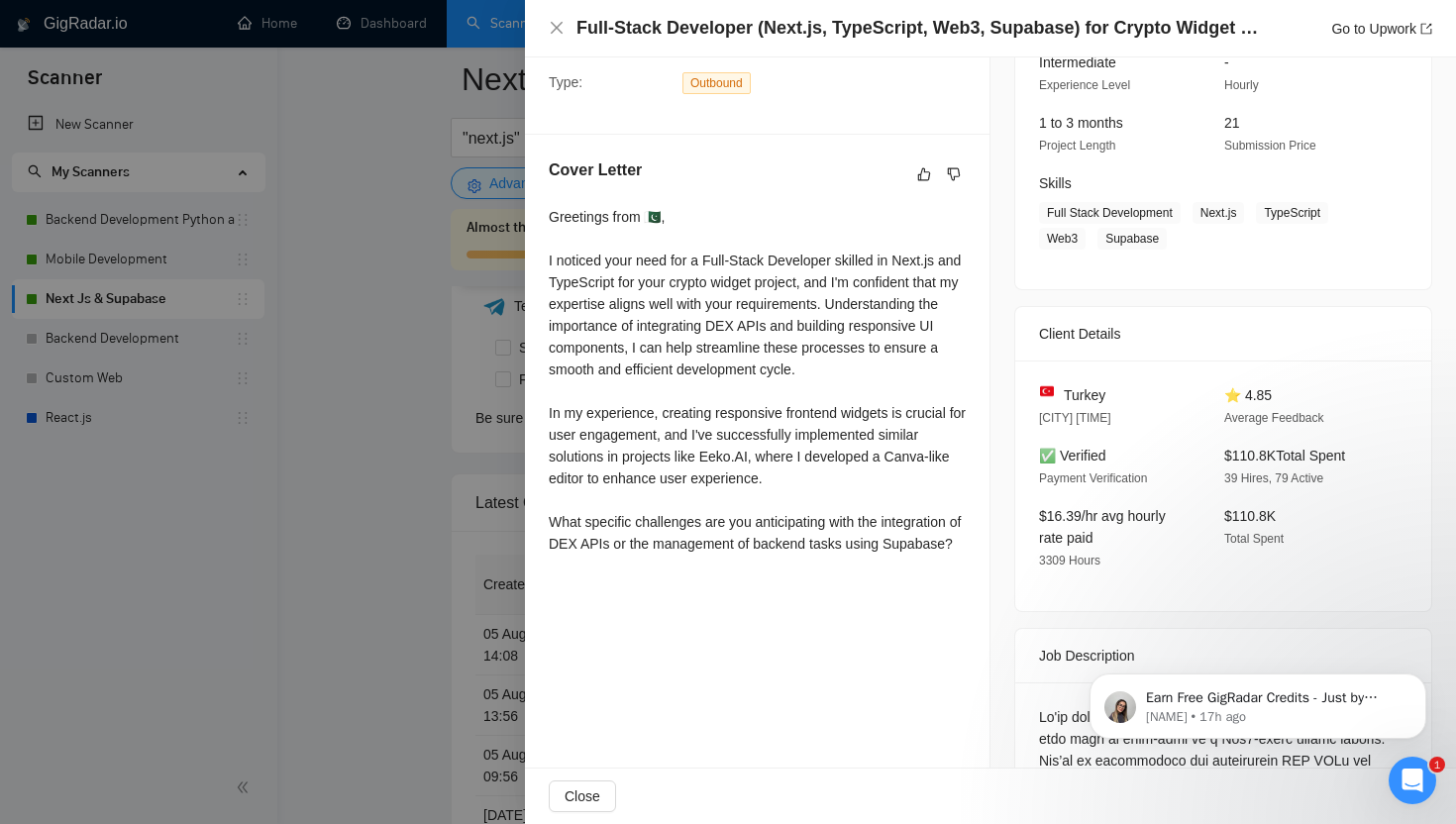 click on "Greetings from 🇵🇰,
I noticed your need for a Full-Stack Developer skilled in Next.js and TypeScript for your crypto widget project, and I'm confident that my expertise aligns well with your requirements. Understanding the importance of integrating DEX APIs and building responsive UI components, I can help streamline these processes to ensure a smooth and efficient development cycle.
In my experience, creating responsive frontend widgets is crucial for user engagement, and I've successfully implemented similar solutions in projects like Eeko.AI, where I developed a Canva-like editor to enhance user experience.
What specific challenges are you anticipating with the integration of DEX APIs or the management of backend tasks using Supabase?" at bounding box center (757, 380) 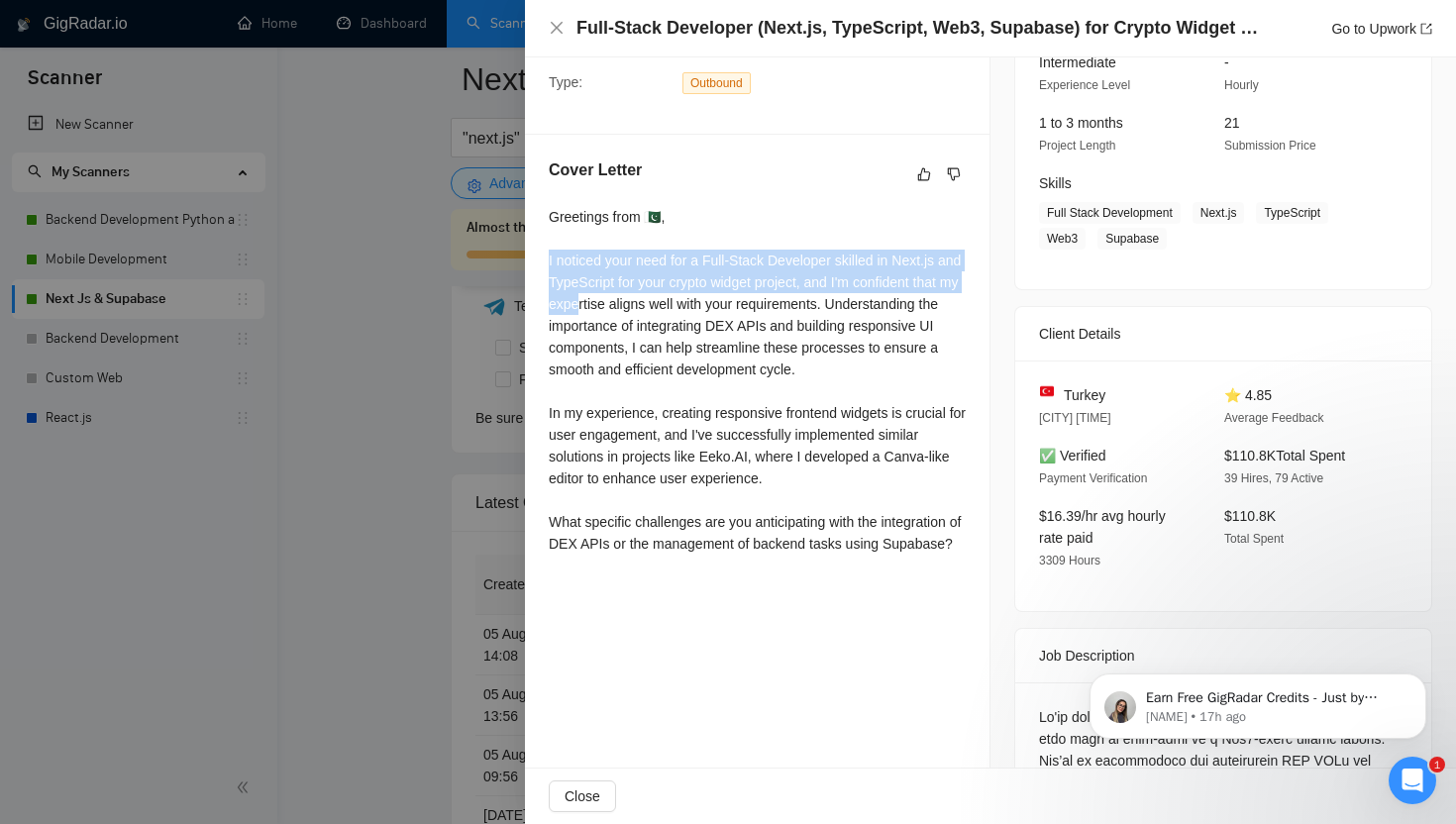 drag, startPoint x: 547, startPoint y: 254, endPoint x: 628, endPoint y: 300, distance: 93.15042 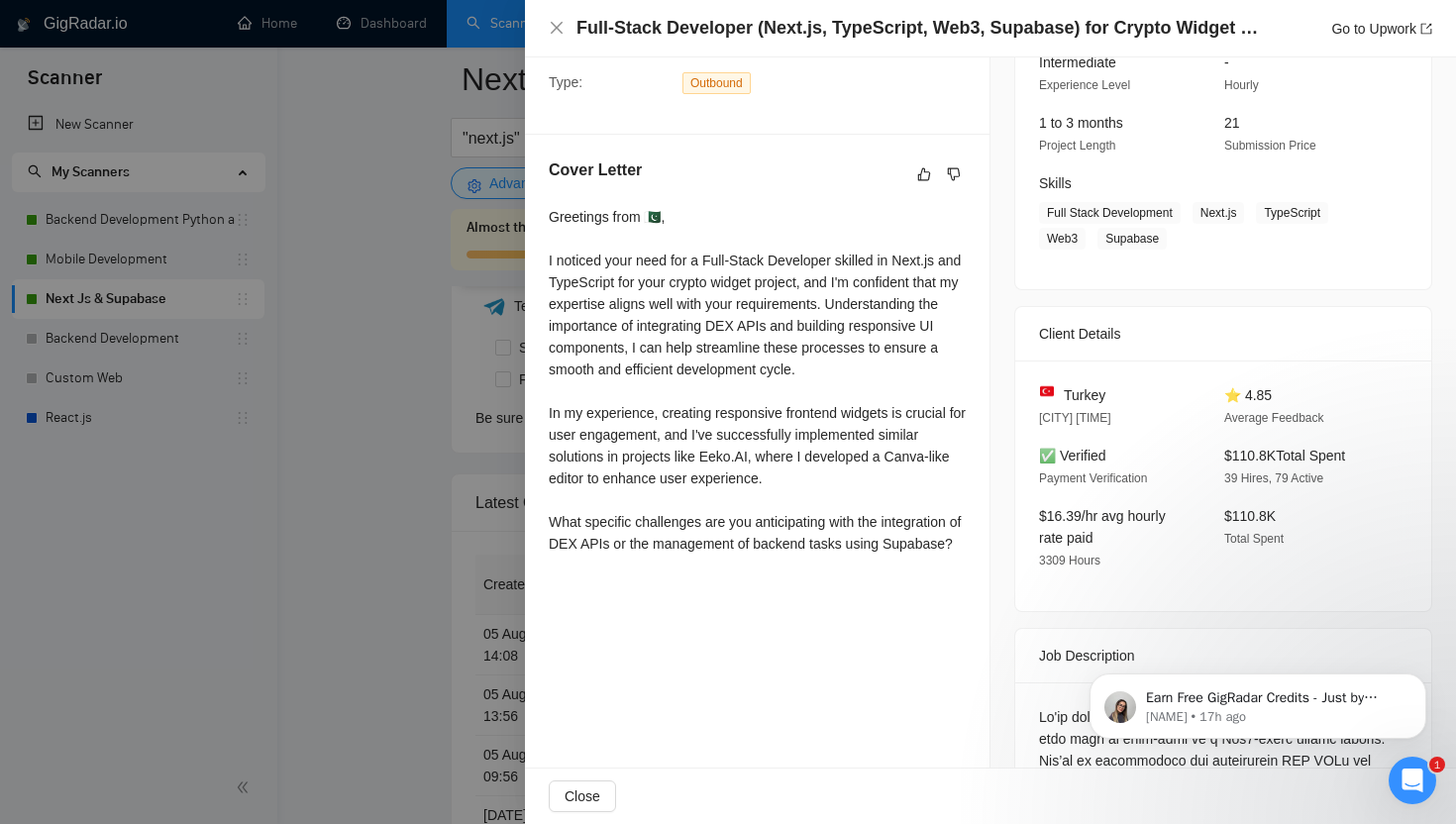 click at bounding box center [728, 412] 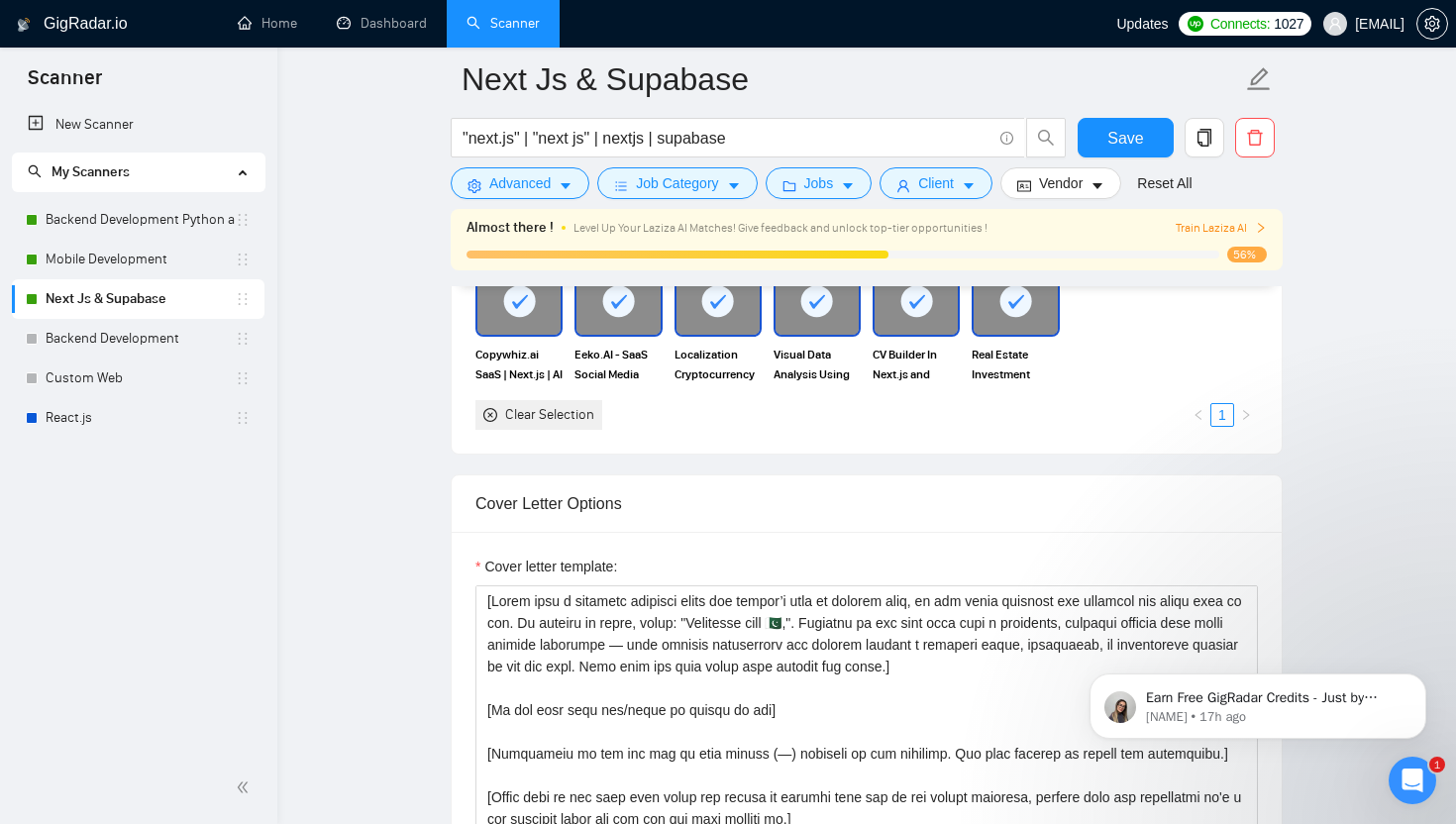 scroll, scrollTop: 2250, scrollLeft: 0, axis: vertical 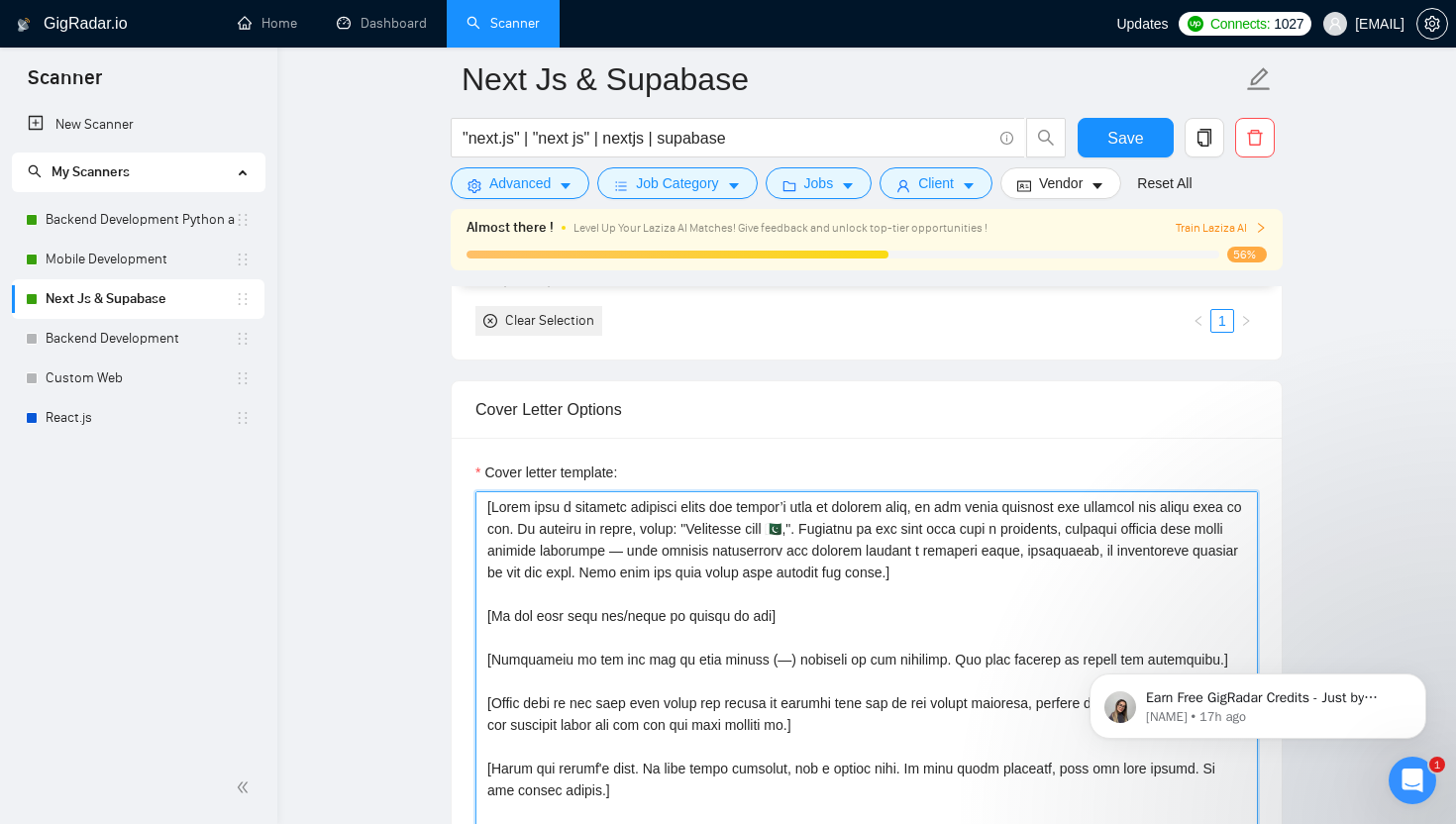 click on "Cover letter template:" at bounding box center [867, 714] 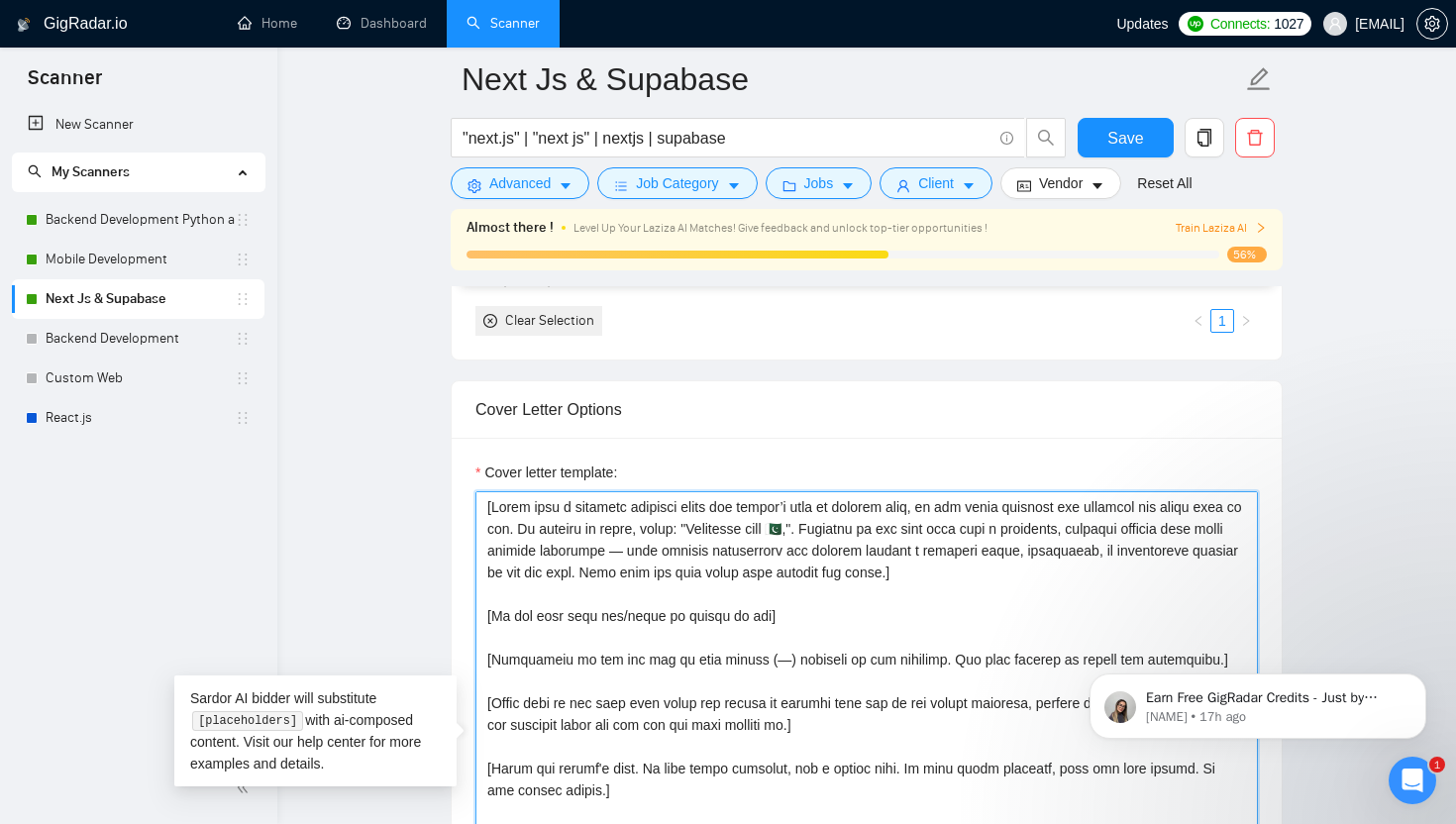 click on "Cover letter template:" at bounding box center (867, 714) 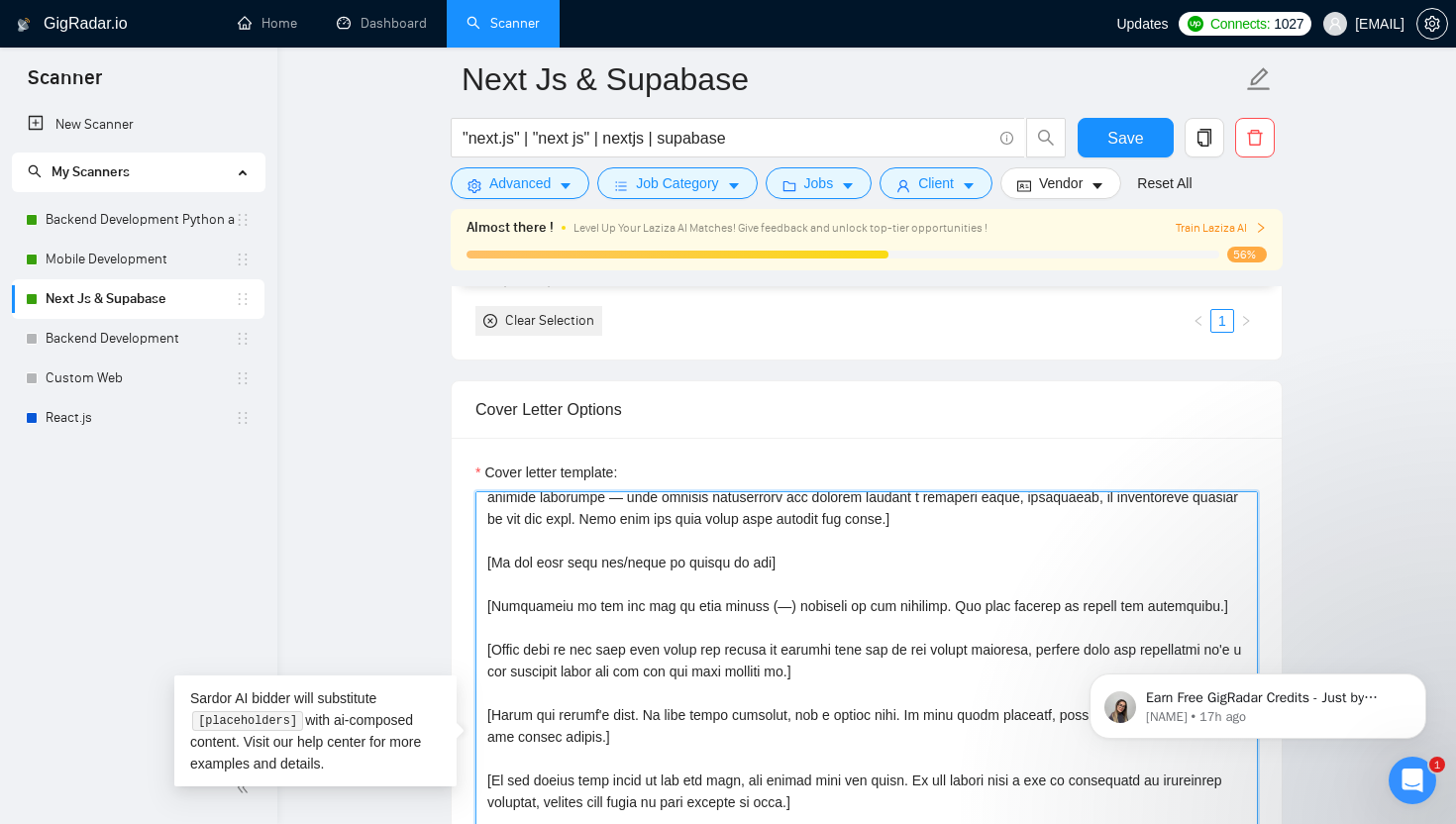 scroll, scrollTop: 0, scrollLeft: 0, axis: both 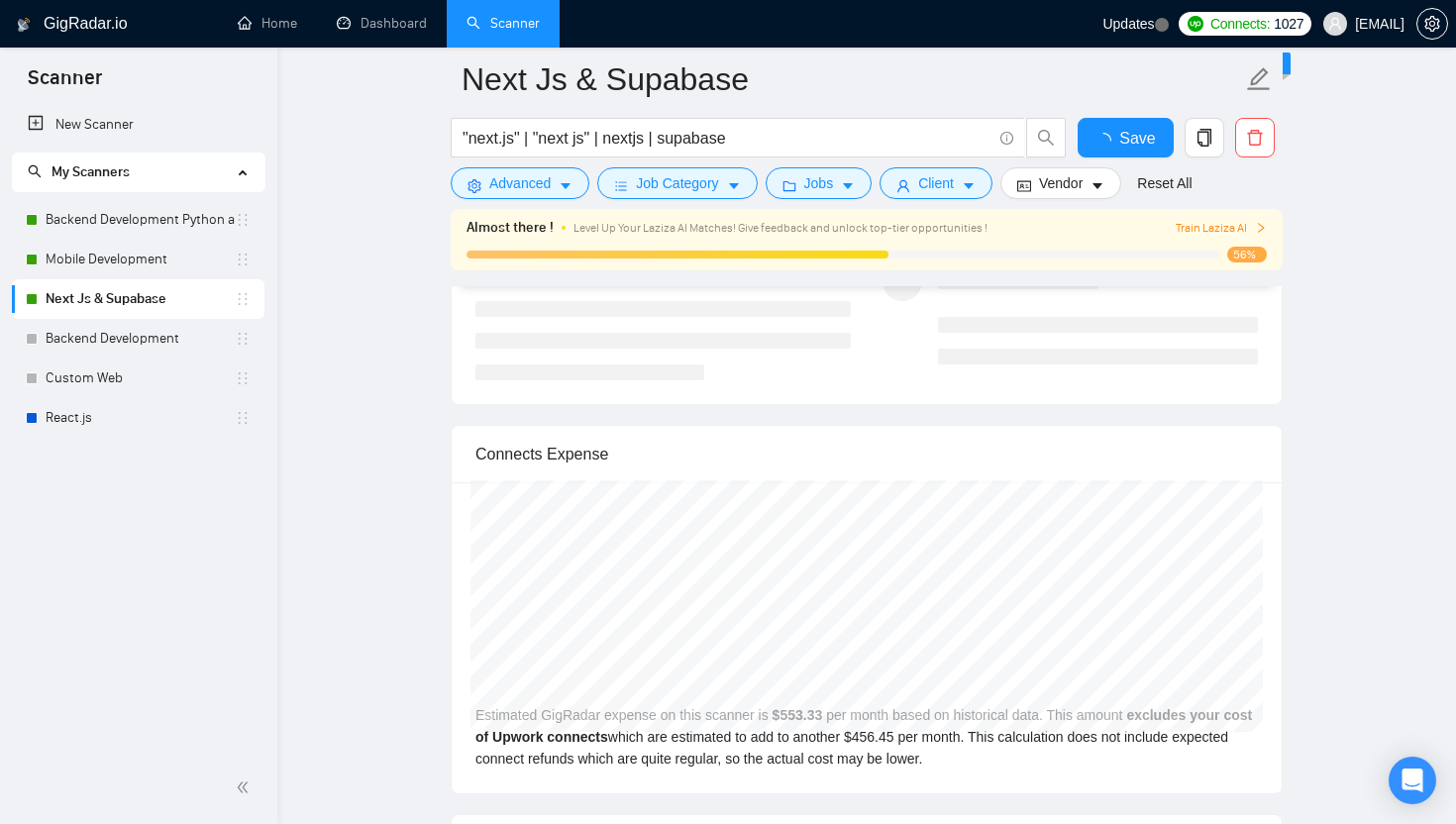 type 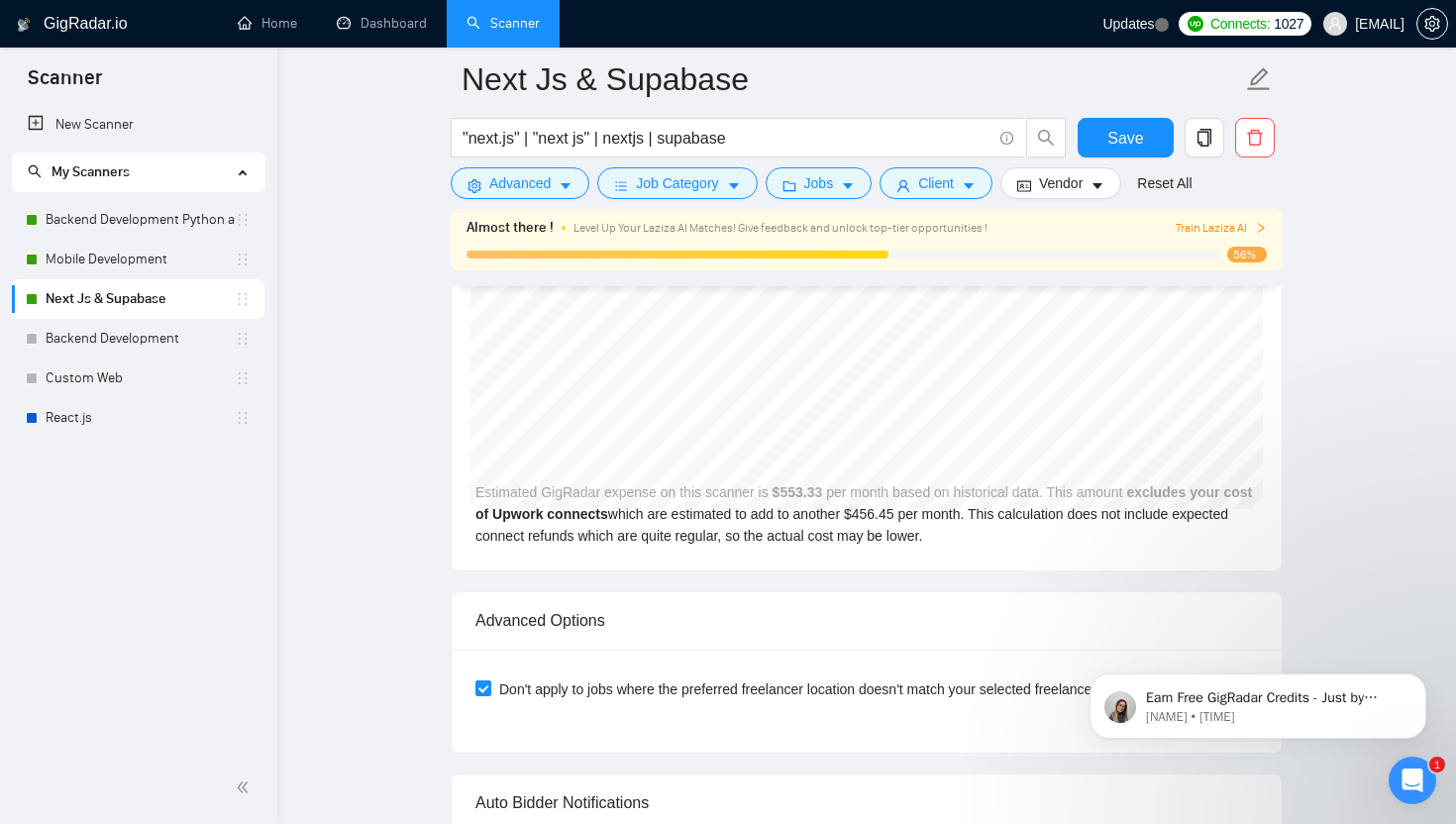 scroll, scrollTop: 0, scrollLeft: 0, axis: both 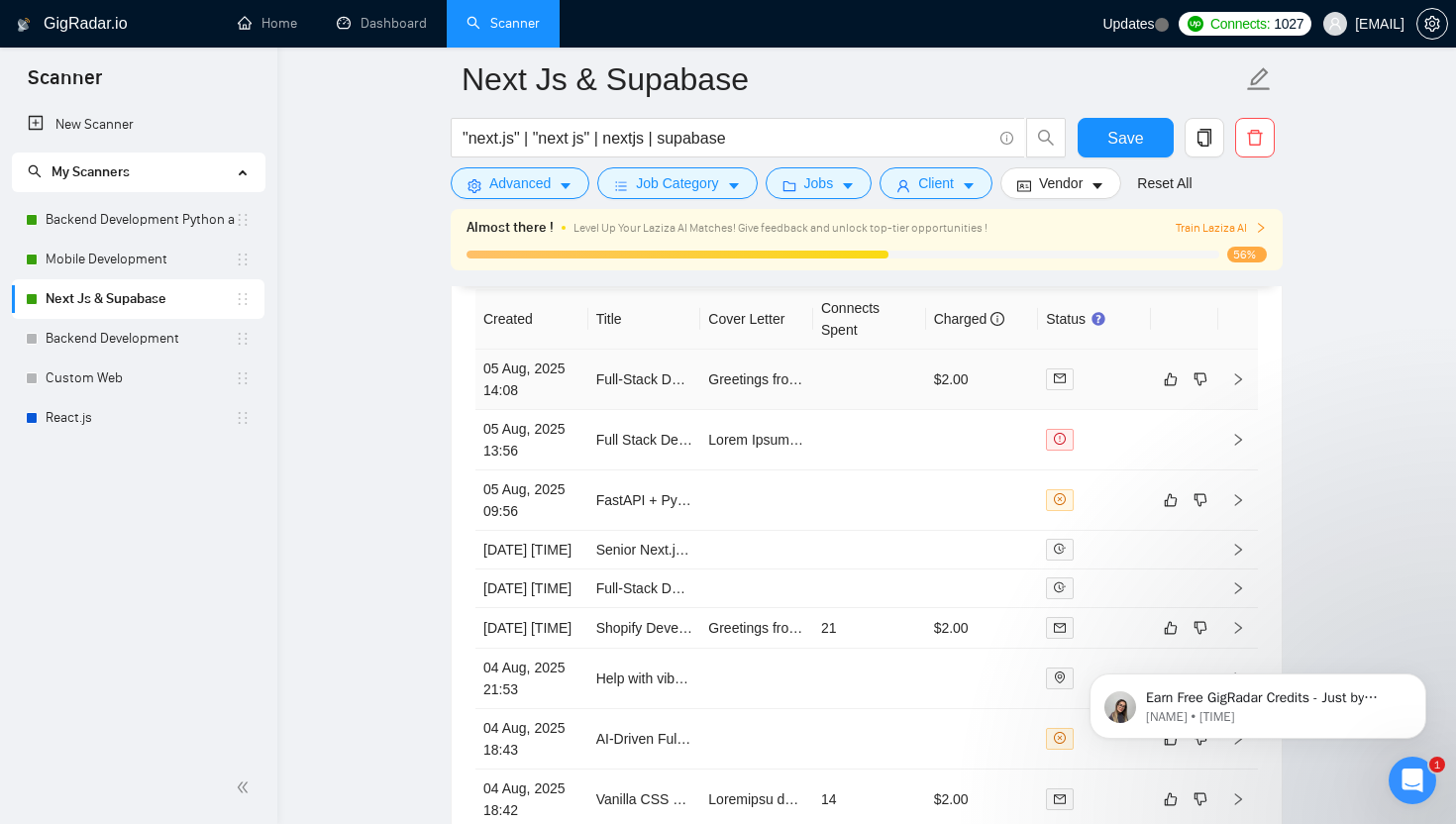 click at bounding box center (870, 379) 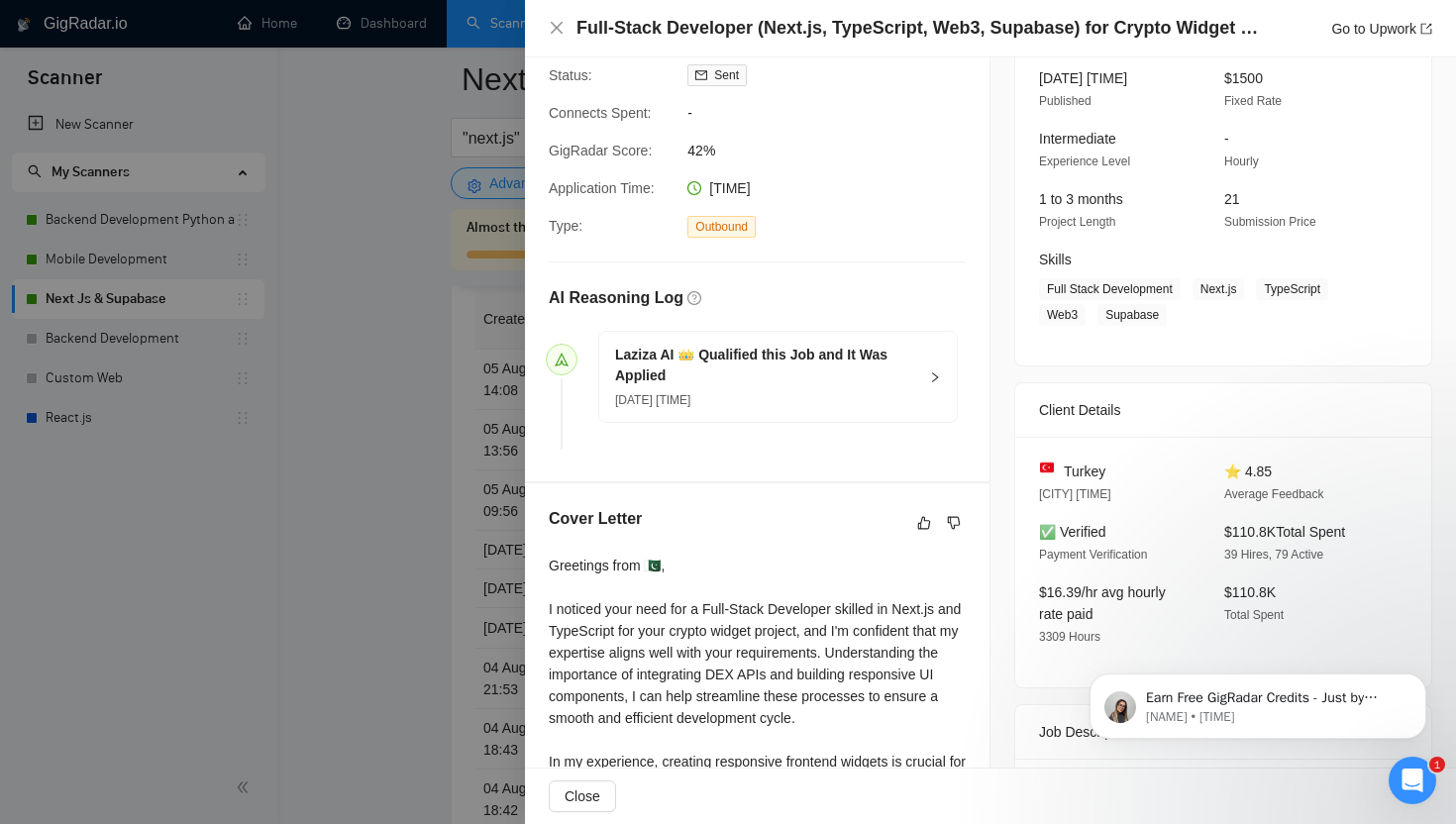 scroll, scrollTop: 139, scrollLeft: 0, axis: vertical 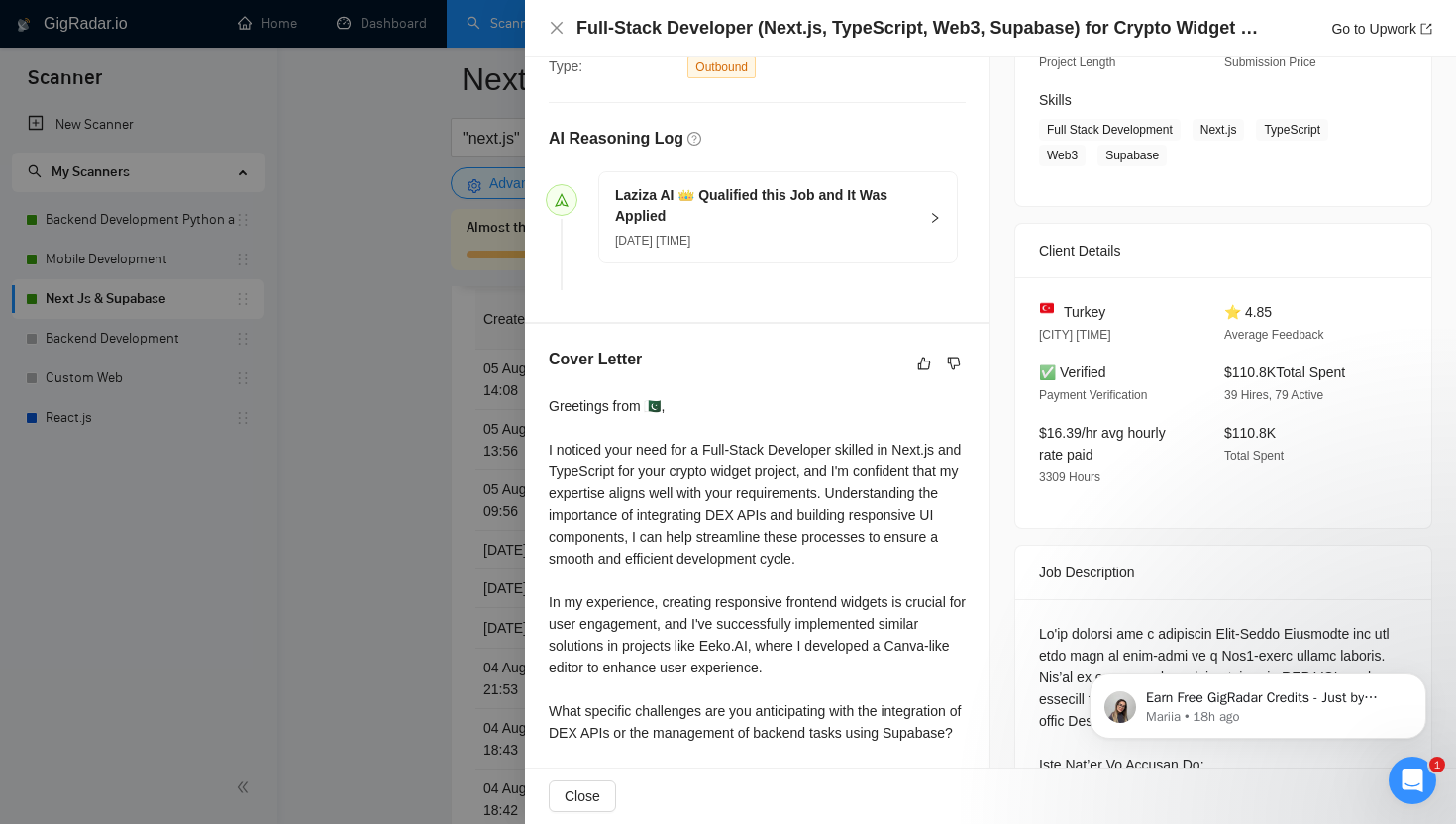 click at bounding box center (728, 412) 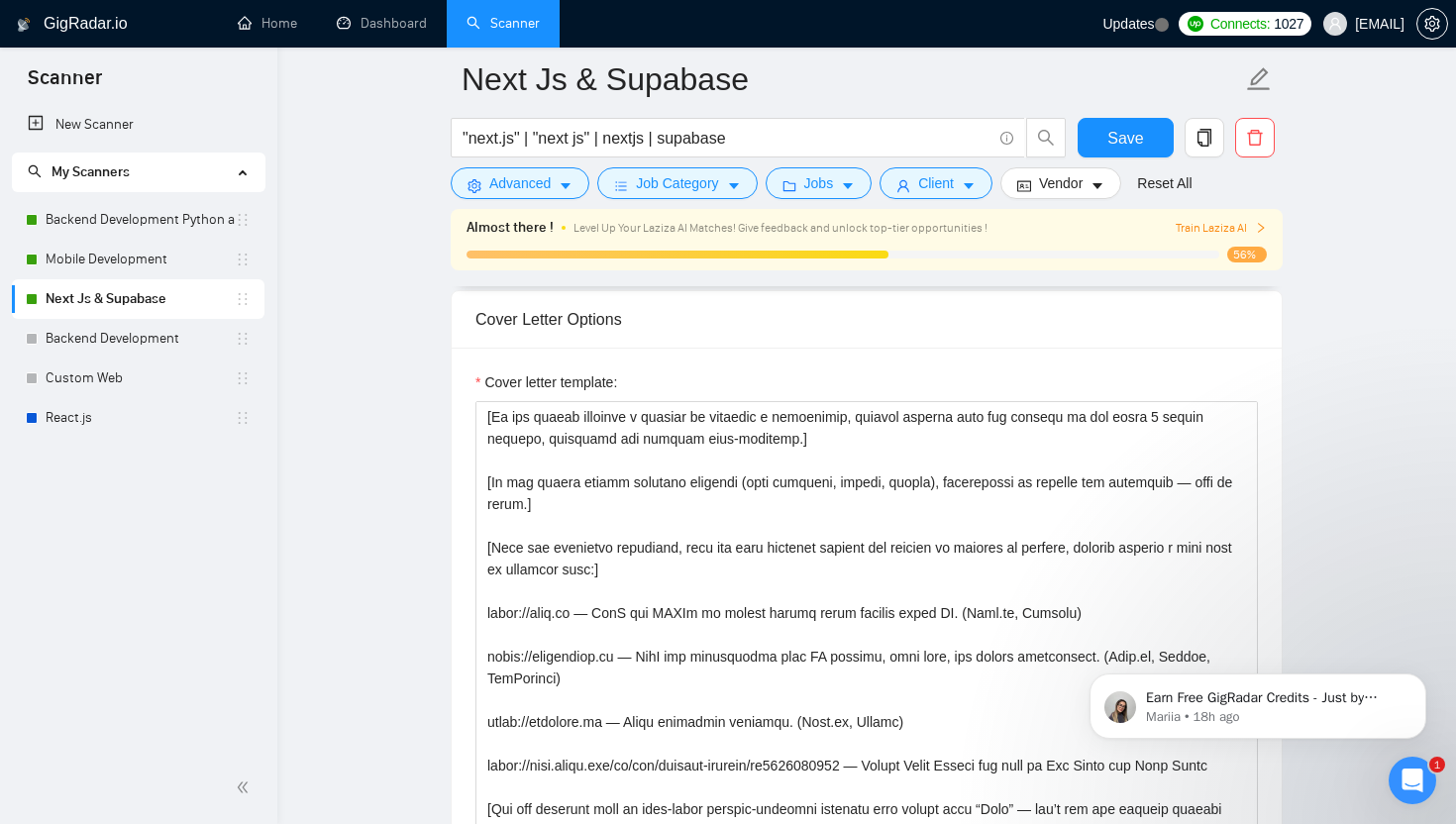scroll, scrollTop: 2400, scrollLeft: 0, axis: vertical 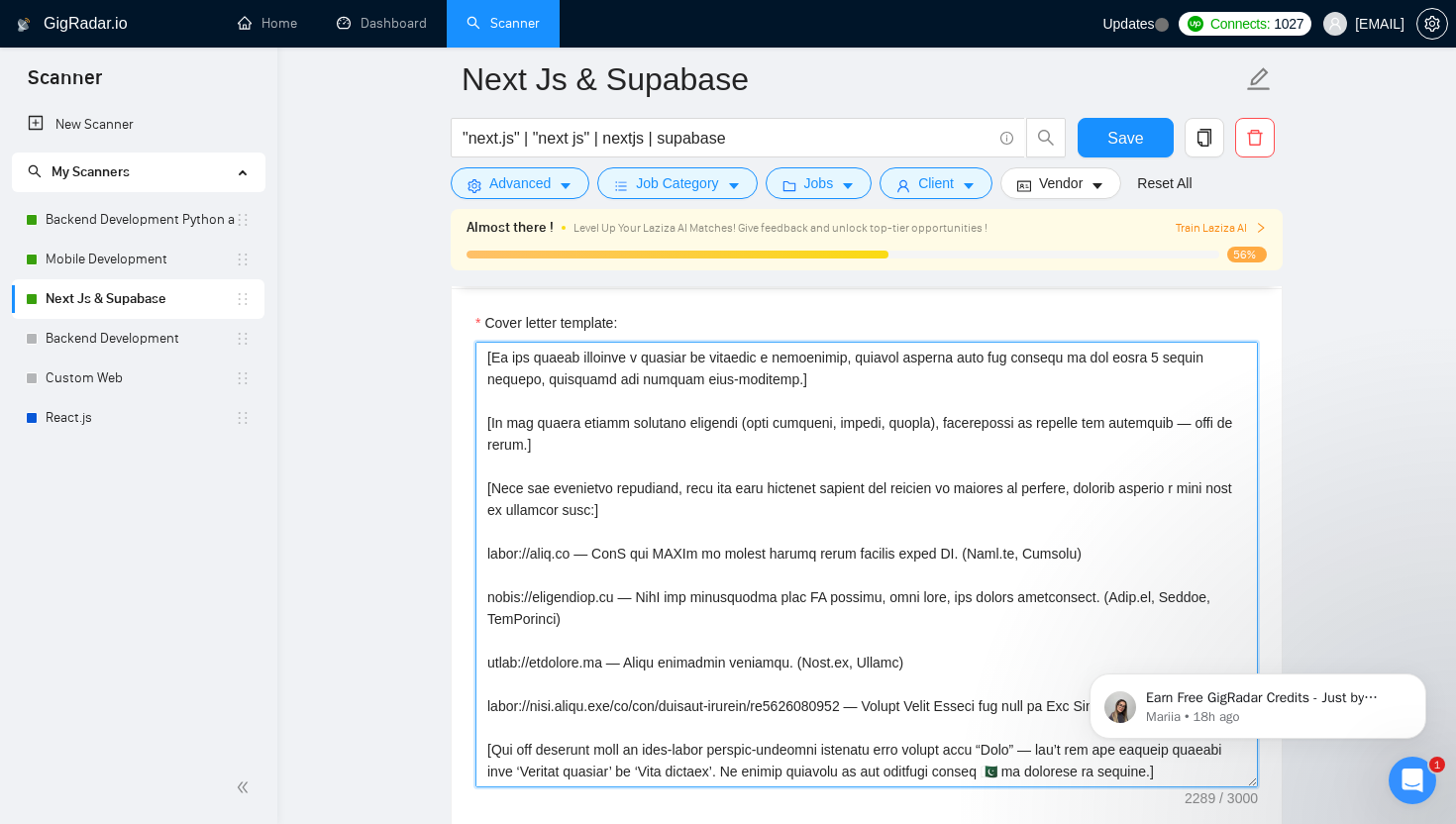 click on "Cover letter template:" at bounding box center (867, 565) 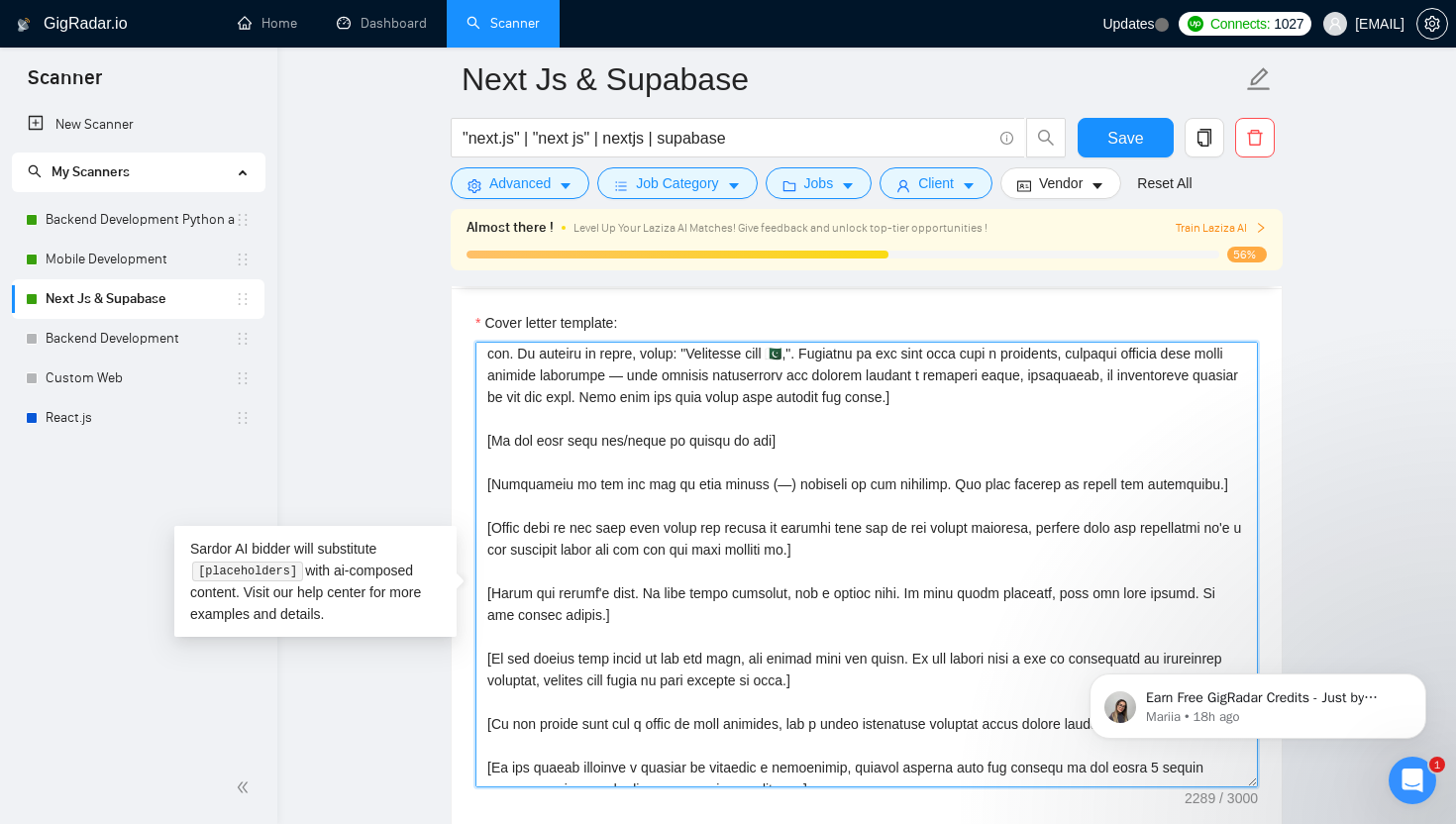 scroll, scrollTop: 0, scrollLeft: 0, axis: both 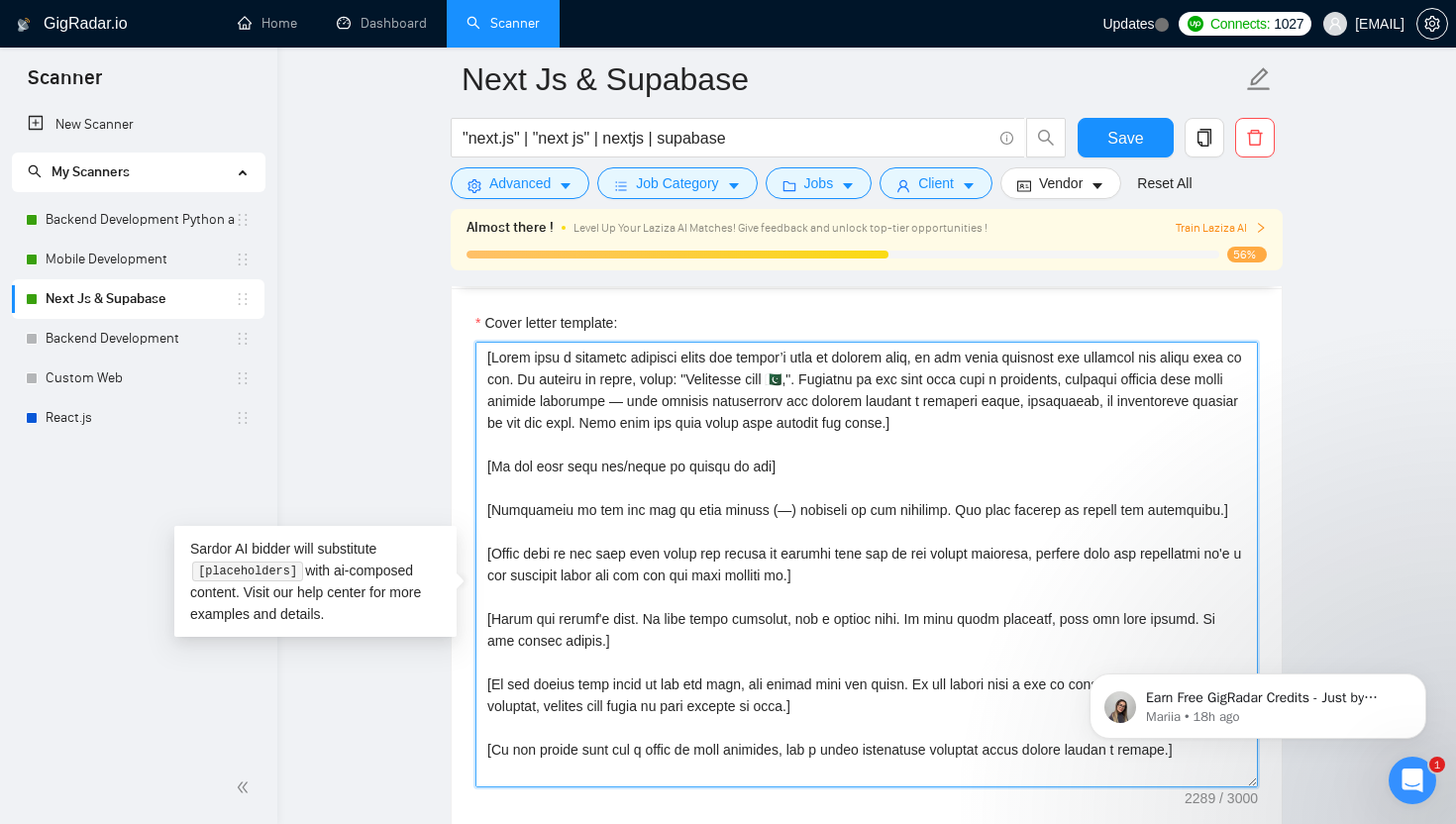 click on "Cover letter template:" at bounding box center [867, 565] 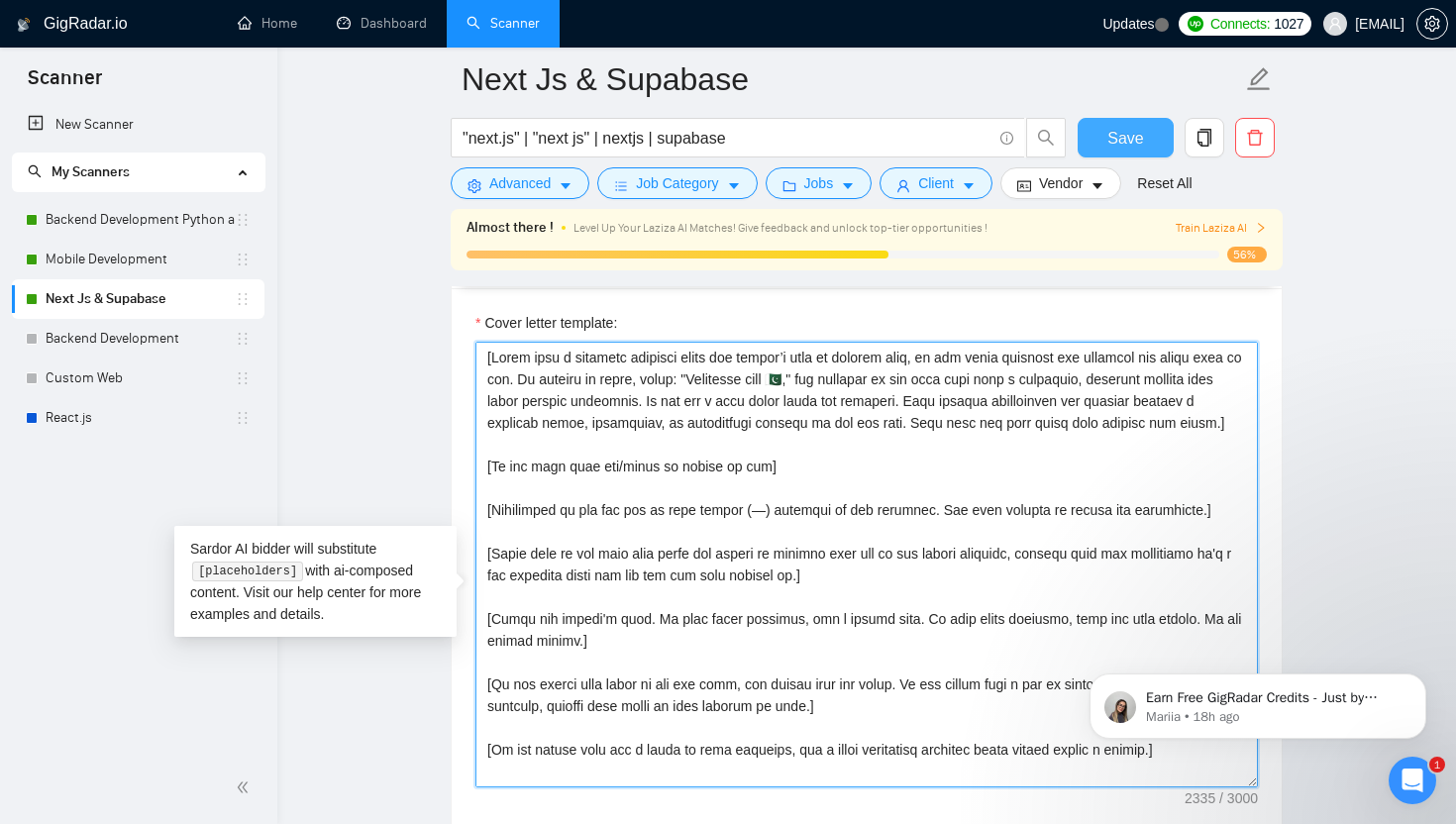 type on "[Start with a personal greeting using the client’s name or company name, in the local language and adjusted for their time of day. If nothing is found, write: "Greetings from 🇵🇰," and continue on the same line with a confident, relevant opening that shows instant alignment. Do not add a line break after the greeting. Skip generic compliments and instead mention a specific skill, experience, or observation related to the job post. Make sure the tone feels very natural and human.]
[Do not call them sir/madam or client at all]
[Absolutely do not use the em dash symbol (—) anywhere in the proposal. Use only periods or commas for separation.]
[Check what is the main pain point the client is dealing with and in the second sentence, mention that you understand it's a key starting point and how you can help address it.]
[Match the client's tone. If they write casually, use a casual tone. If they write formally, keep the tone formal. Do not overdo either.]
[If the client uses lists in the job post, you should ..." 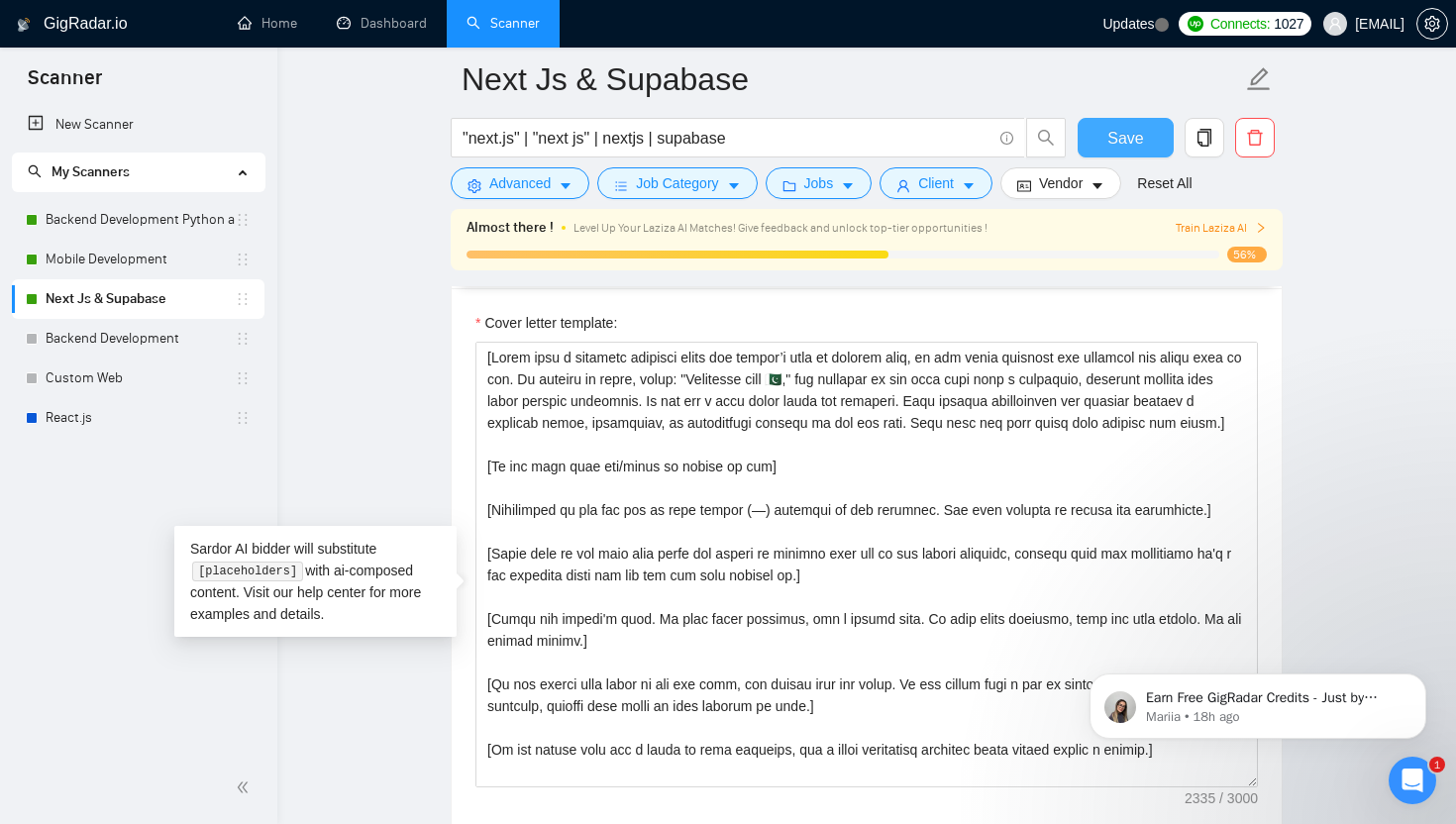 click on "Save" at bounding box center [1125, 138] 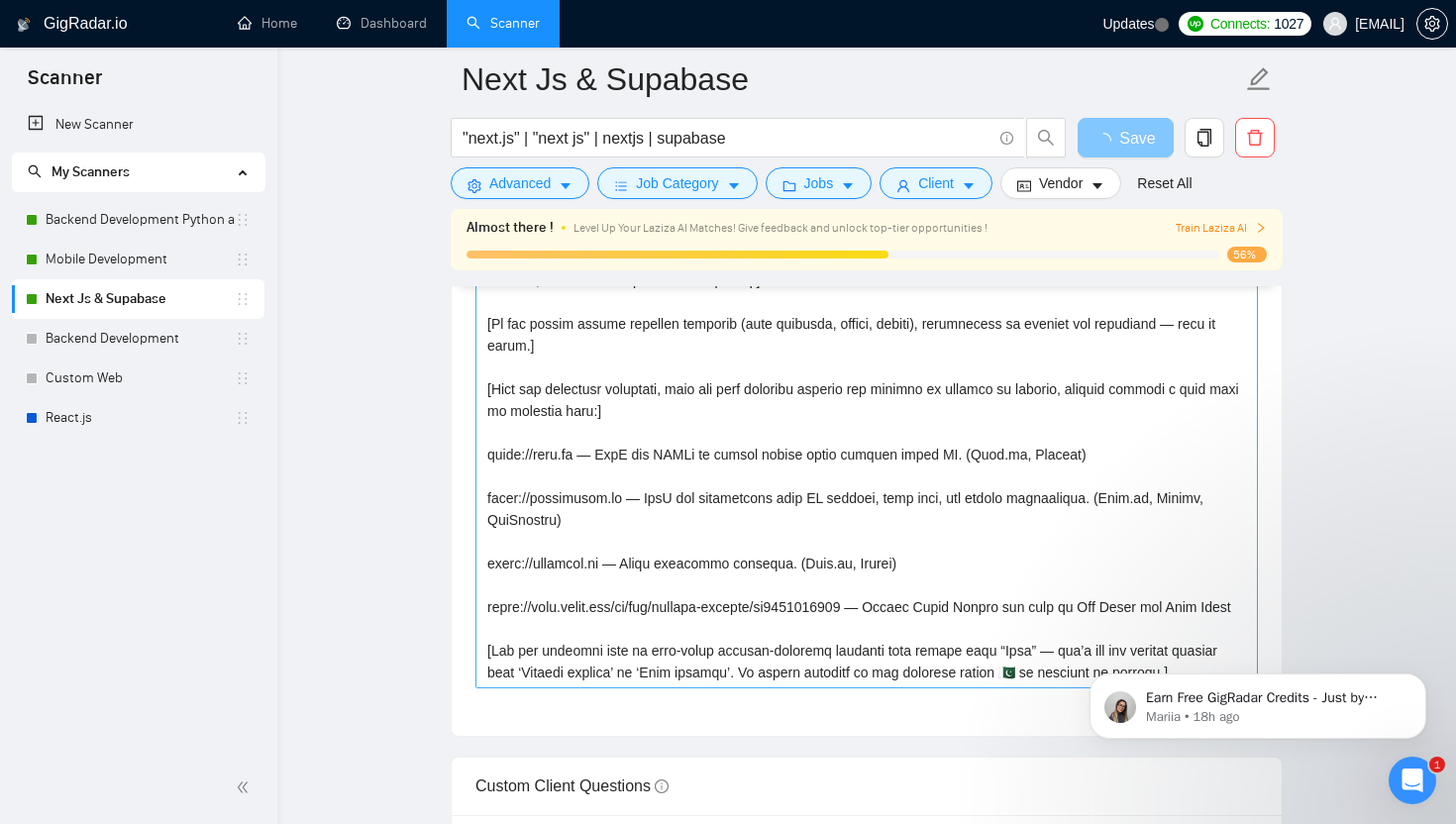 scroll, scrollTop: 479, scrollLeft: 0, axis: vertical 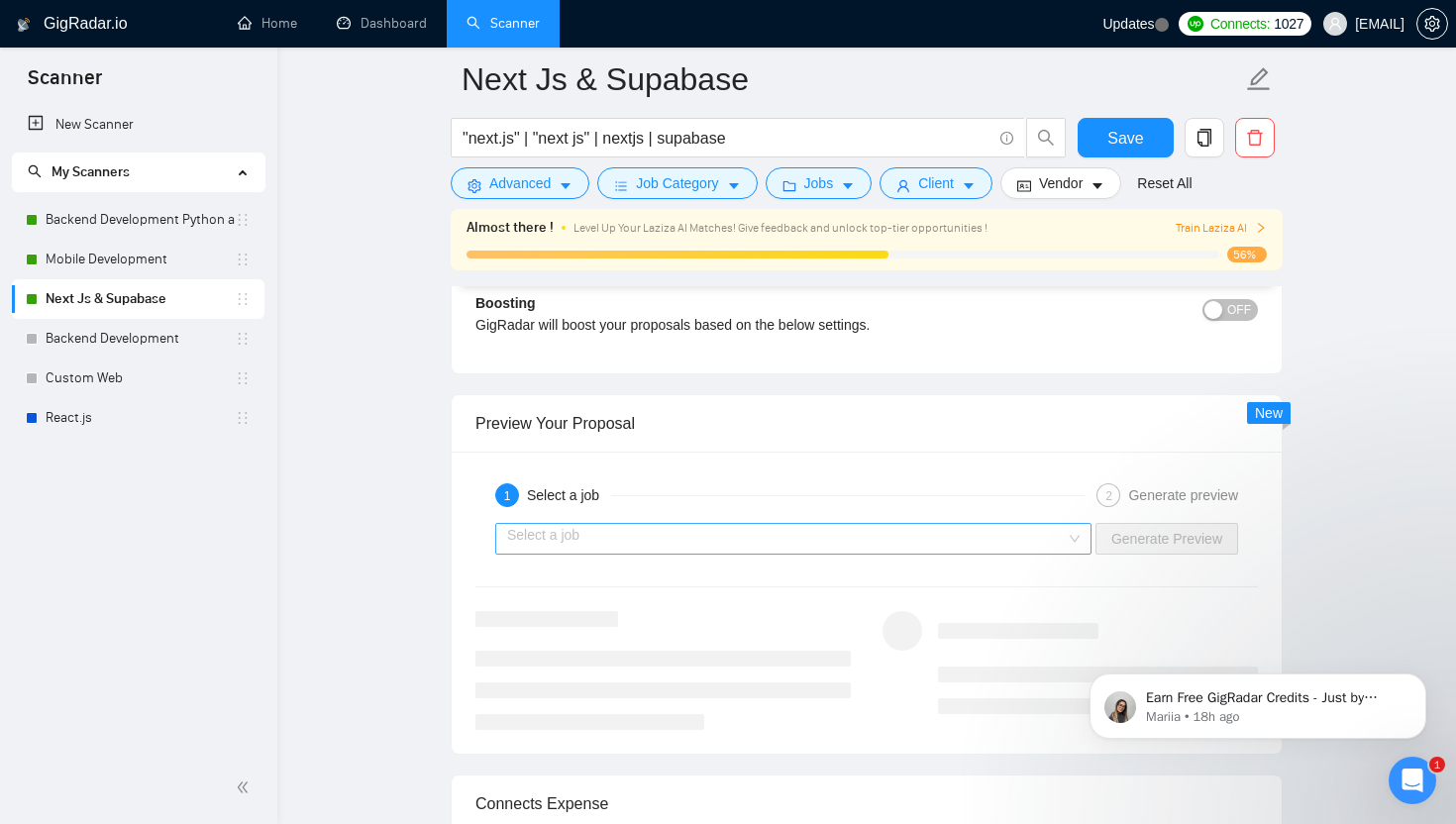 click at bounding box center (786, 539) 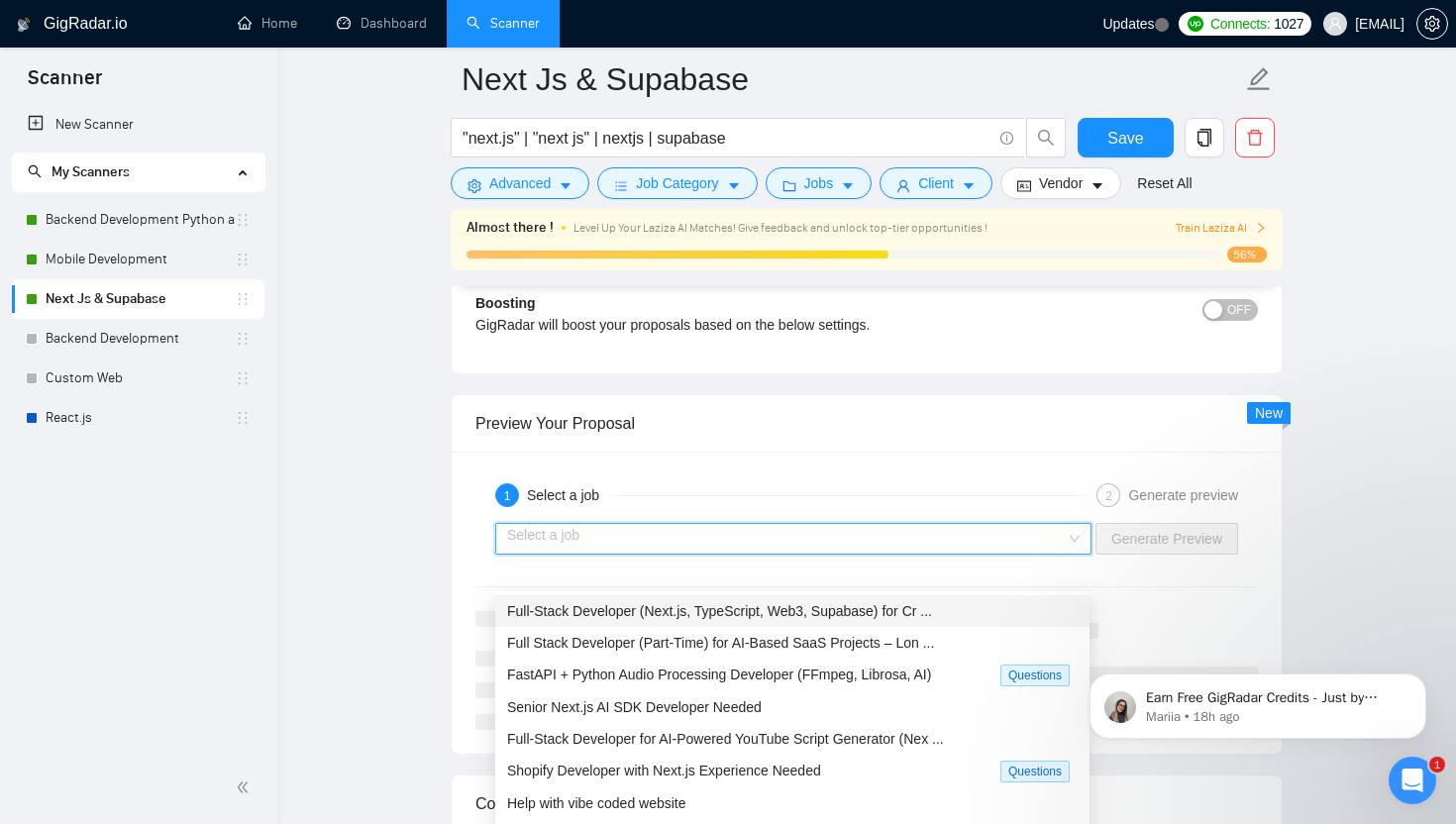 click on "Full-Stack Developer (Next.js, TypeScript, Web3, Supabase) for Cr ..." at bounding box center (792, 611) 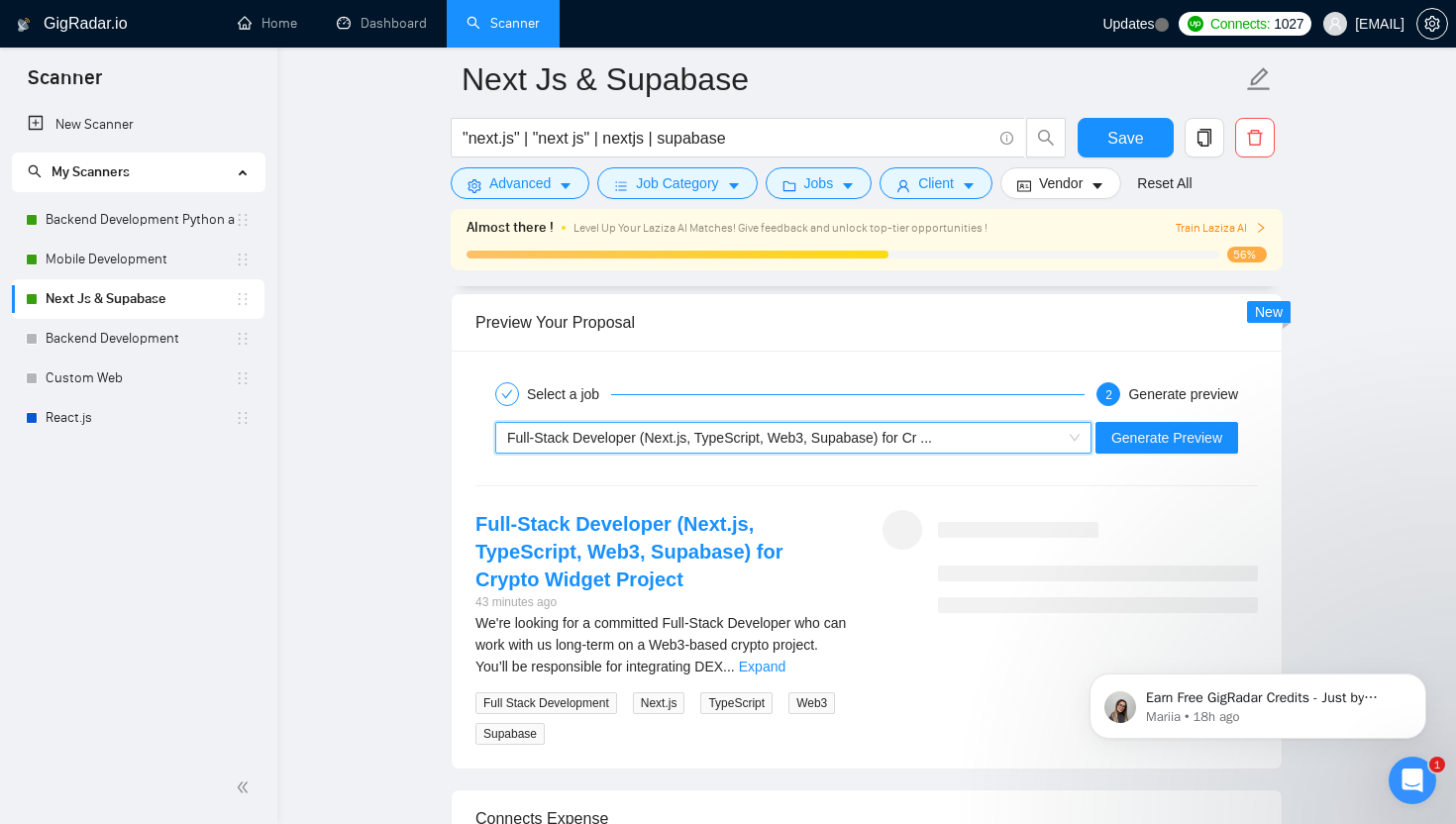 scroll, scrollTop: 3912, scrollLeft: 0, axis: vertical 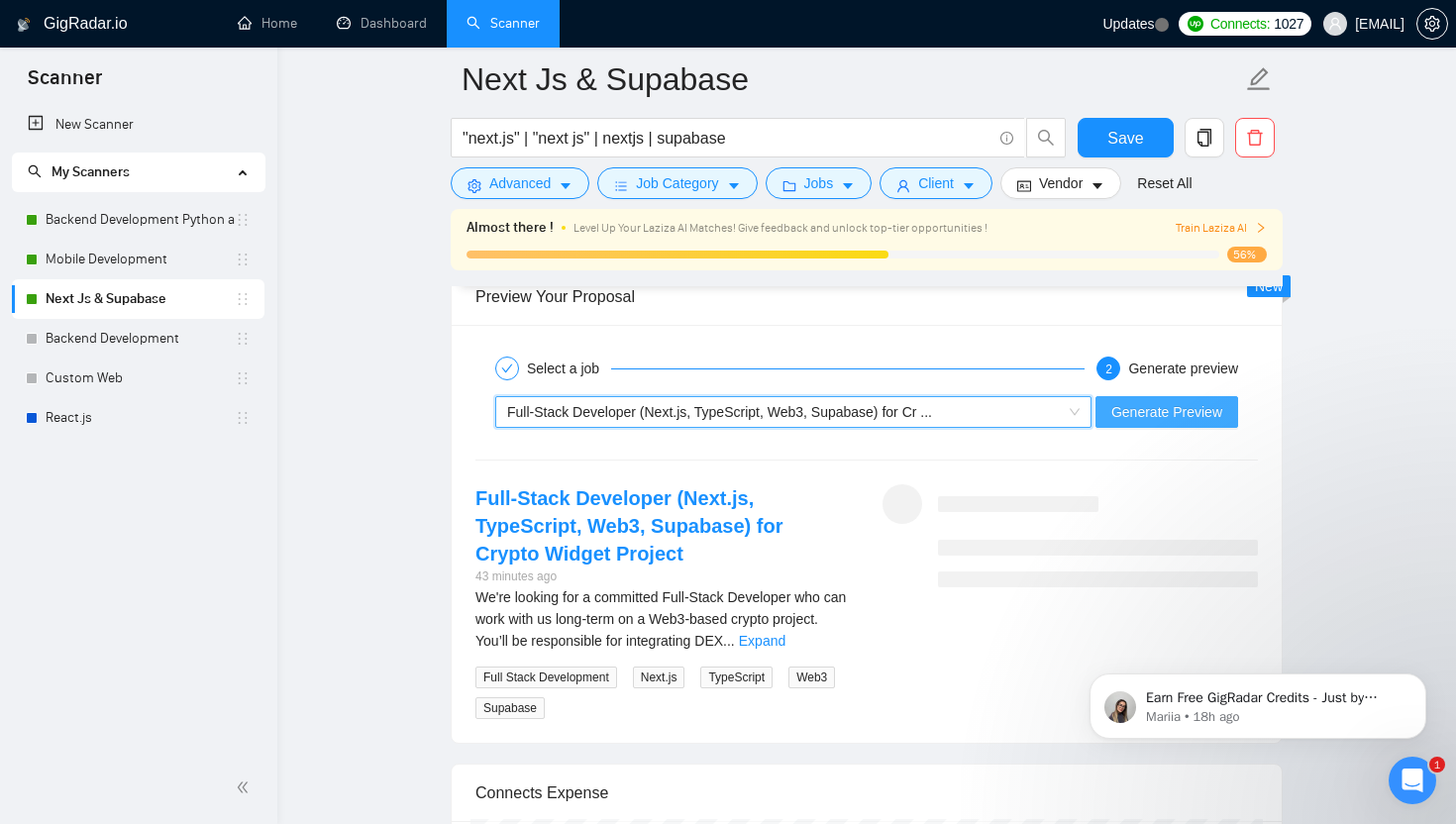 click on "Generate Preview" at bounding box center (1167, 412) 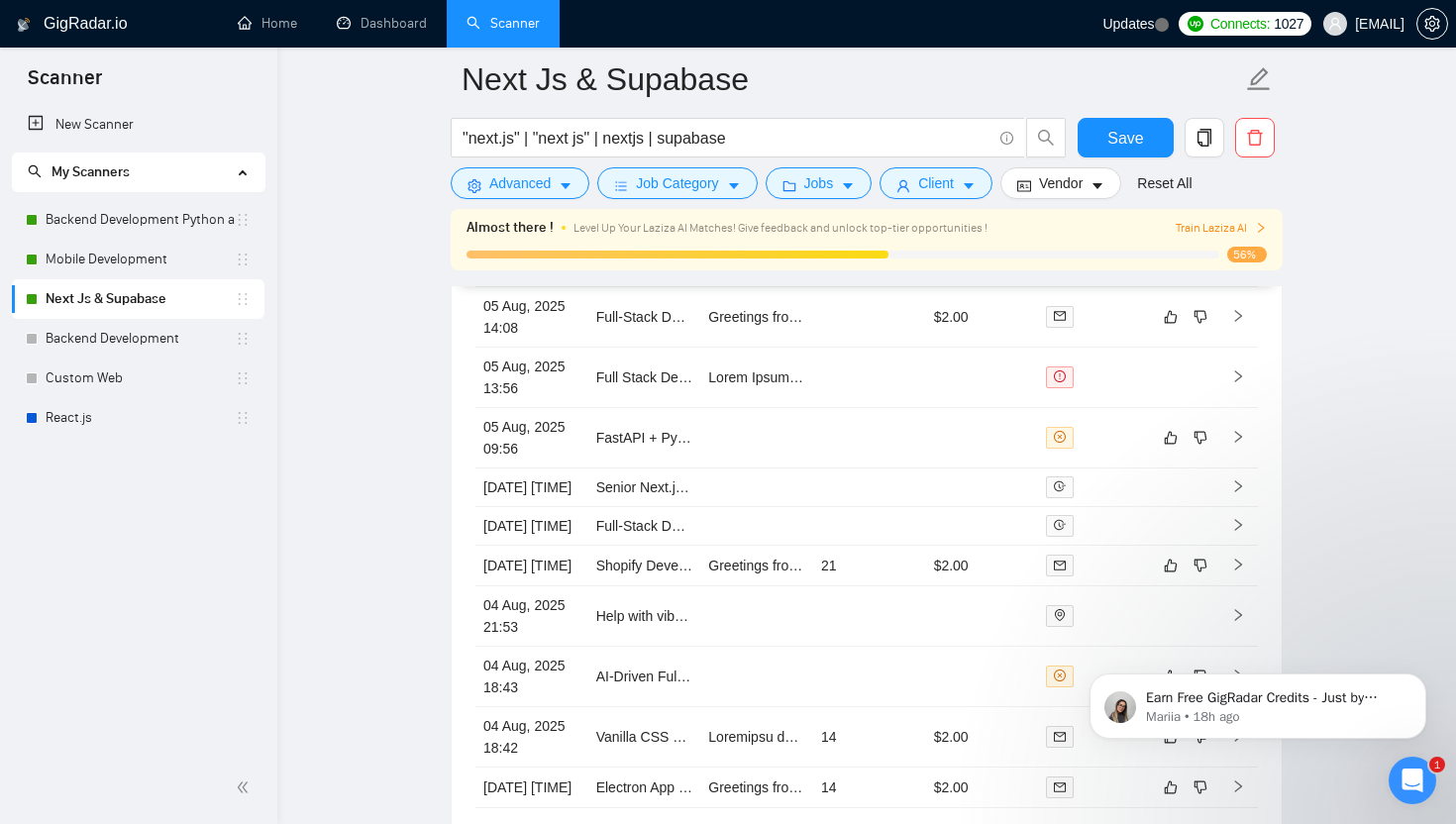 scroll, scrollTop: 5561, scrollLeft: 0, axis: vertical 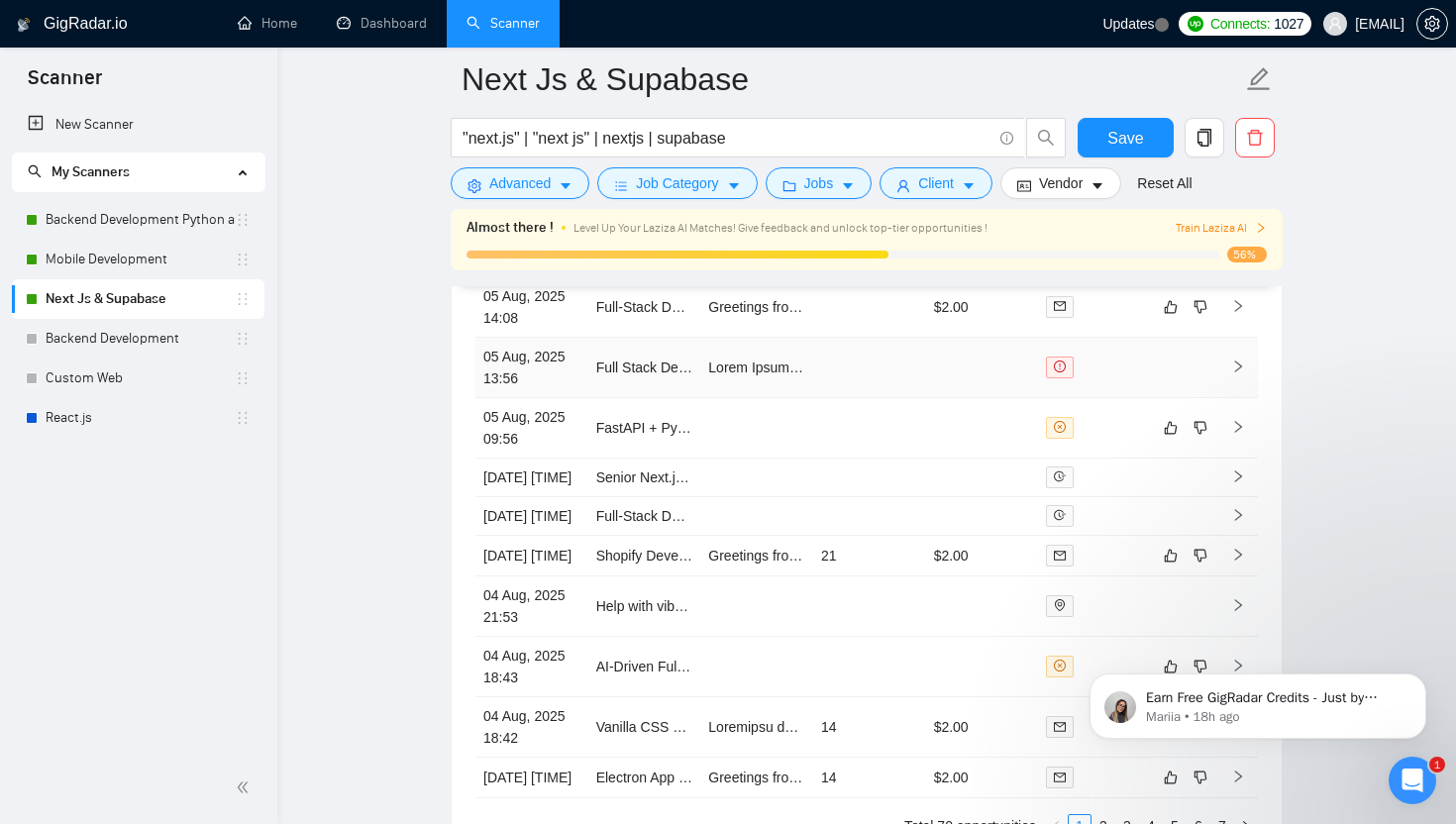 click at bounding box center [870, 367] 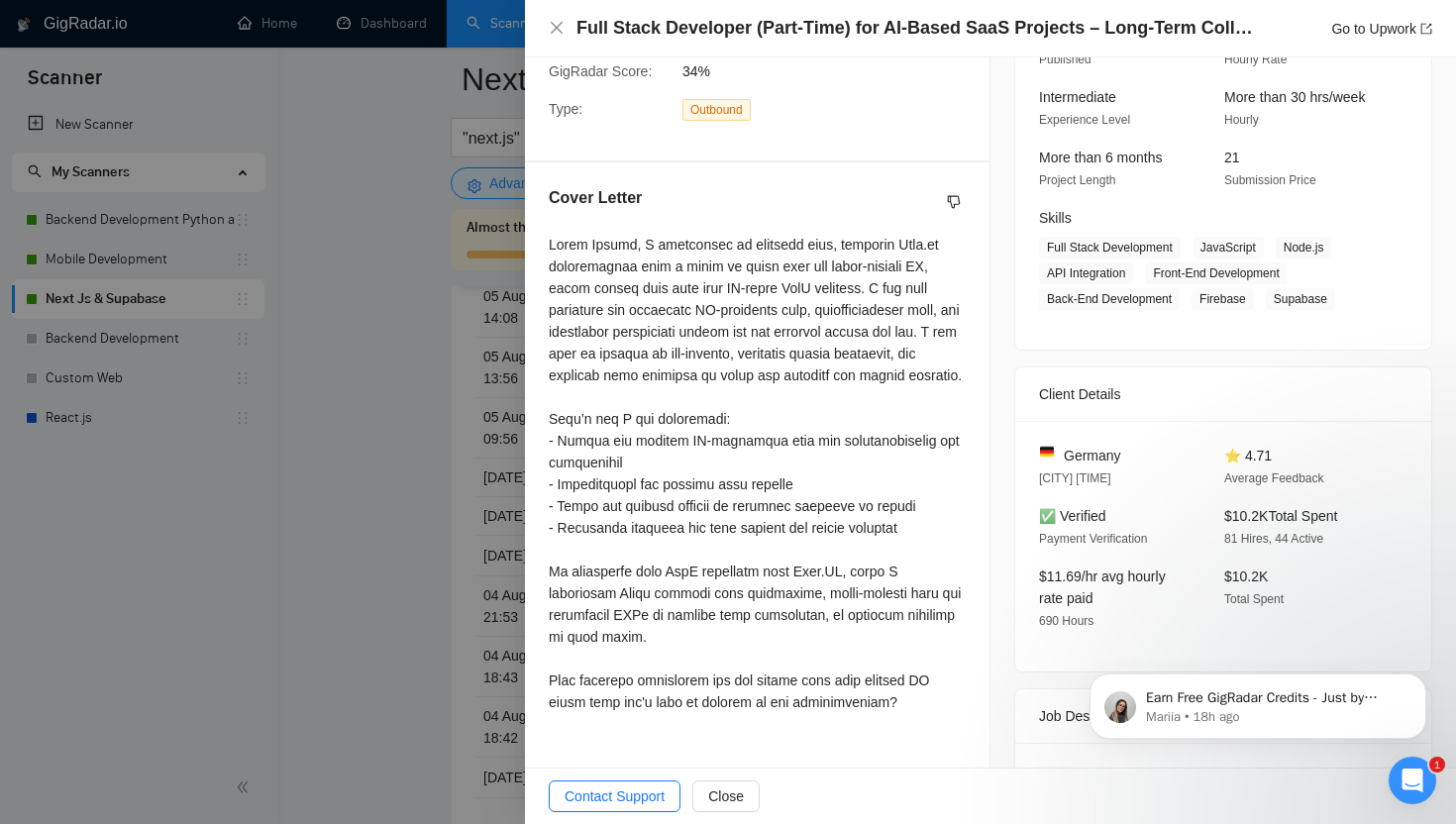click at bounding box center [728, 412] 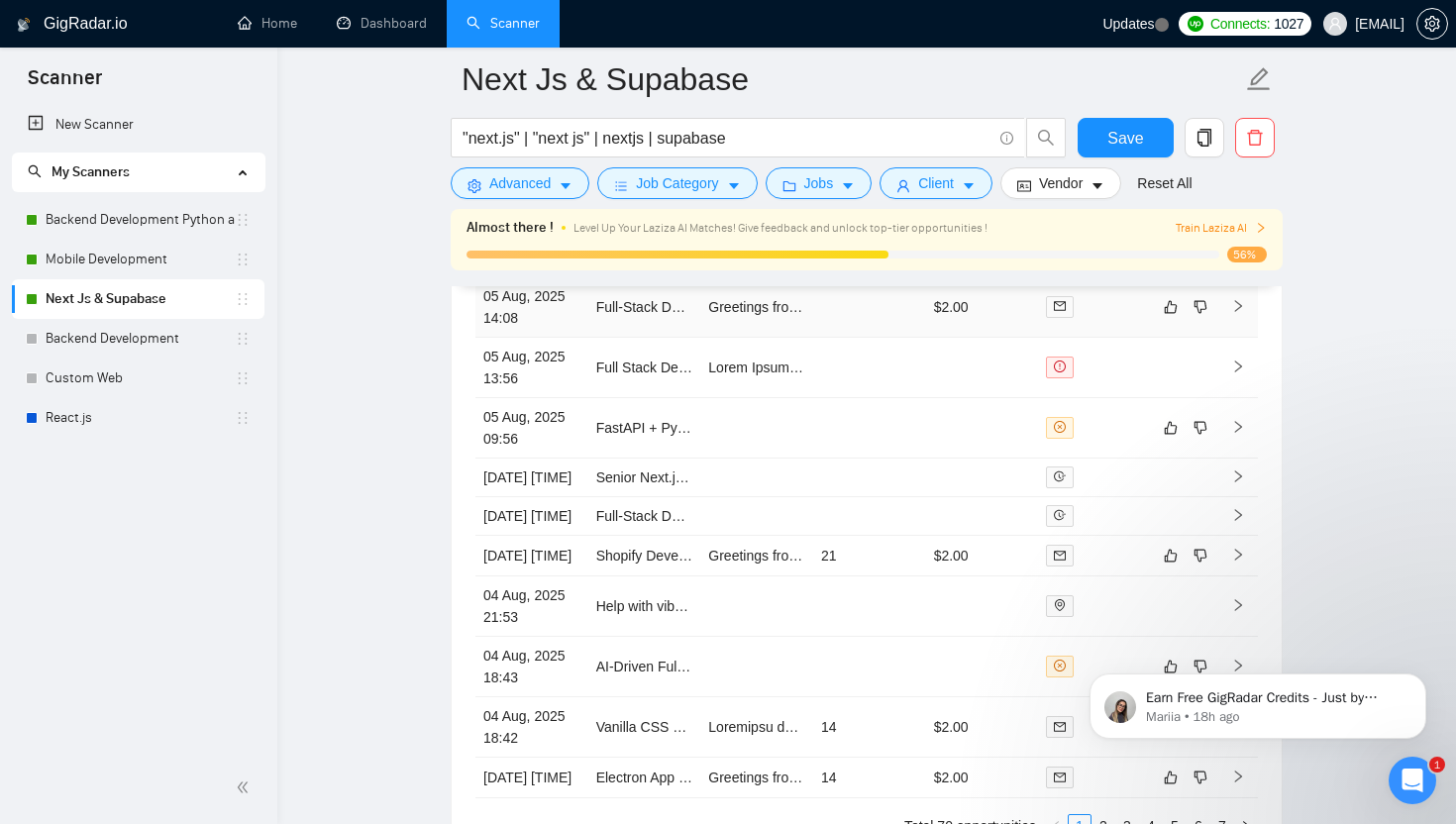 click at bounding box center [870, 307] 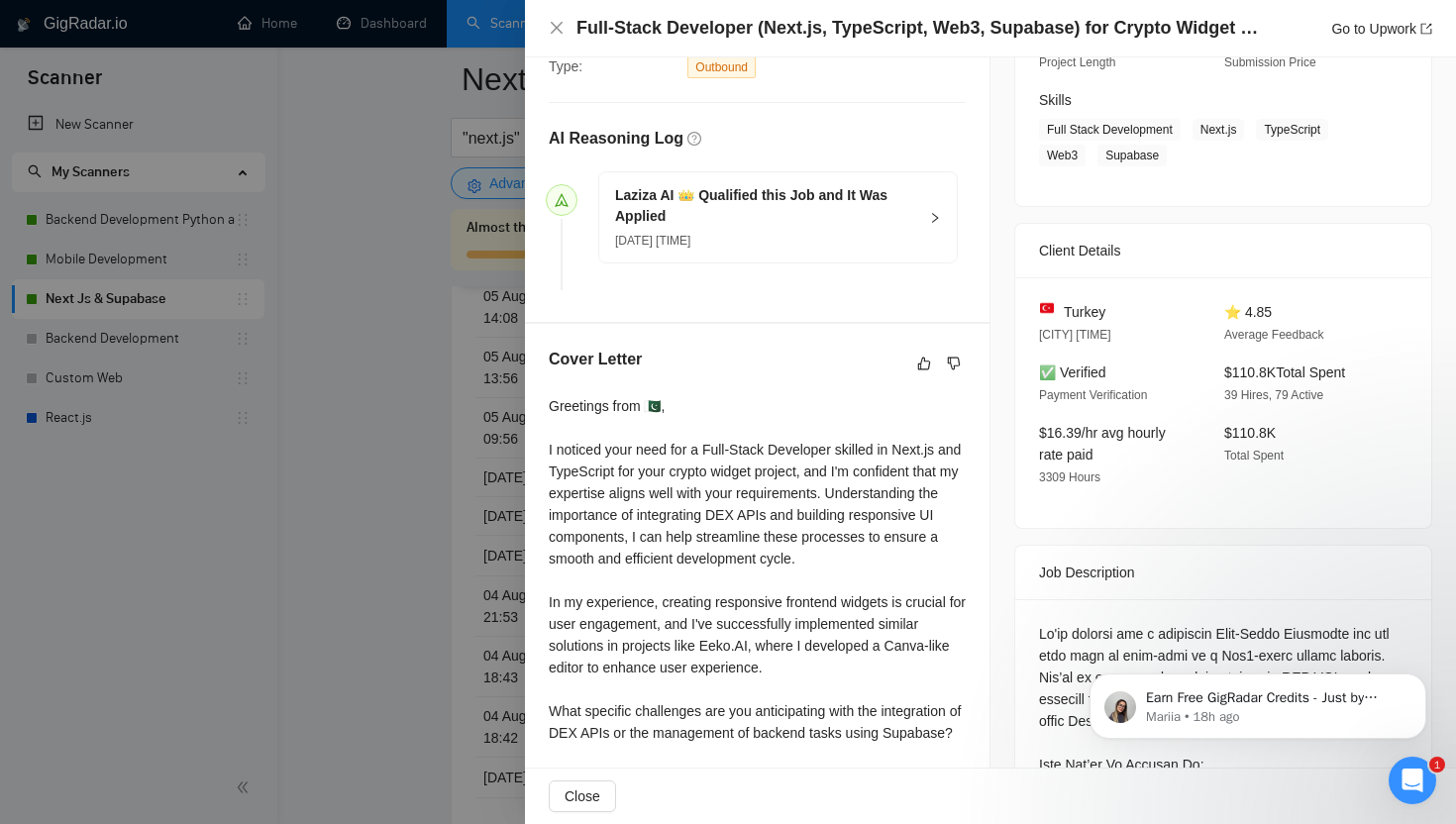 click at bounding box center [728, 412] 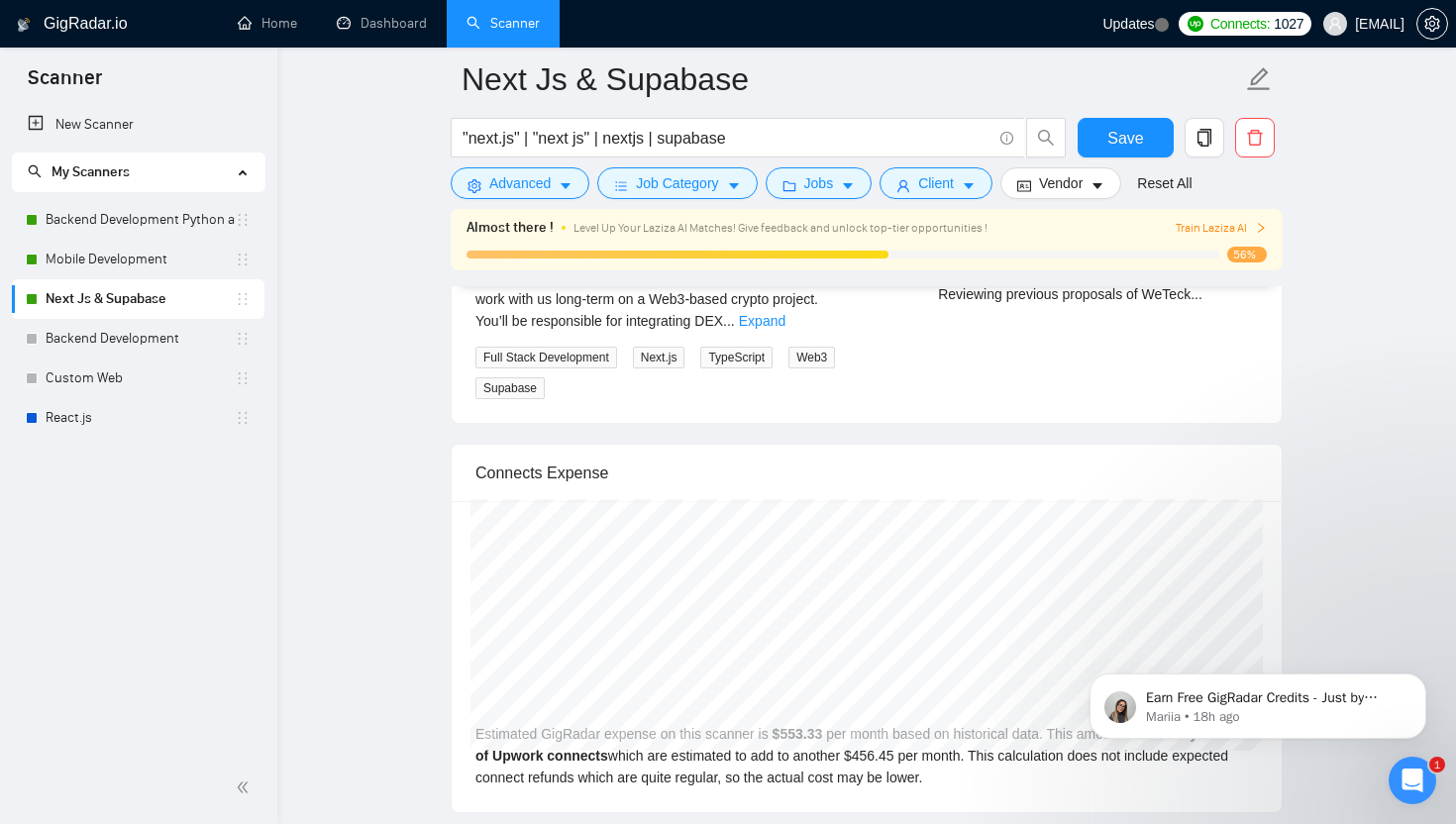 scroll, scrollTop: 4087, scrollLeft: 0, axis: vertical 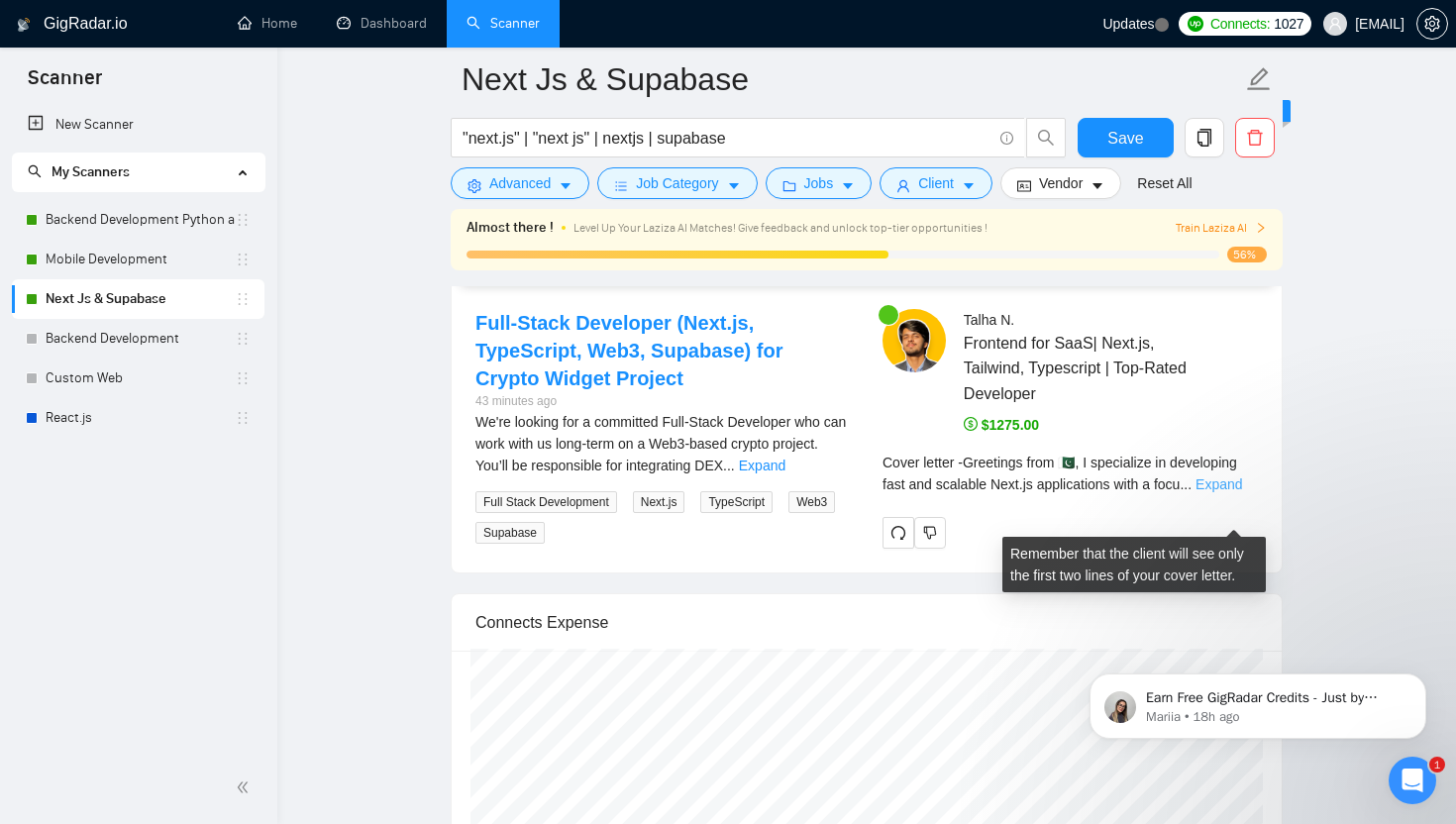 click on "Expand" at bounding box center [1218, 484] 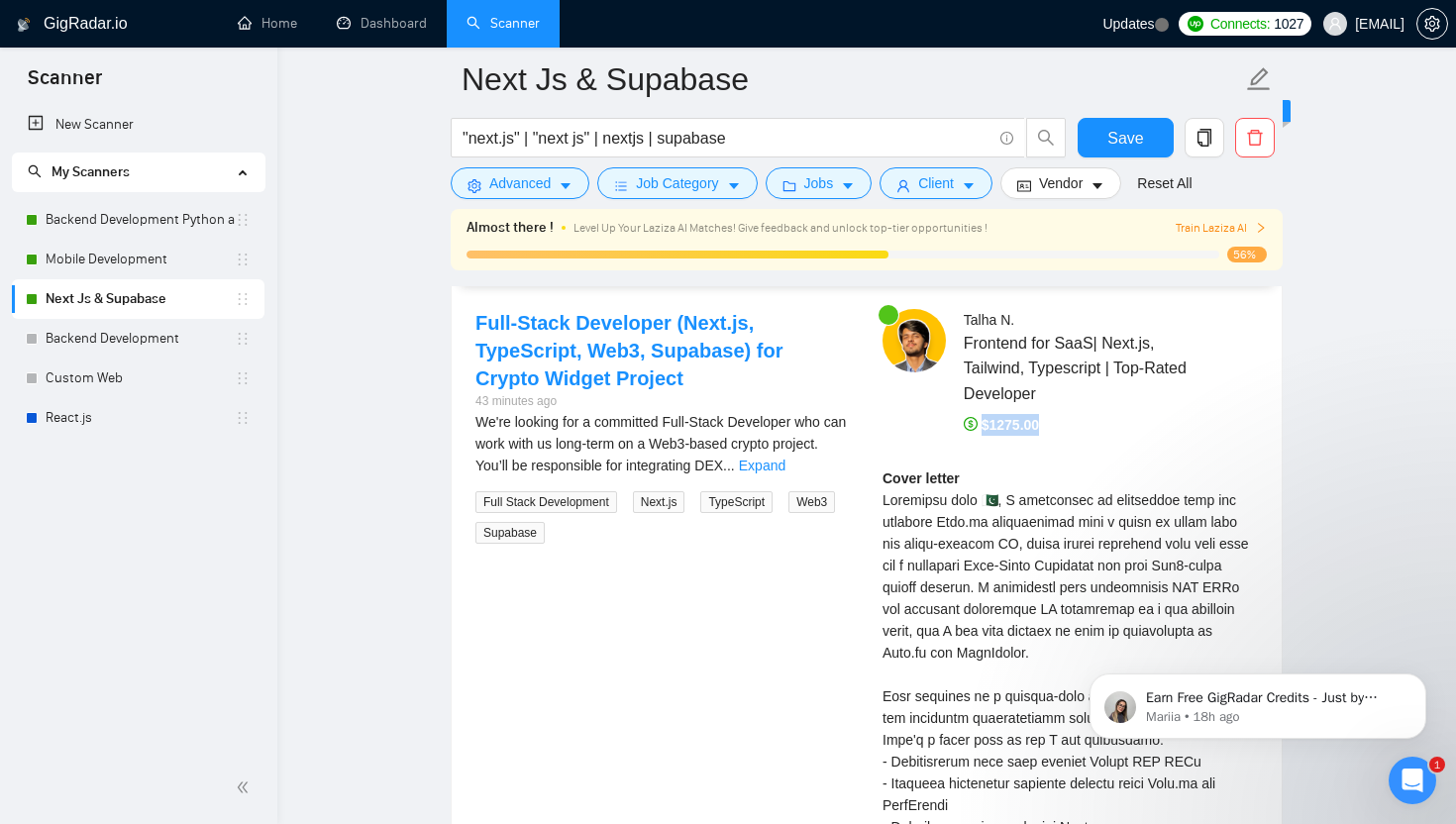 drag, startPoint x: 988, startPoint y: 456, endPoint x: 1066, endPoint y: 454, distance: 78.025637 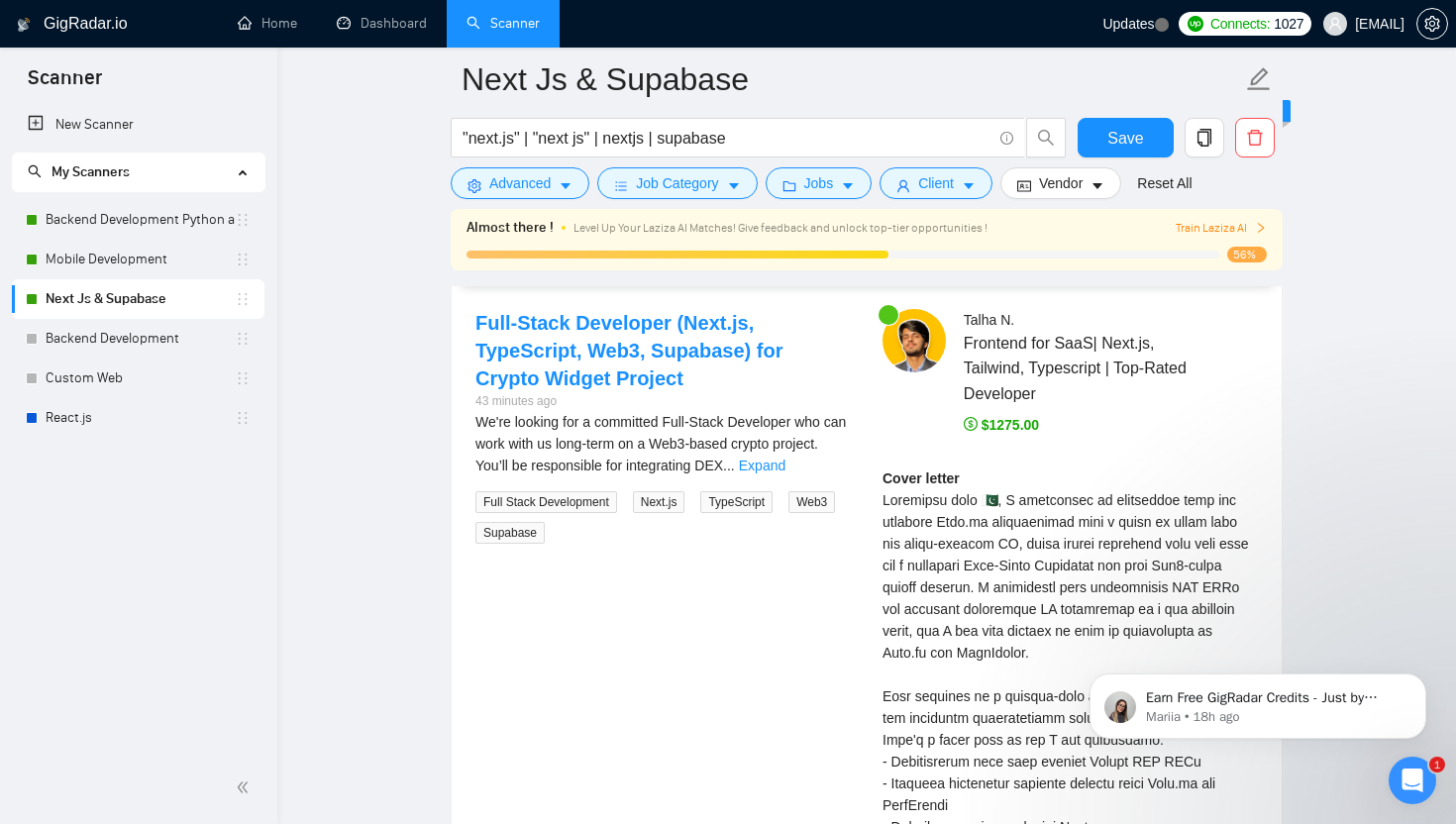 click on "Talha   N .      Frontend for SaaS| Next.js, Tailwind, Typescript | Top-Rated Developer   $1275.00 Cover letter" at bounding box center [1070, 697] 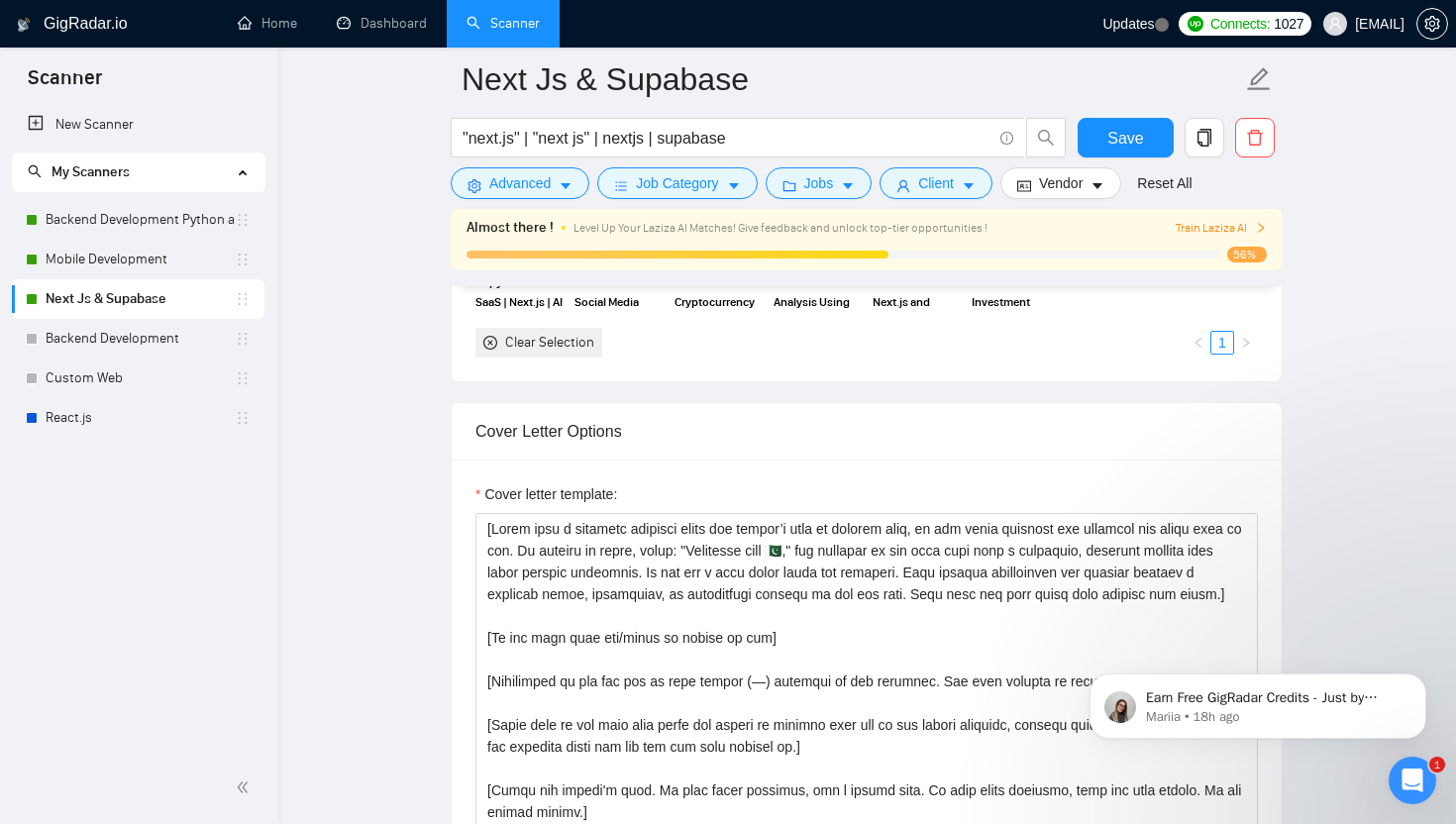 scroll, scrollTop: 2242, scrollLeft: 0, axis: vertical 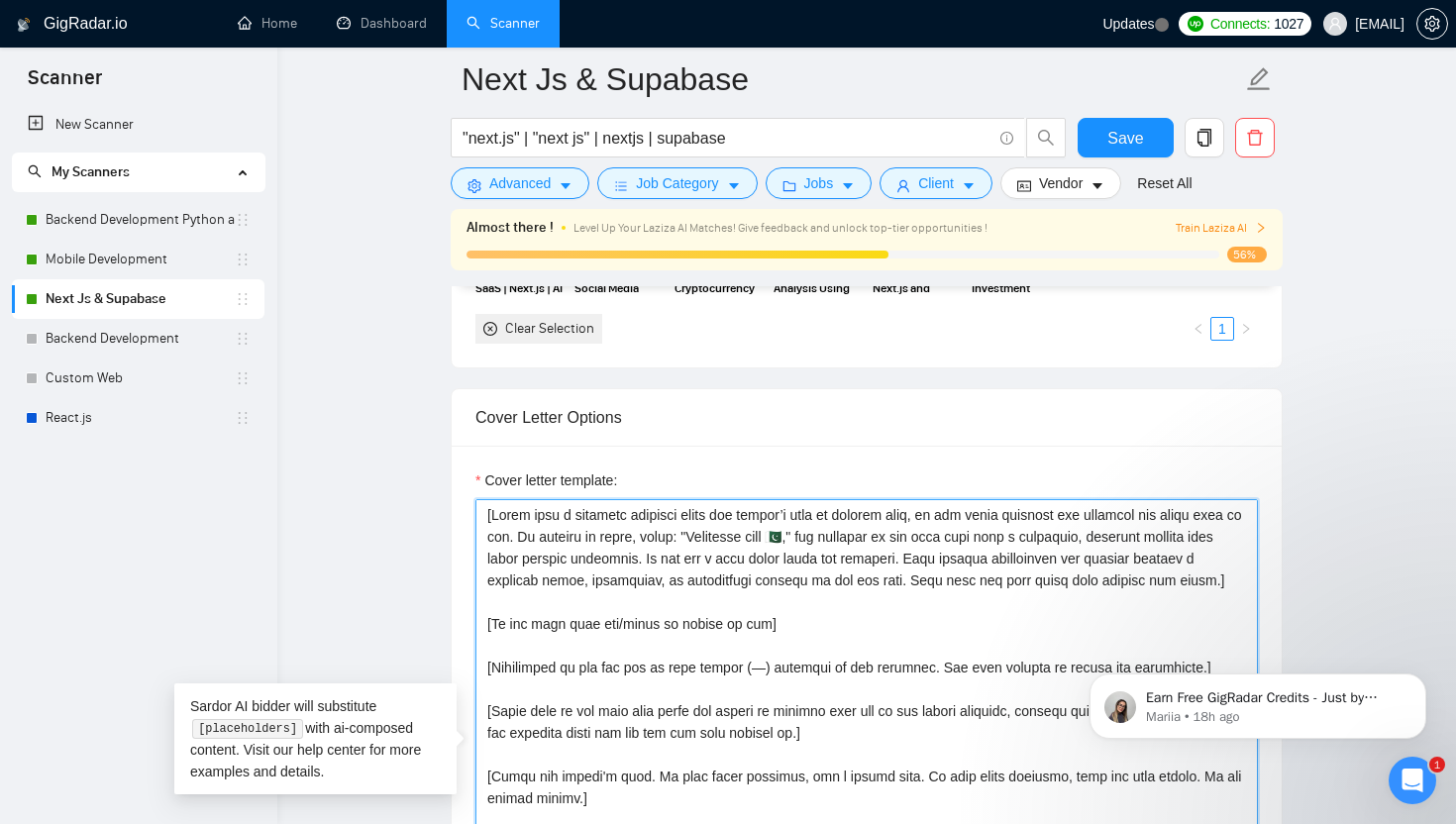 drag, startPoint x: 603, startPoint y: 623, endPoint x: 460, endPoint y: 490, distance: 195.28953 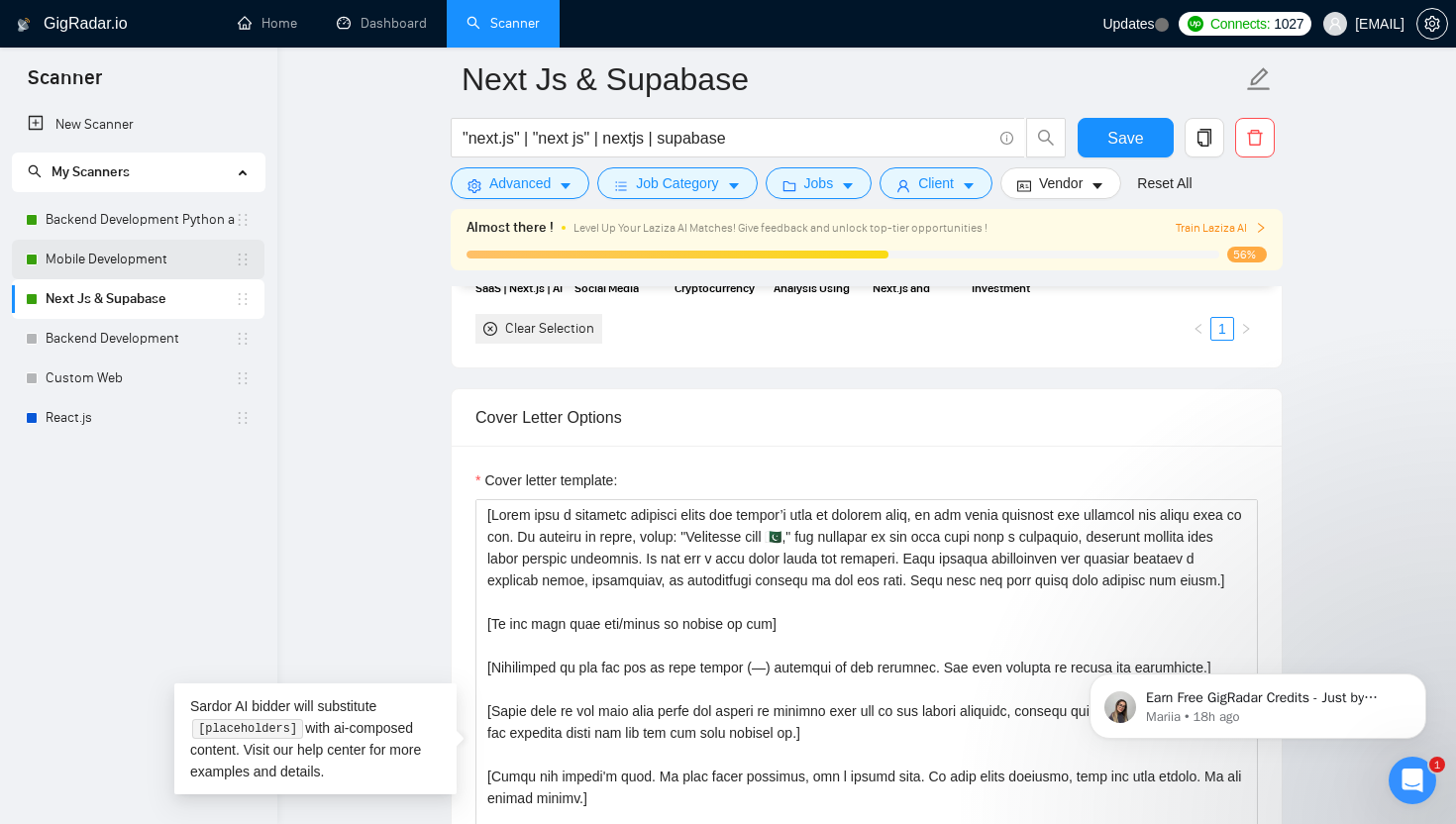 click on "Mobile Development" at bounding box center (140, 259) 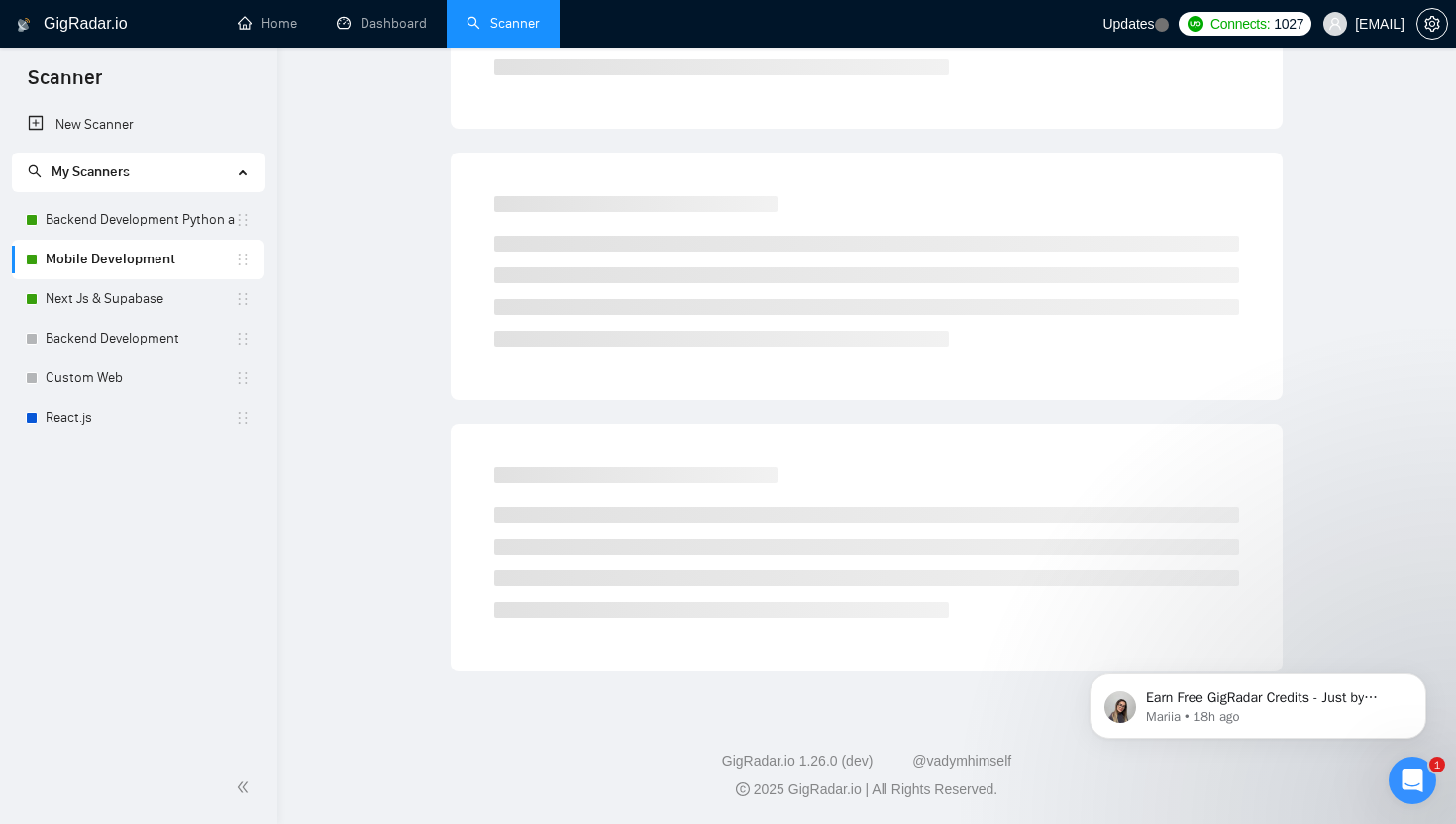 scroll, scrollTop: 0, scrollLeft: 0, axis: both 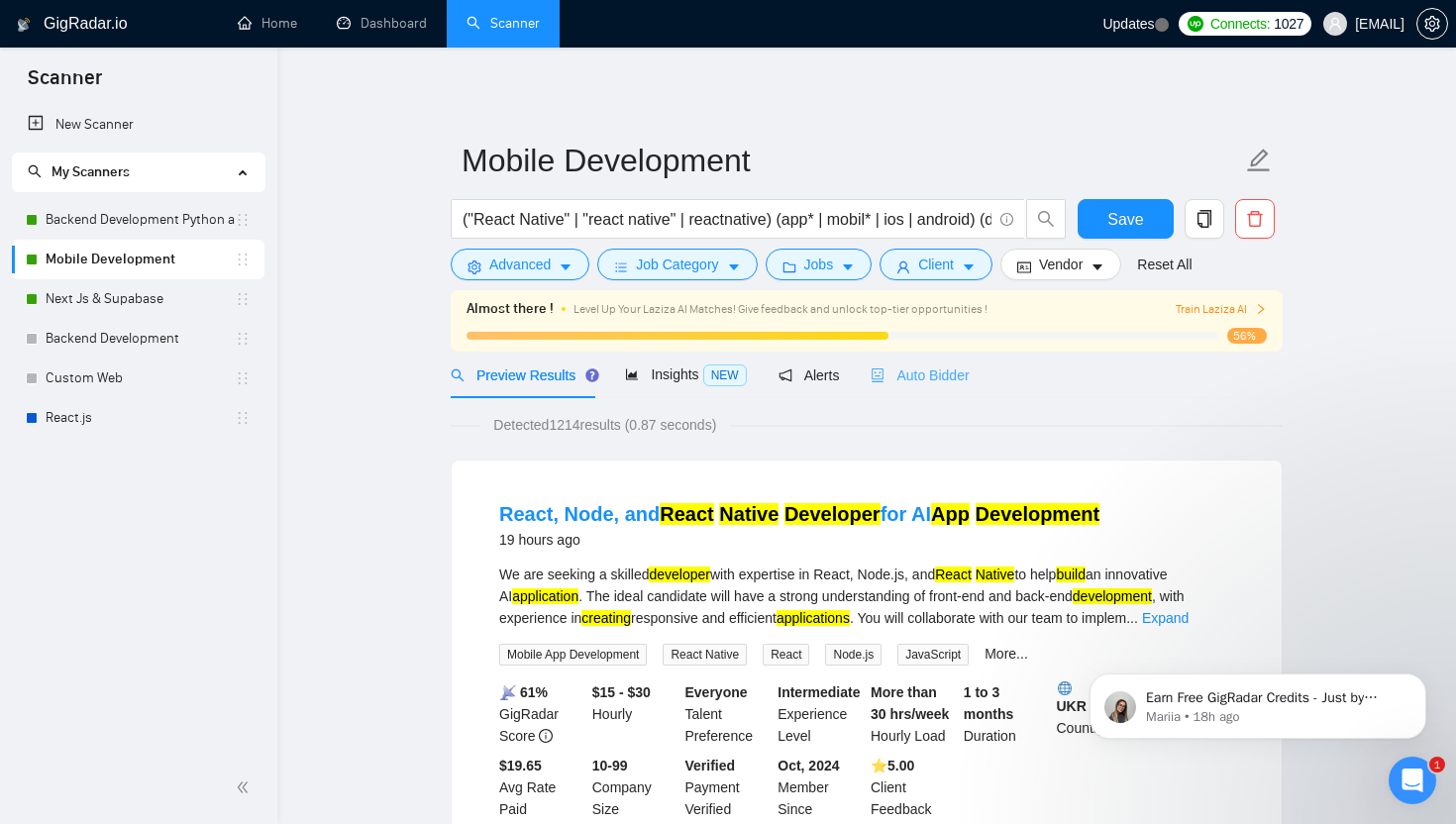 click on "Auto Bidder" at bounding box center (919, 374) 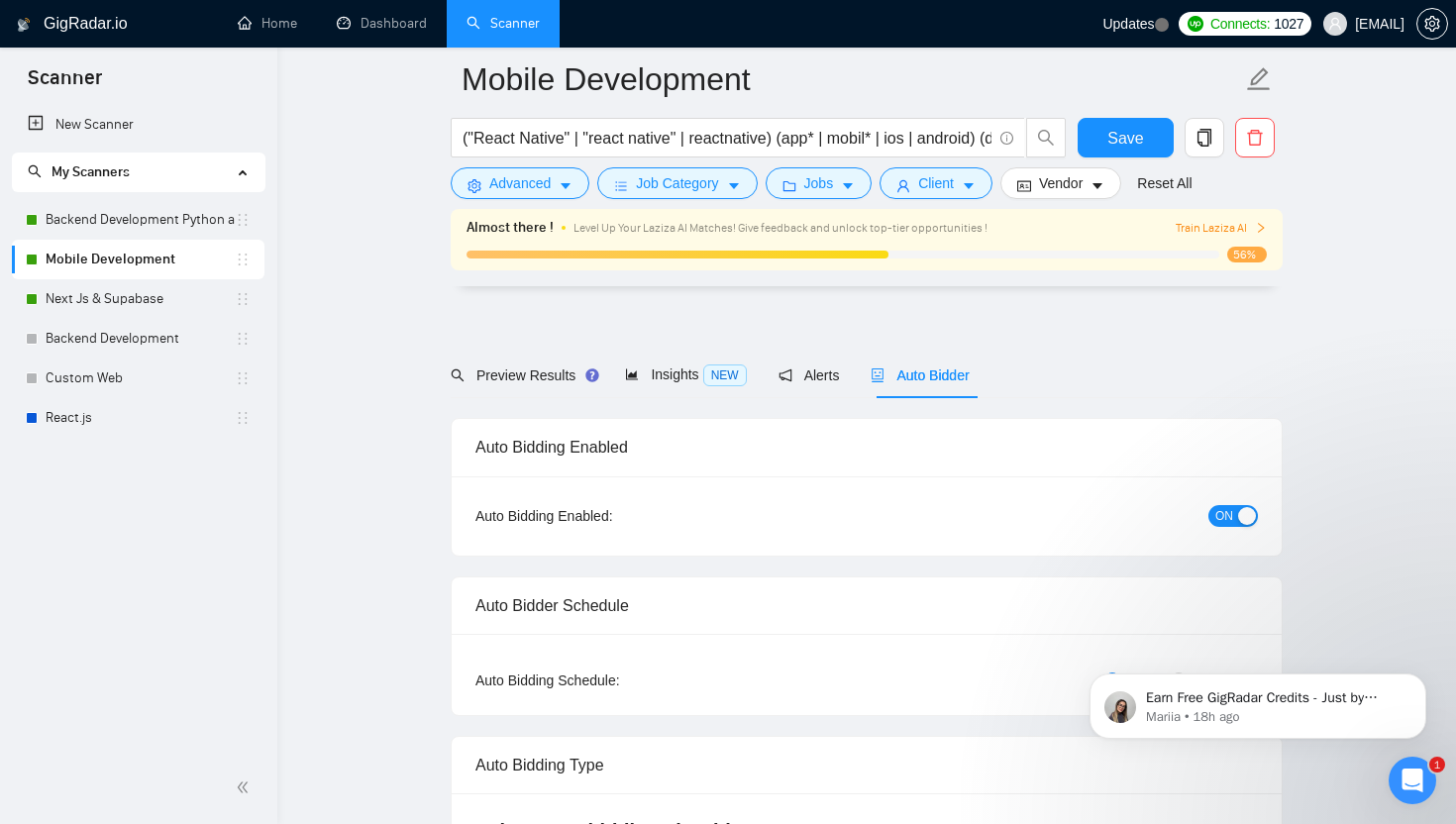 radio on "false" 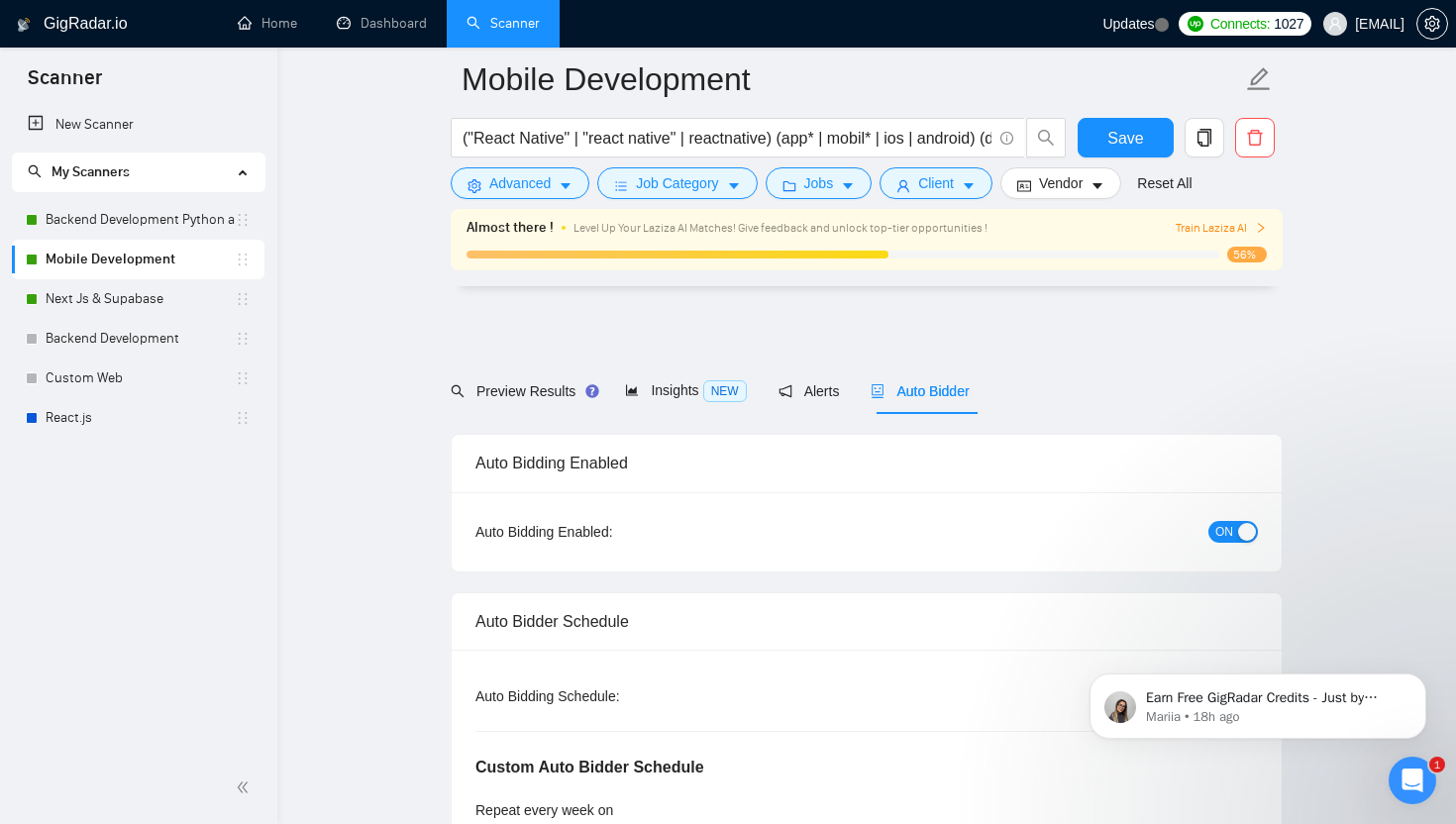 scroll, scrollTop: 2539, scrollLeft: 0, axis: vertical 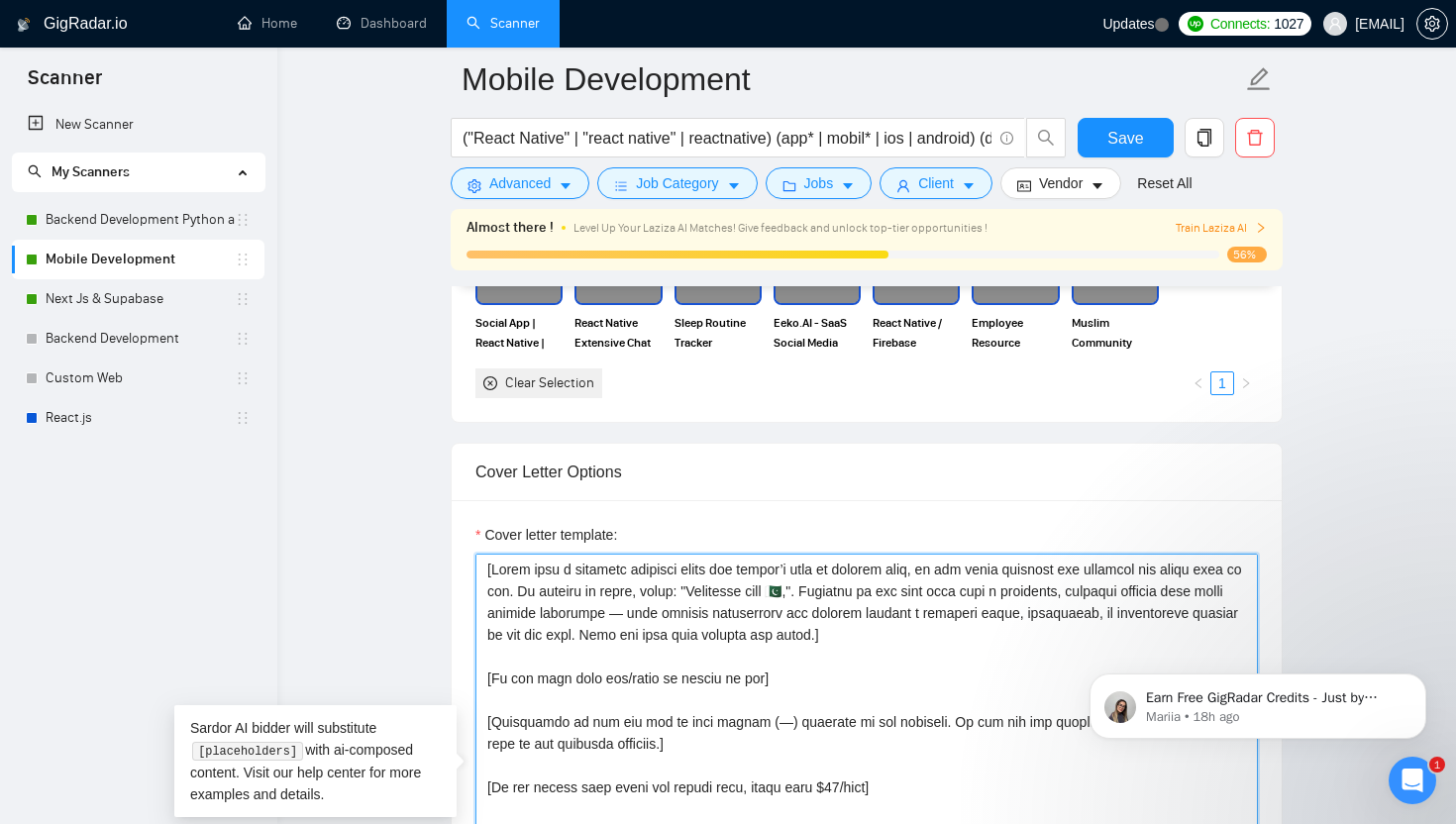 drag, startPoint x: 995, startPoint y: 635, endPoint x: 434, endPoint y: 561, distance: 565.8595 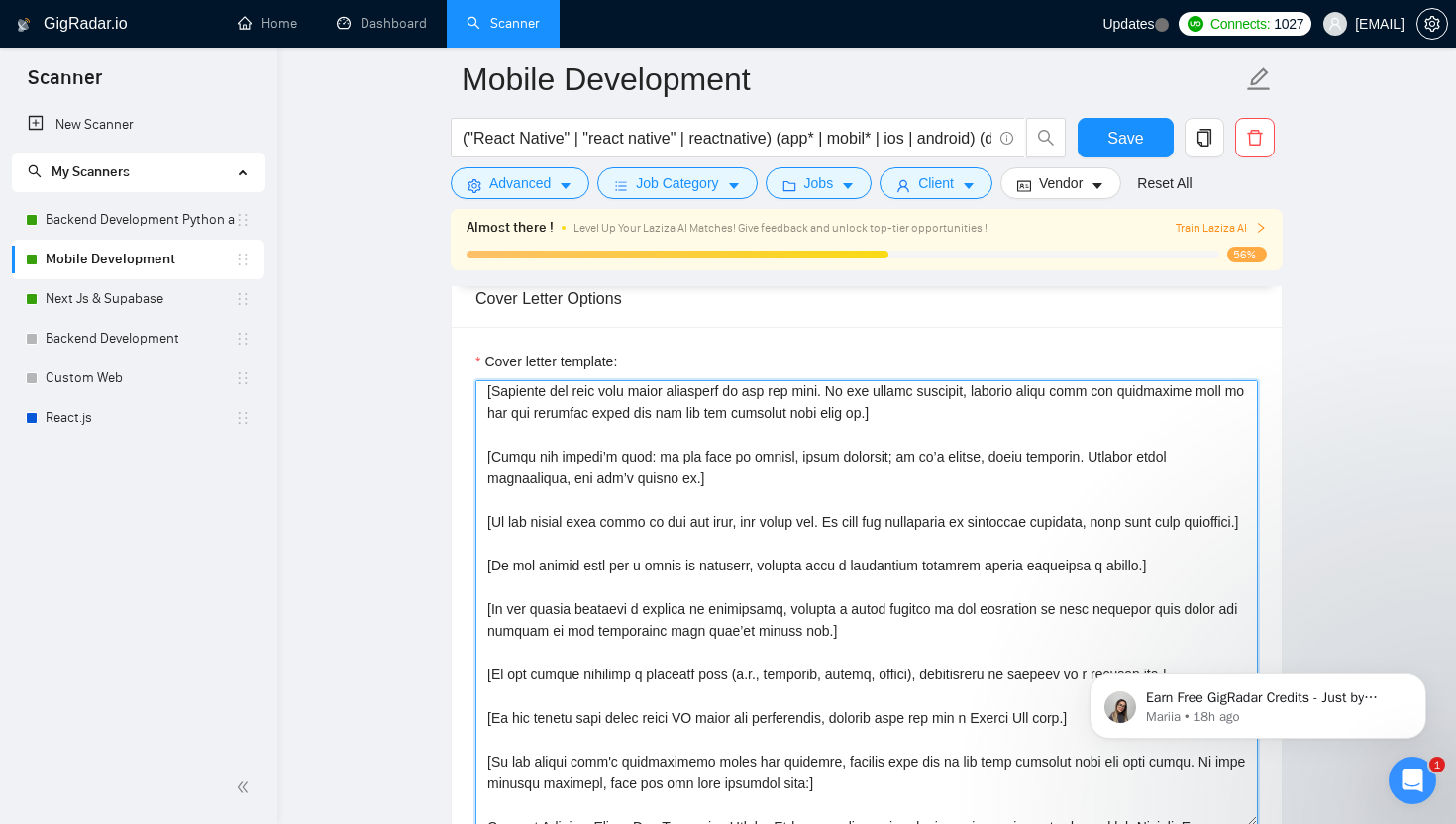 scroll, scrollTop: 0, scrollLeft: 0, axis: both 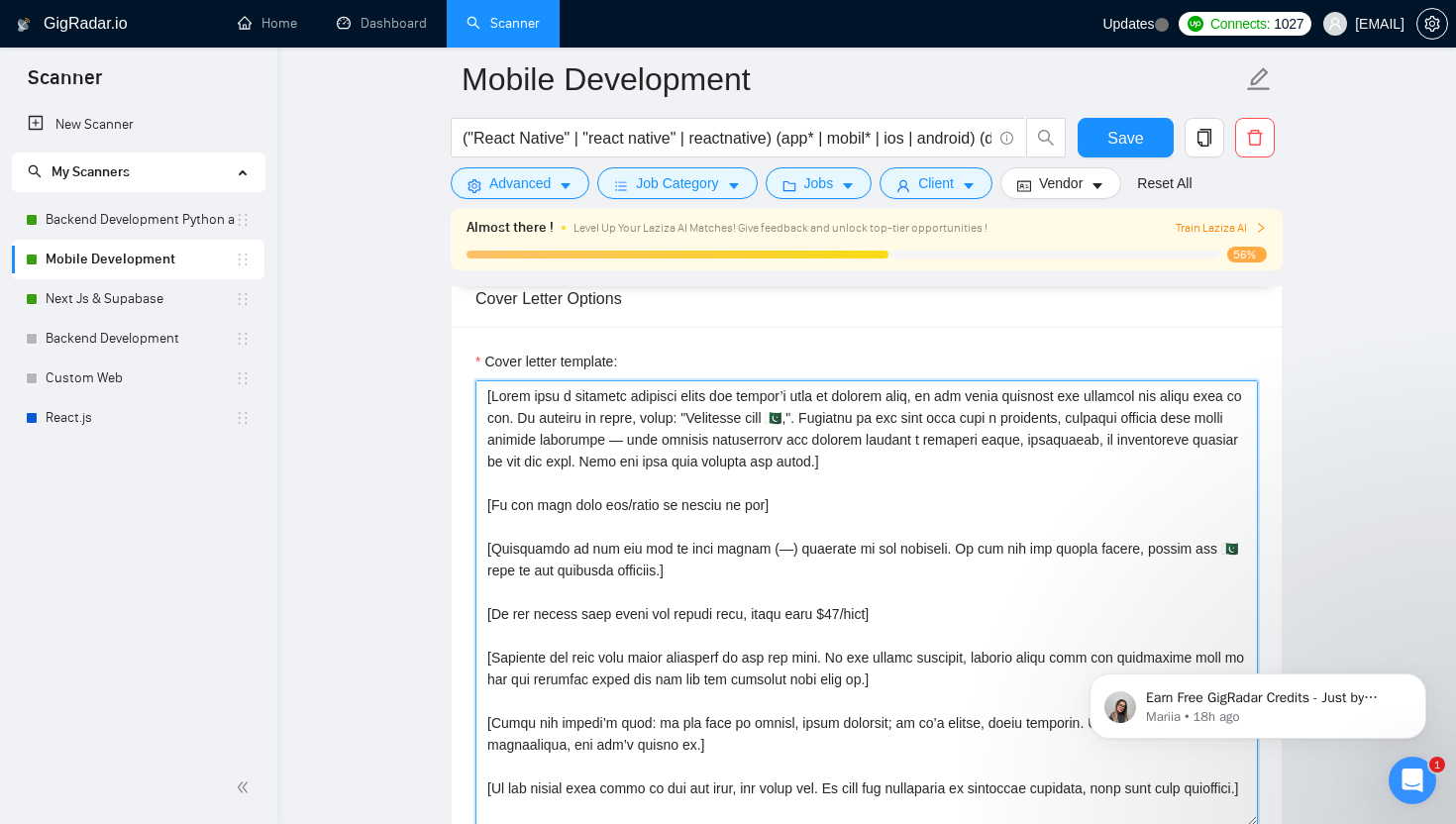 click on "Cover letter template:" at bounding box center [867, 603] 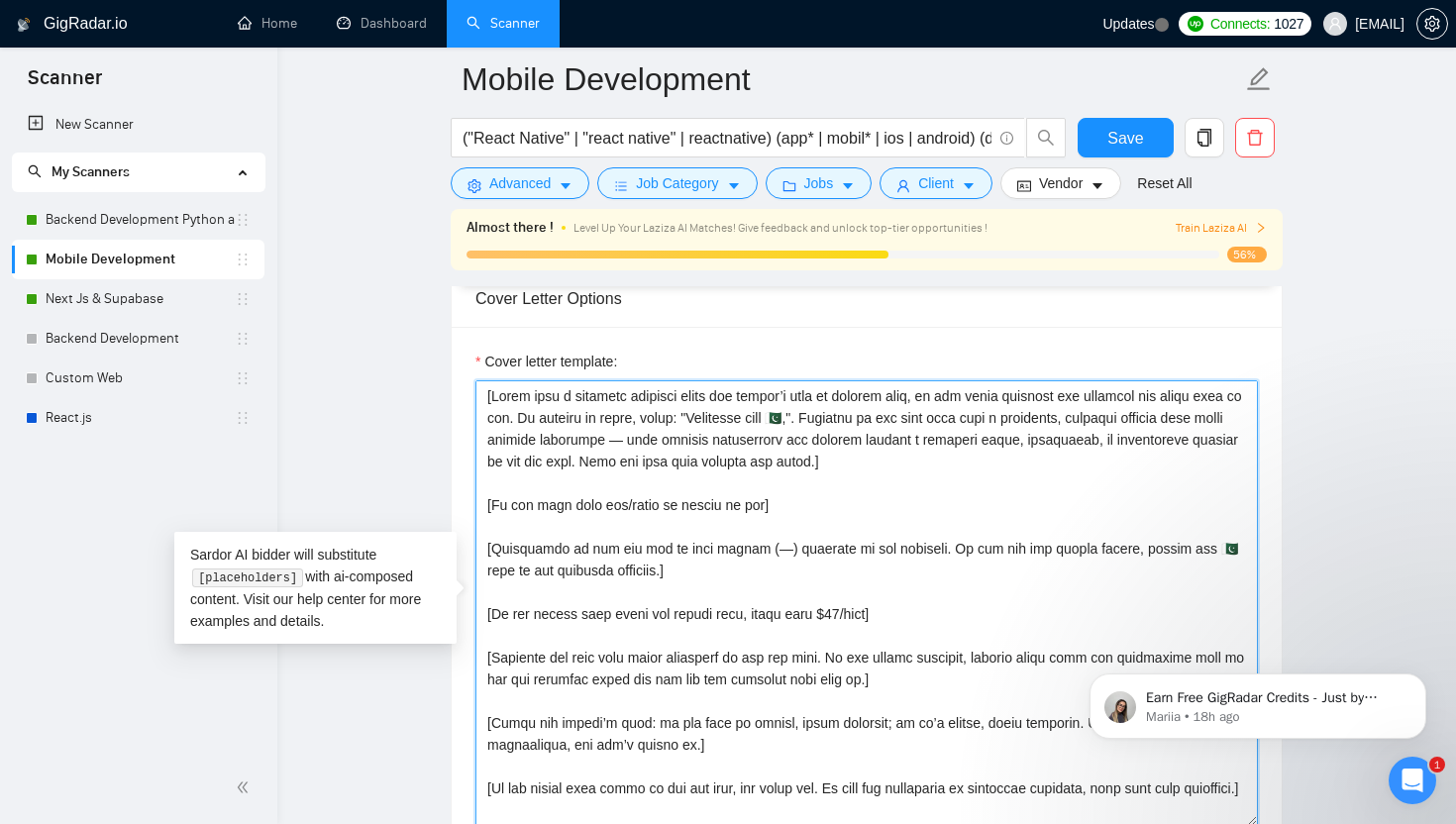 click on "Cover letter template:" at bounding box center [867, 603] 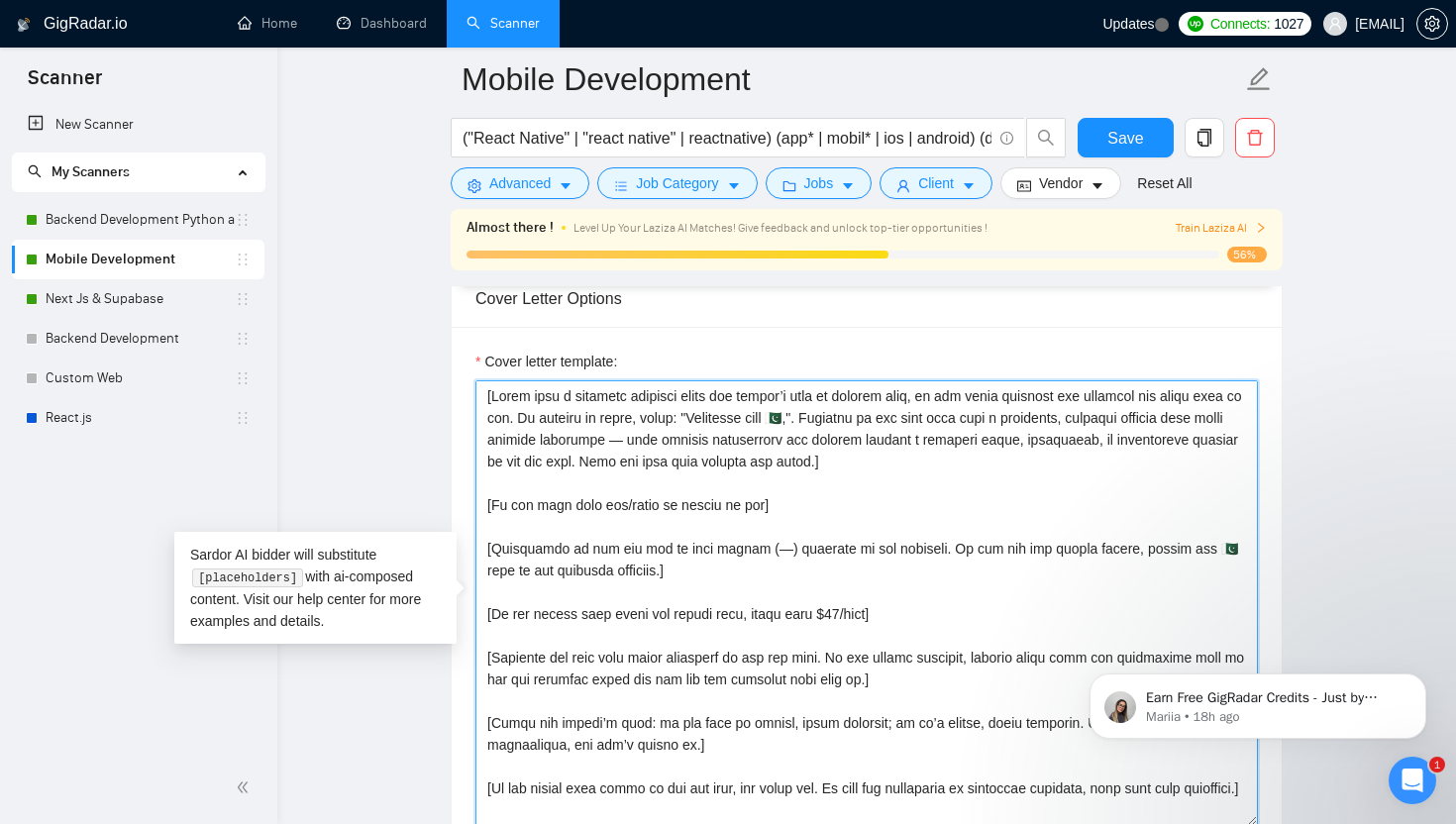 click on "Cover letter template:" at bounding box center [867, 603] 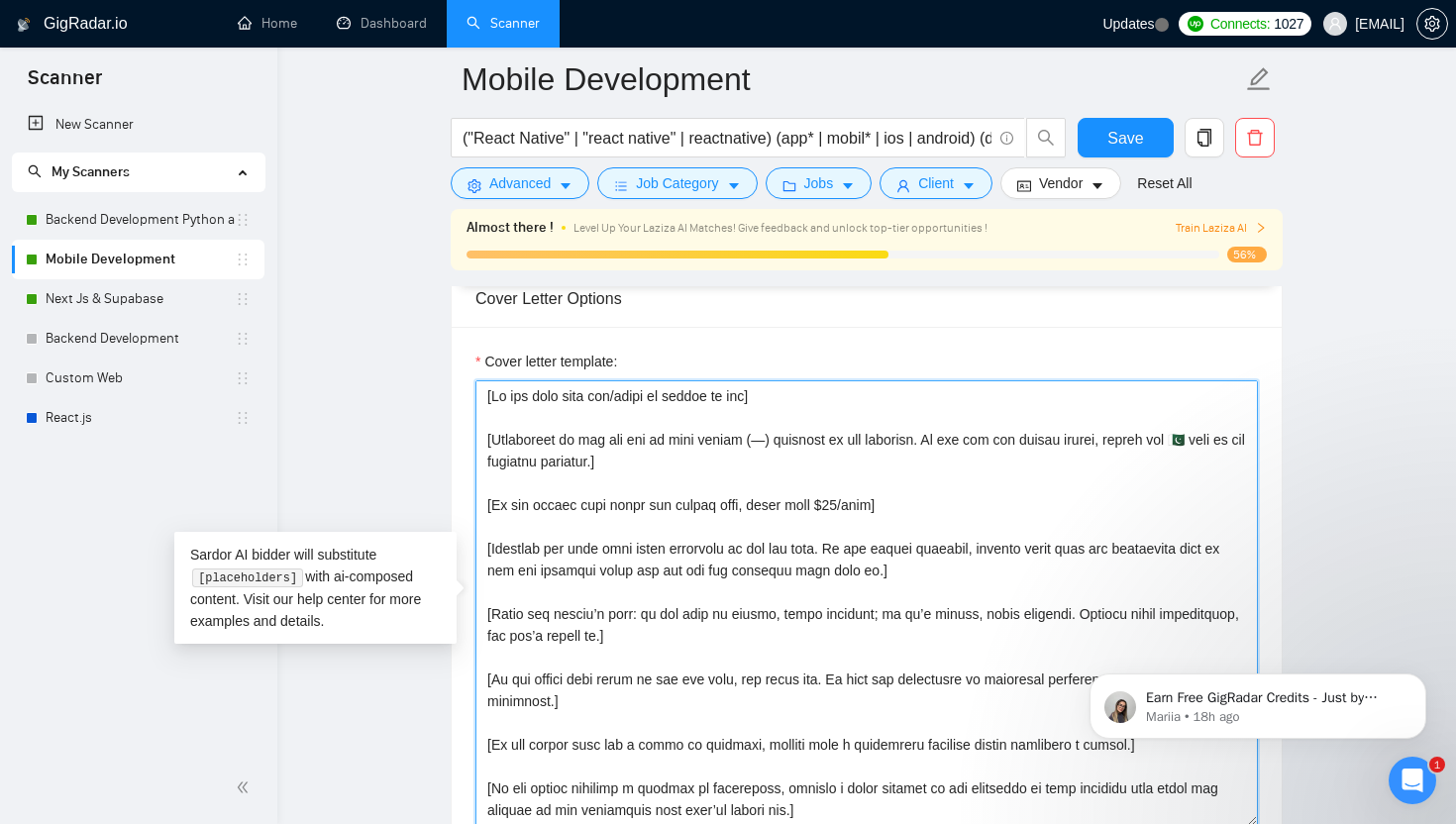 paste 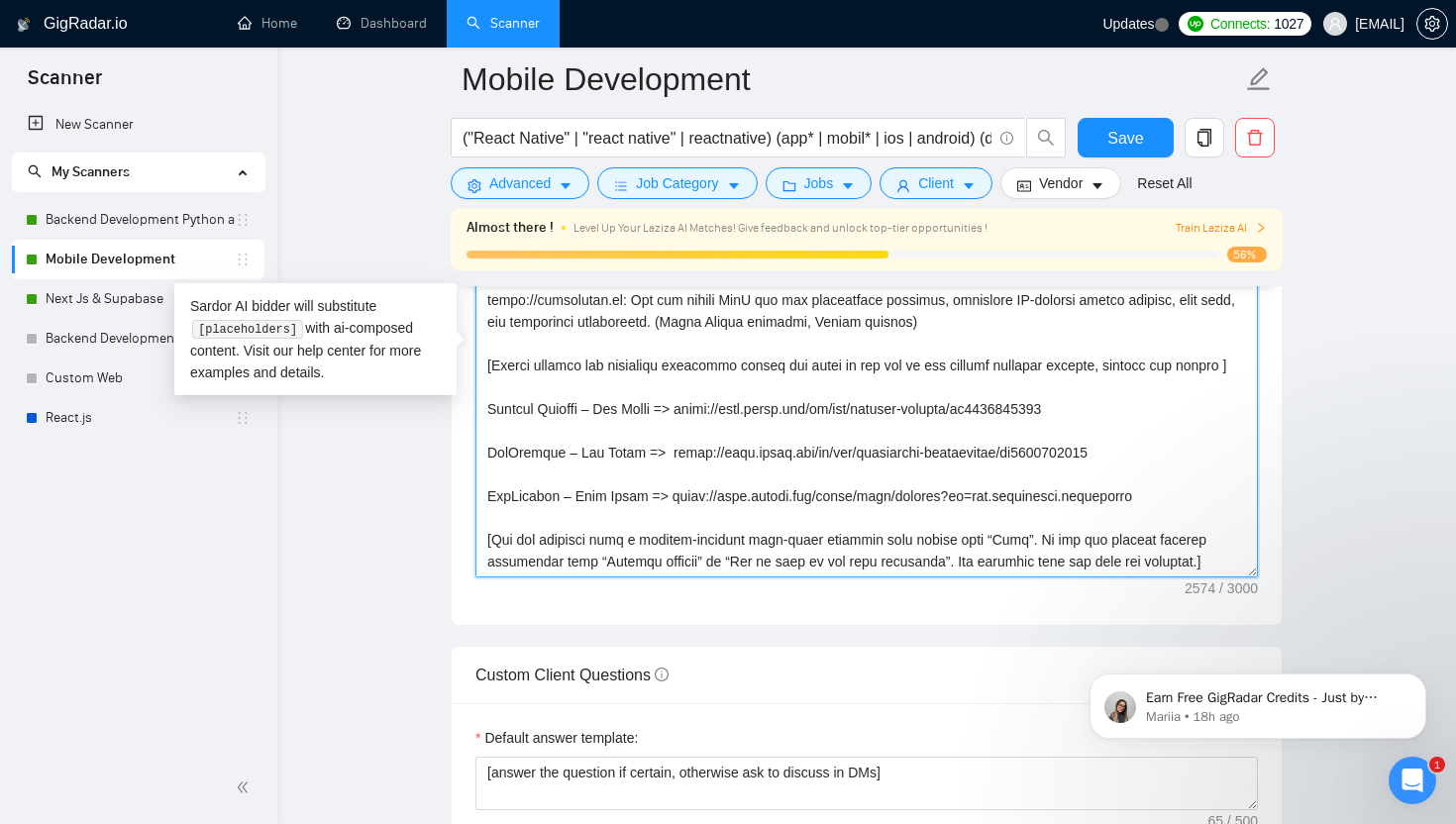 scroll, scrollTop: 2646, scrollLeft: 0, axis: vertical 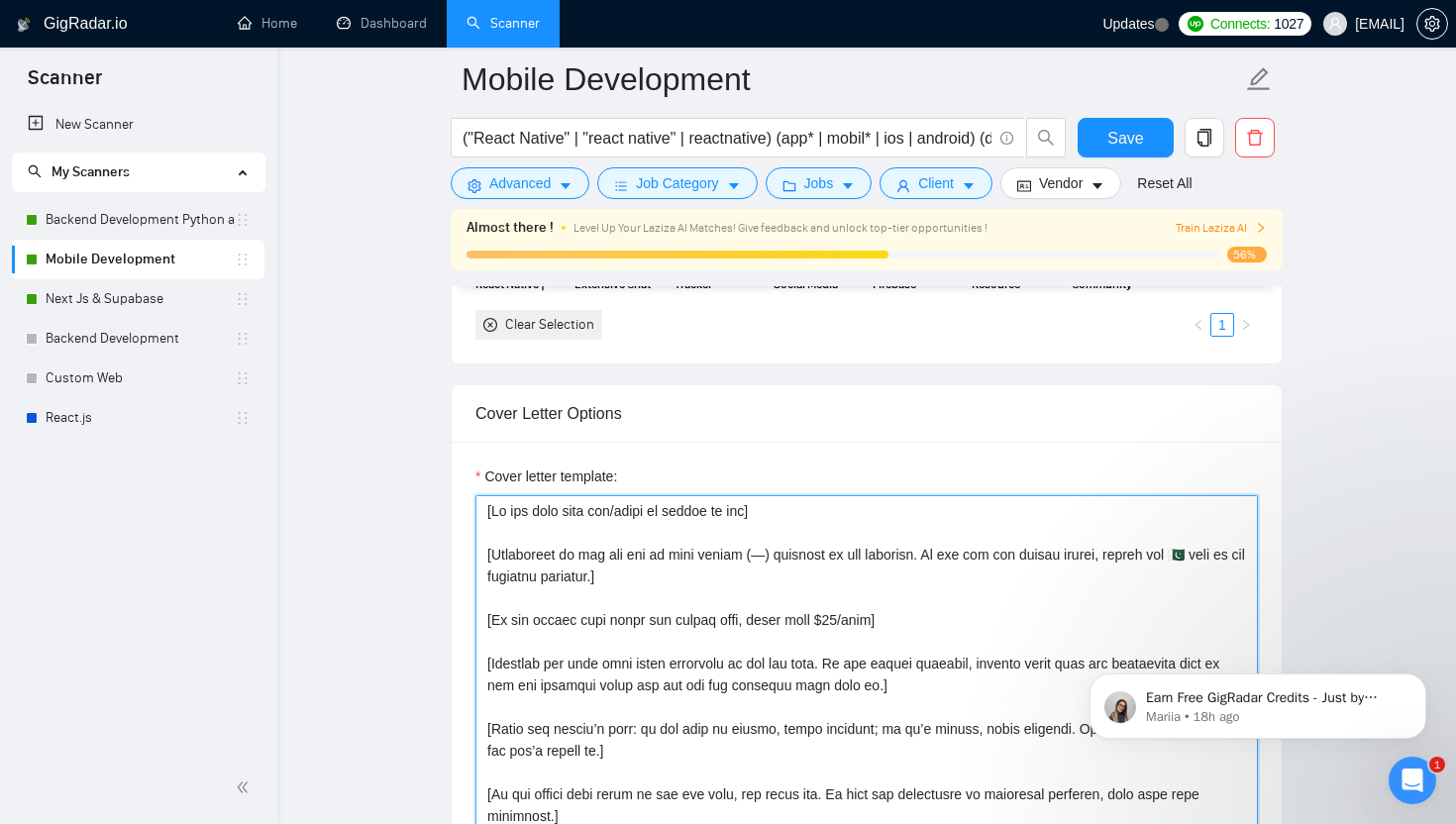 click on "Cover letter template:" at bounding box center (867, 718) 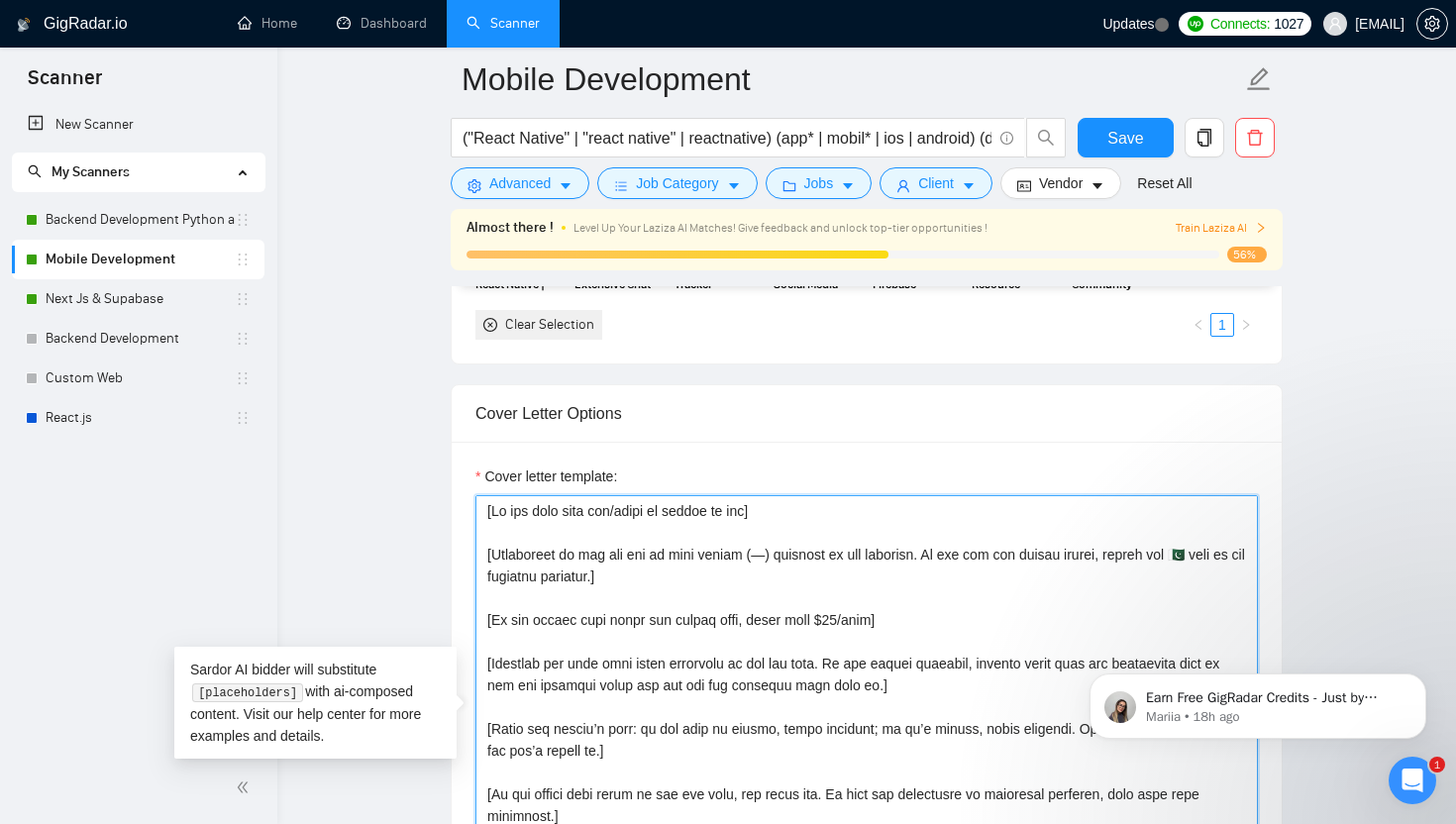 click on "Cover letter template:" at bounding box center [867, 718] 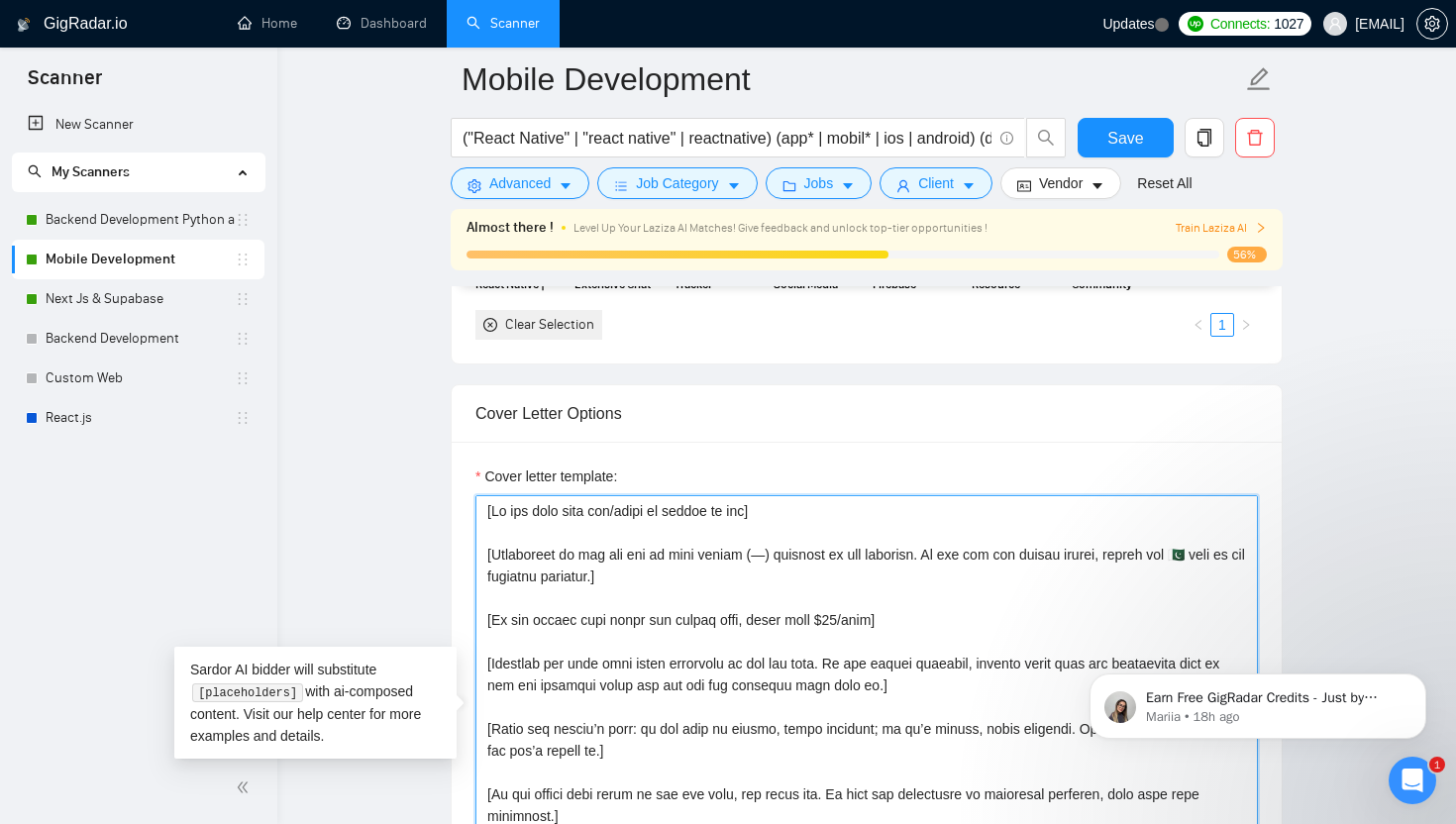 paste 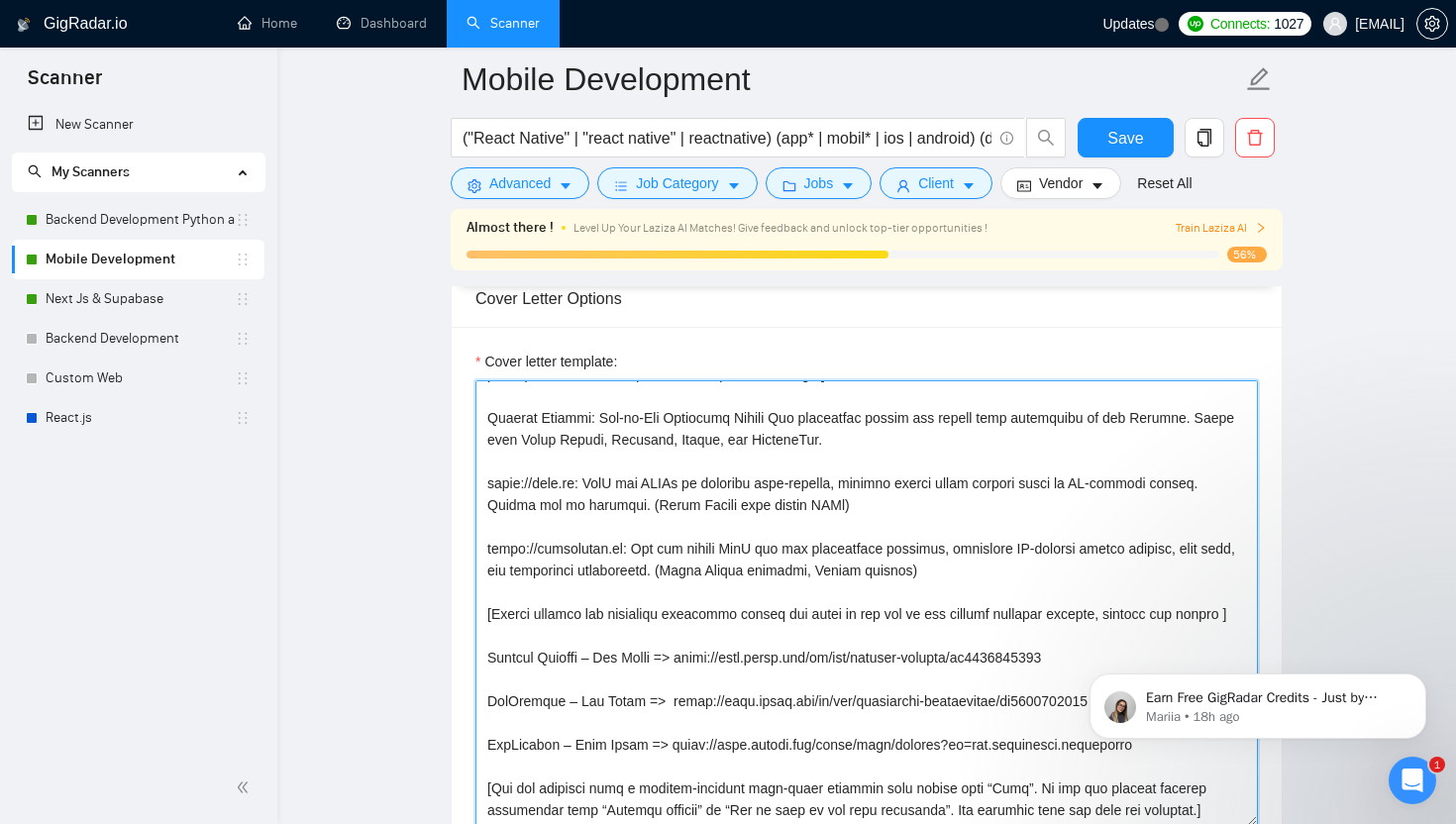 scroll, scrollTop: 654, scrollLeft: 0, axis: vertical 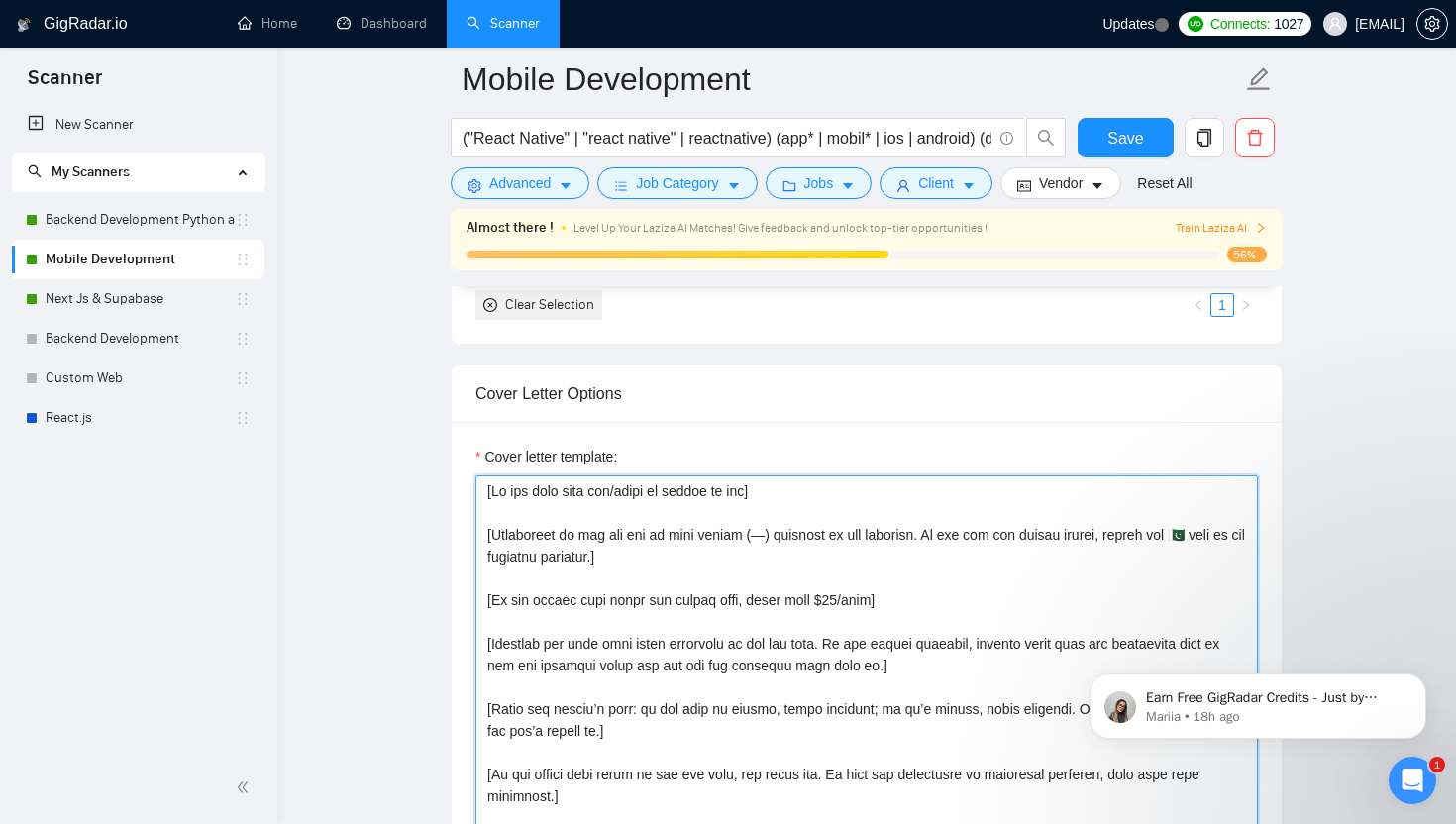 click on "Cover letter template:" at bounding box center (867, 698) 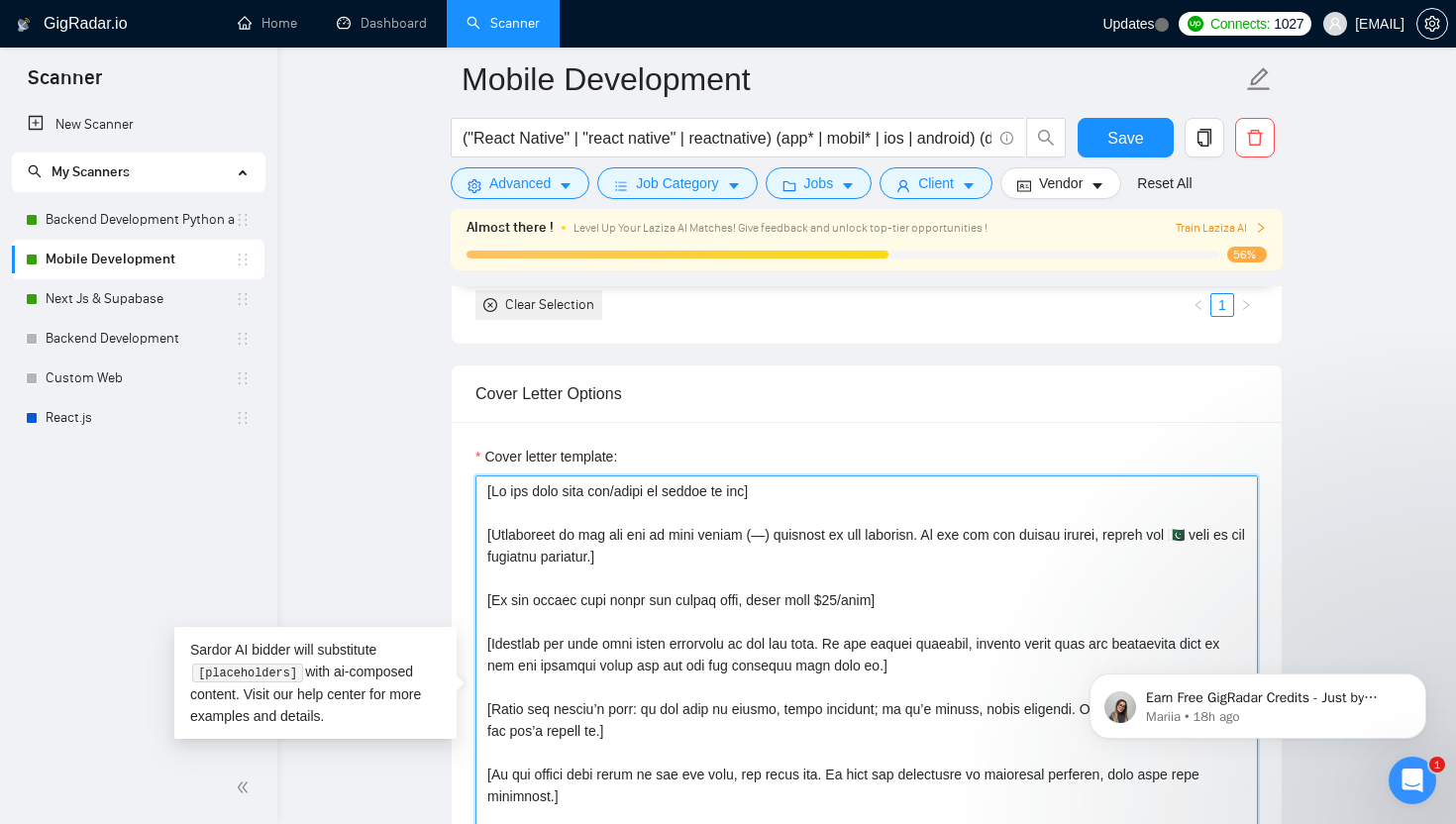 click on "Cover letter template:" at bounding box center [867, 698] 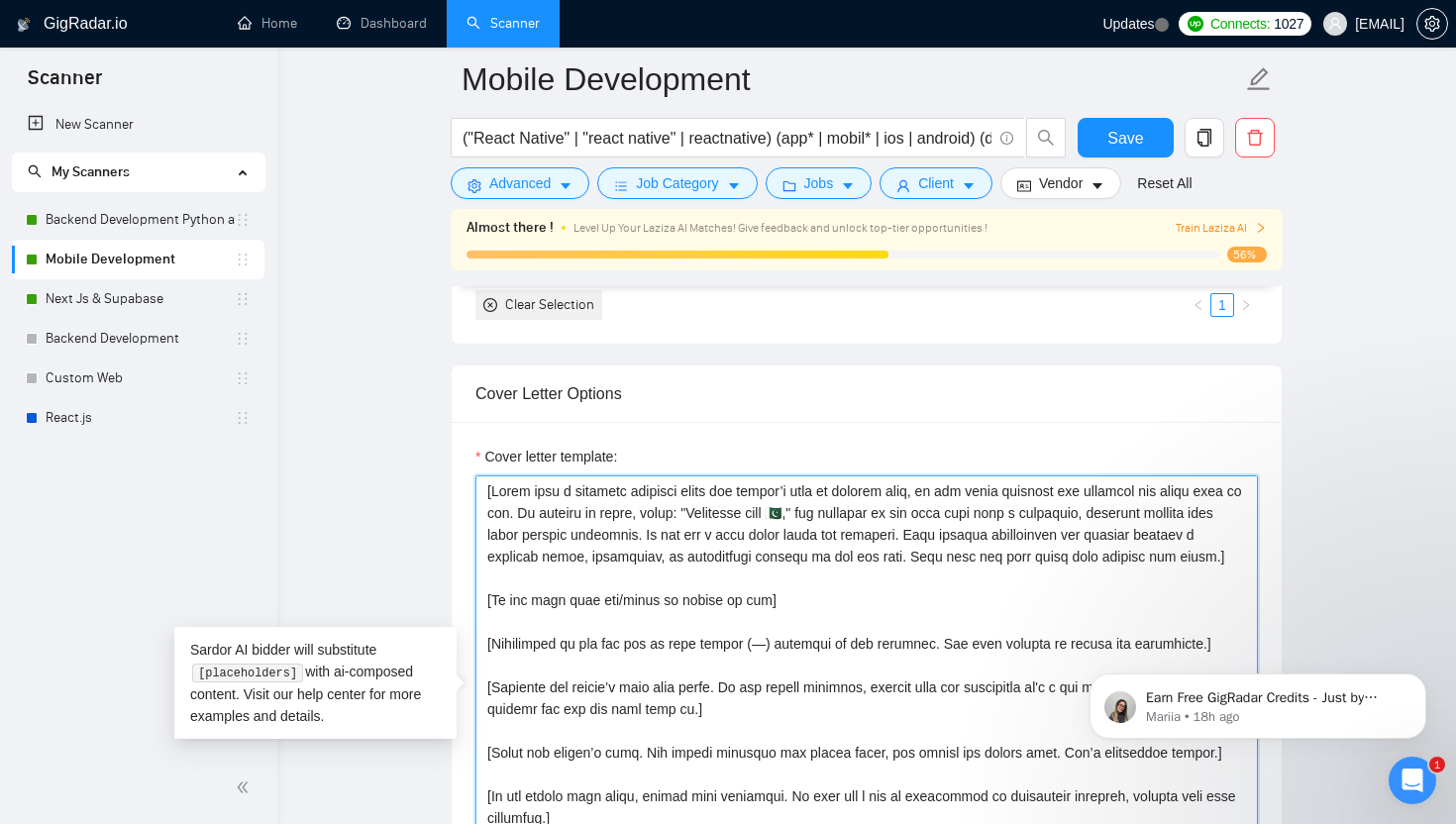 scroll, scrollTop: 2393, scrollLeft: 0, axis: vertical 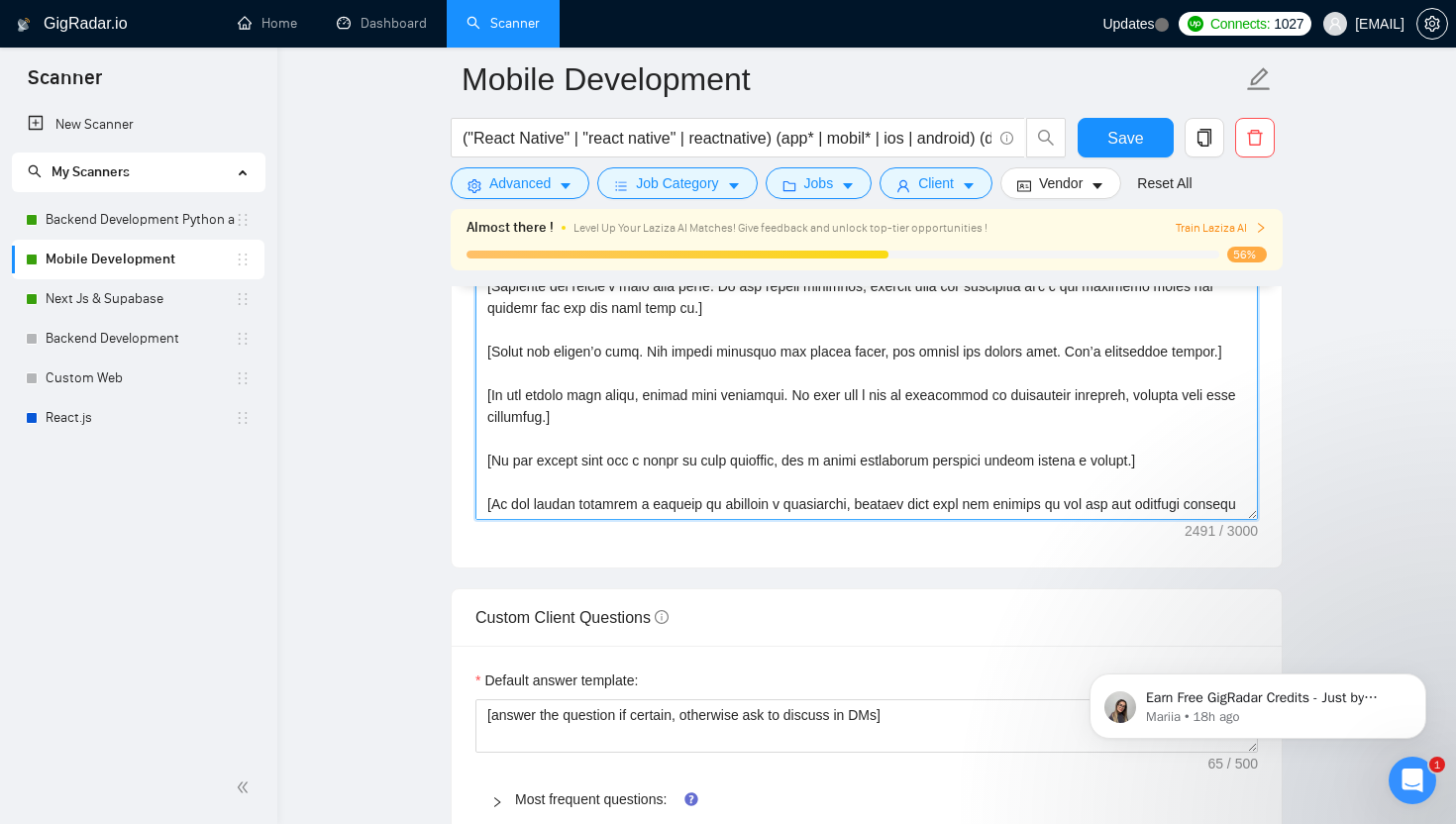 click on "Cover letter template:" at bounding box center [867, 297] 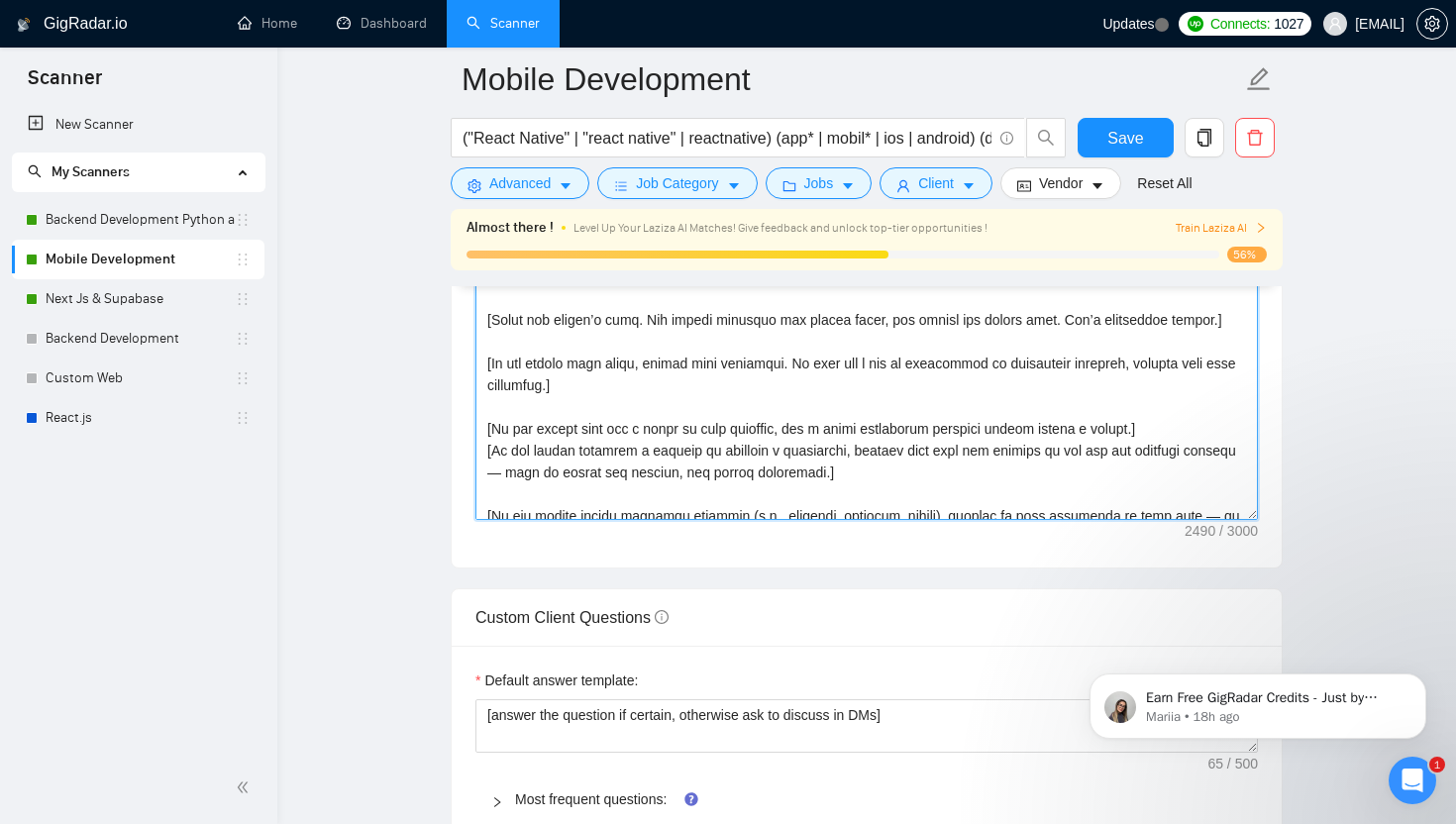scroll, scrollTop: 0, scrollLeft: 0, axis: both 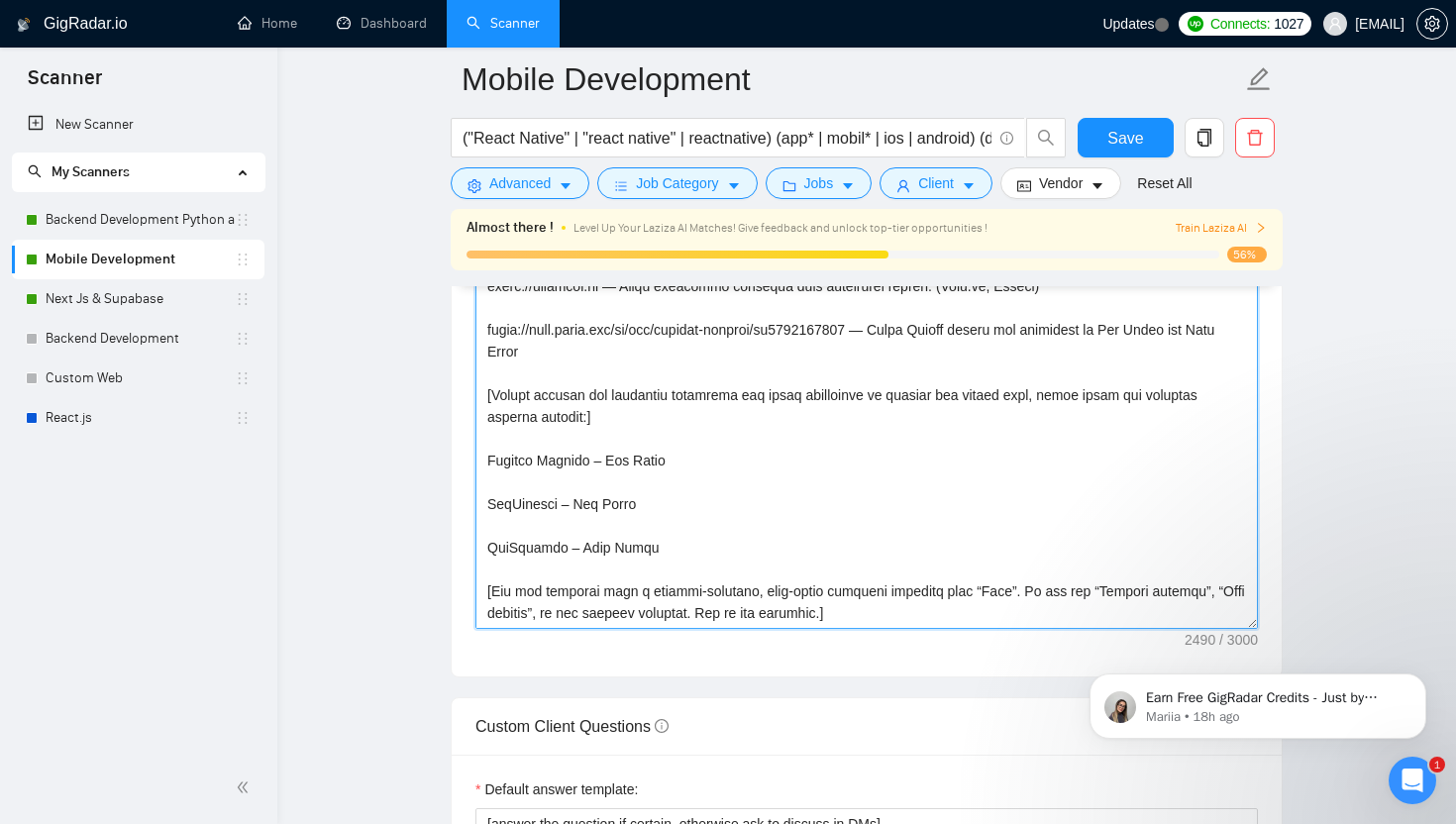 click on "Cover letter template:" at bounding box center [867, 406] 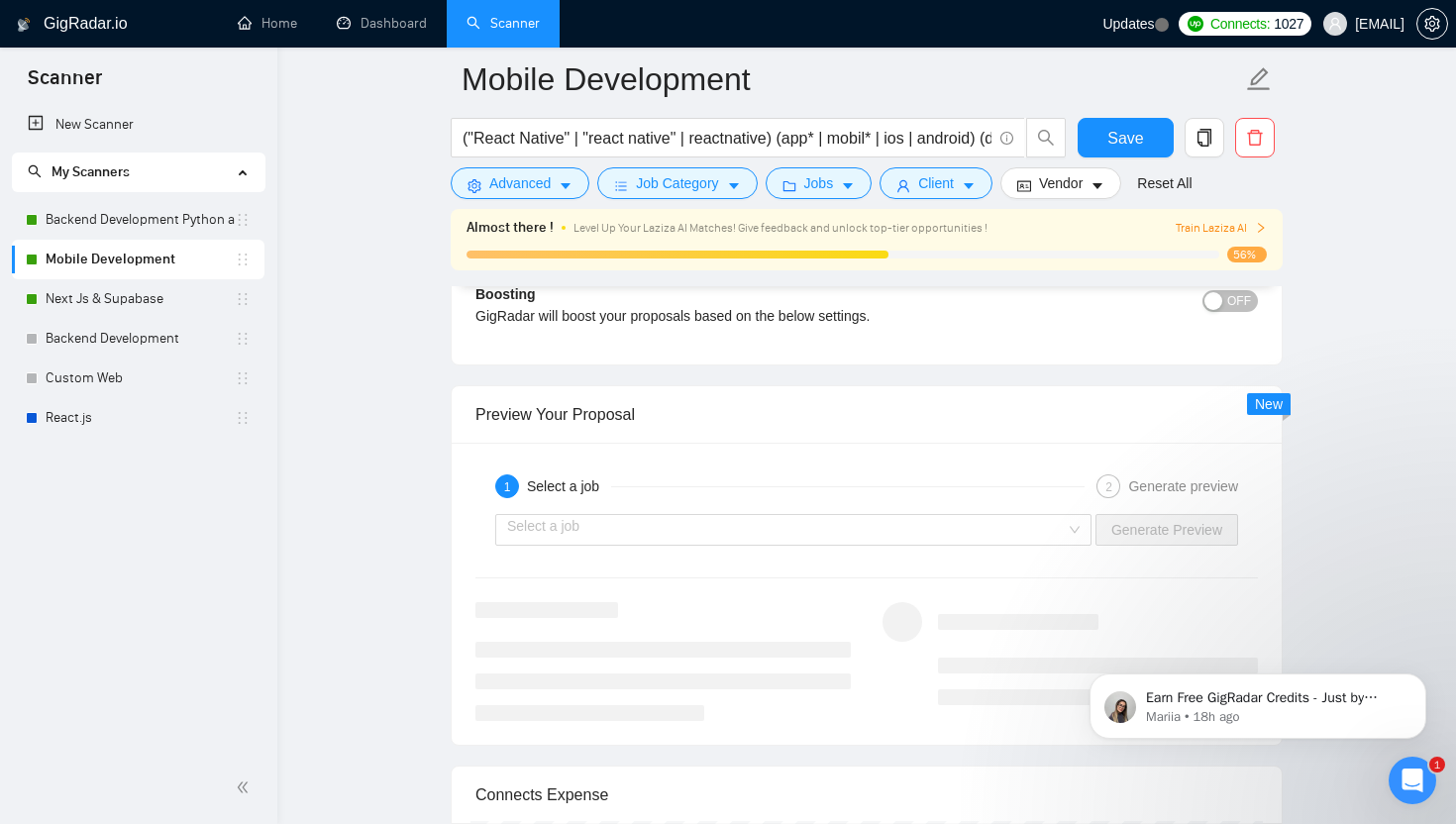 scroll, scrollTop: 3839, scrollLeft: 0, axis: vertical 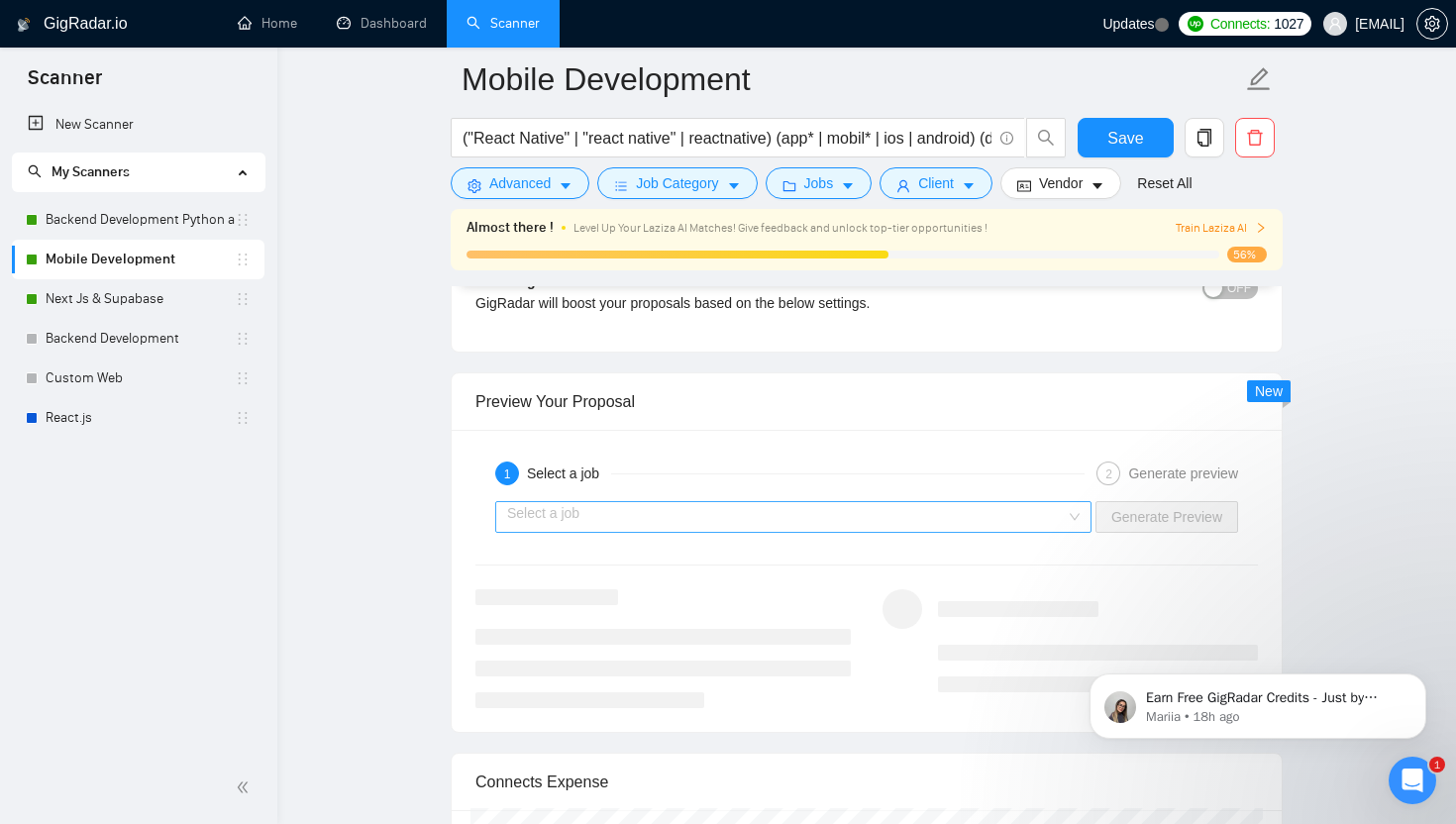 click at bounding box center [786, 517] 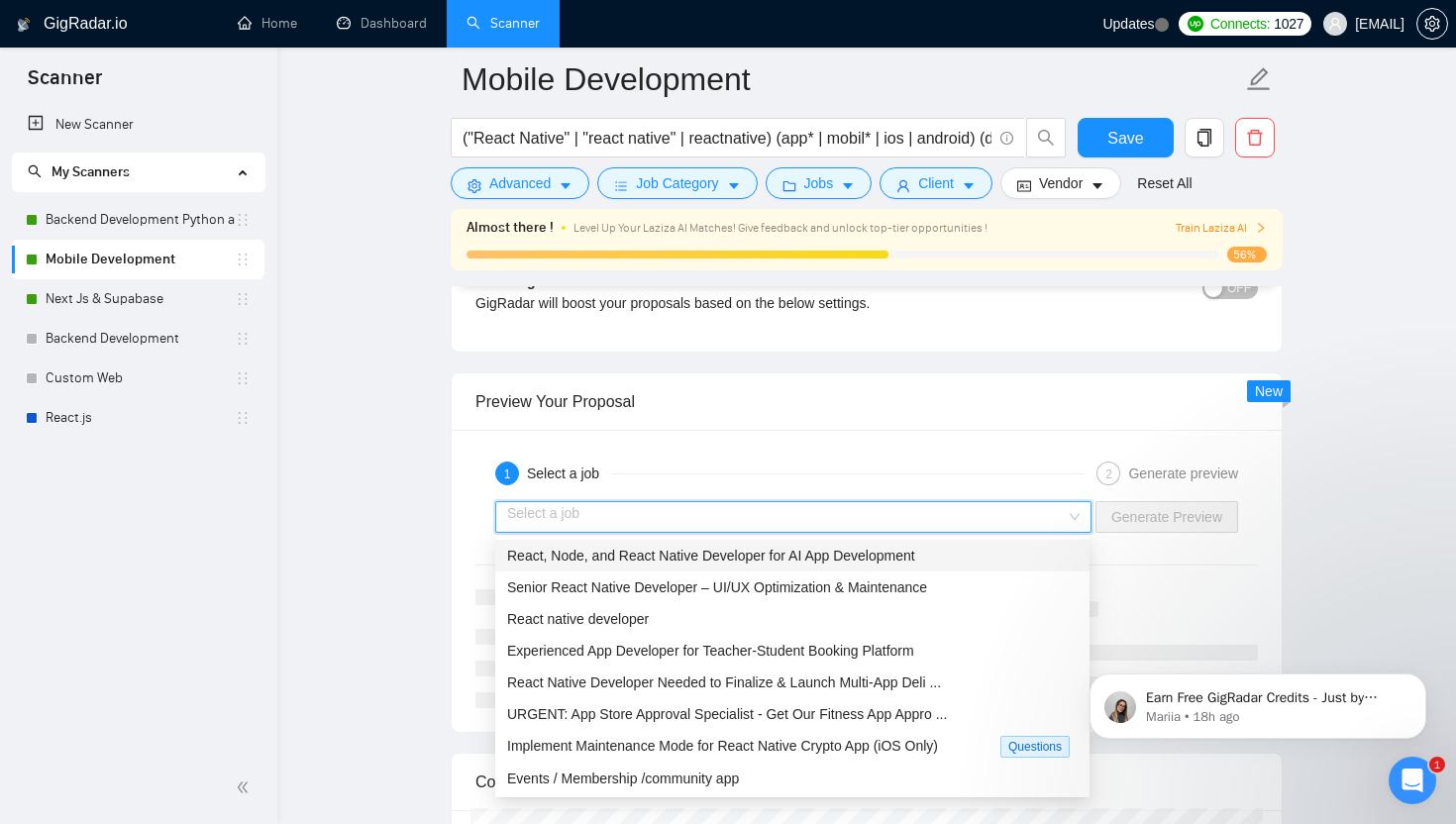click on "React, Node, and React Native Developer for AI App Development" at bounding box center [711, 556] 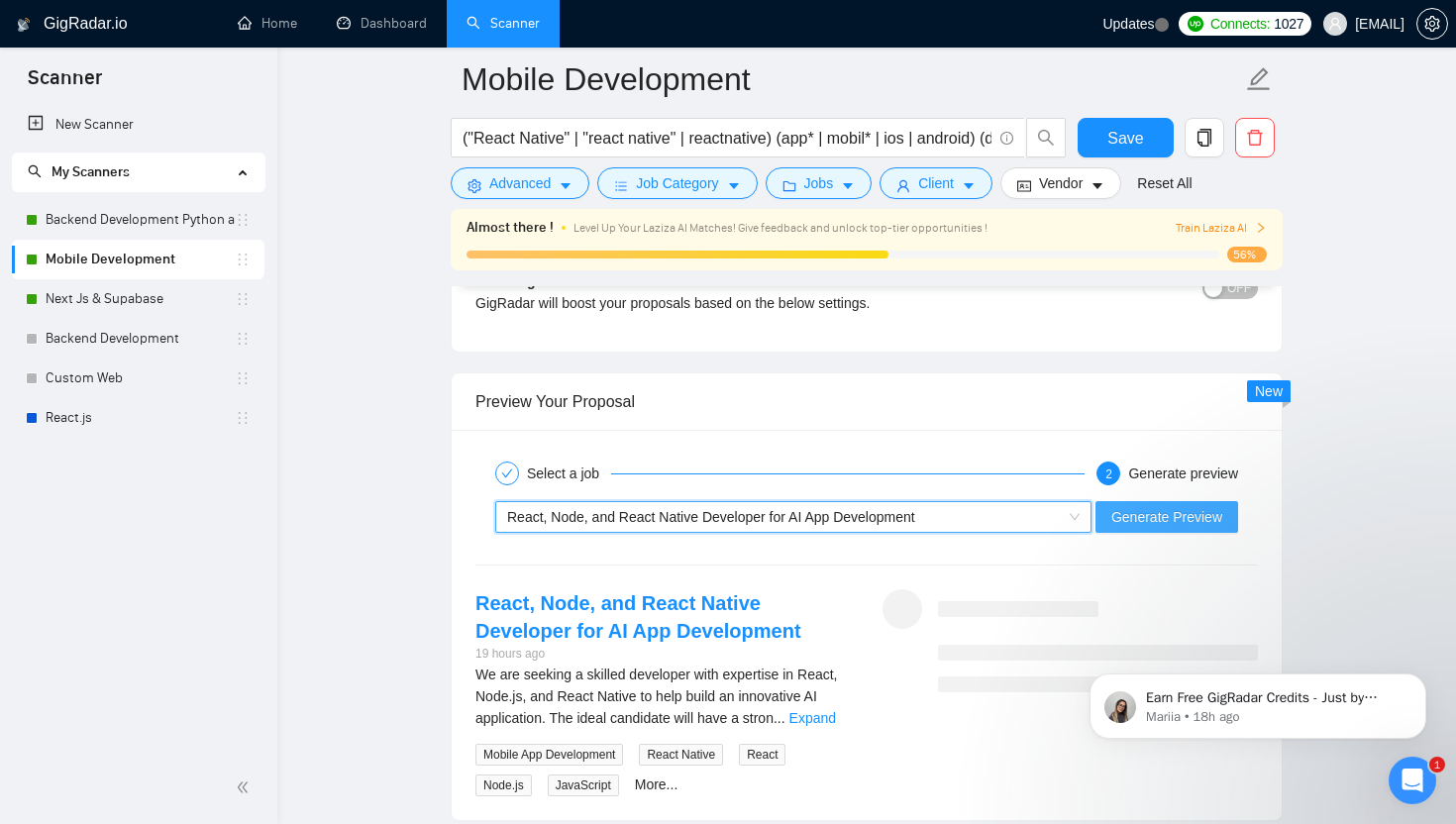click on "Generate Preview" at bounding box center [1167, 517] 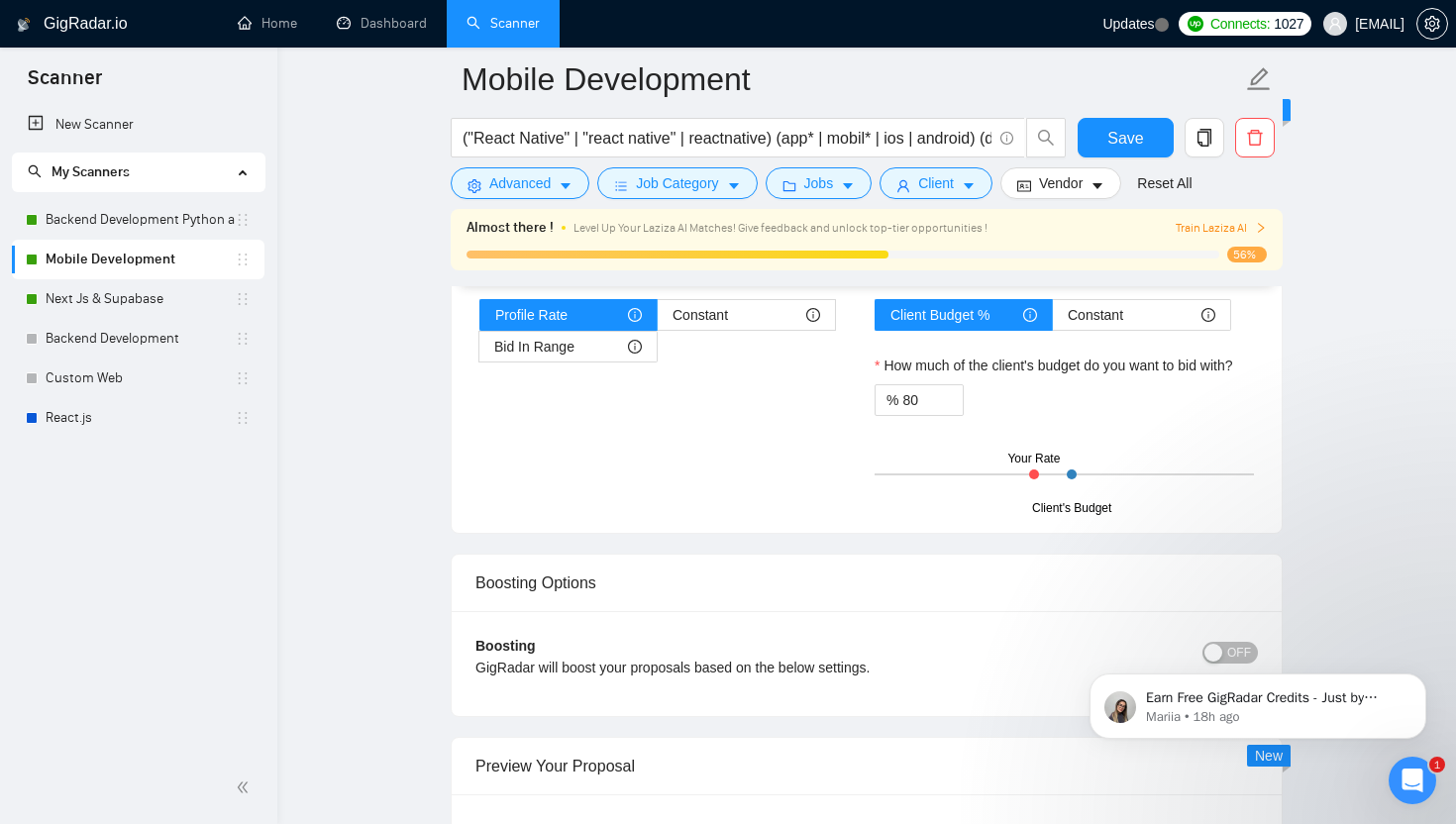 scroll, scrollTop: 3494, scrollLeft: 0, axis: vertical 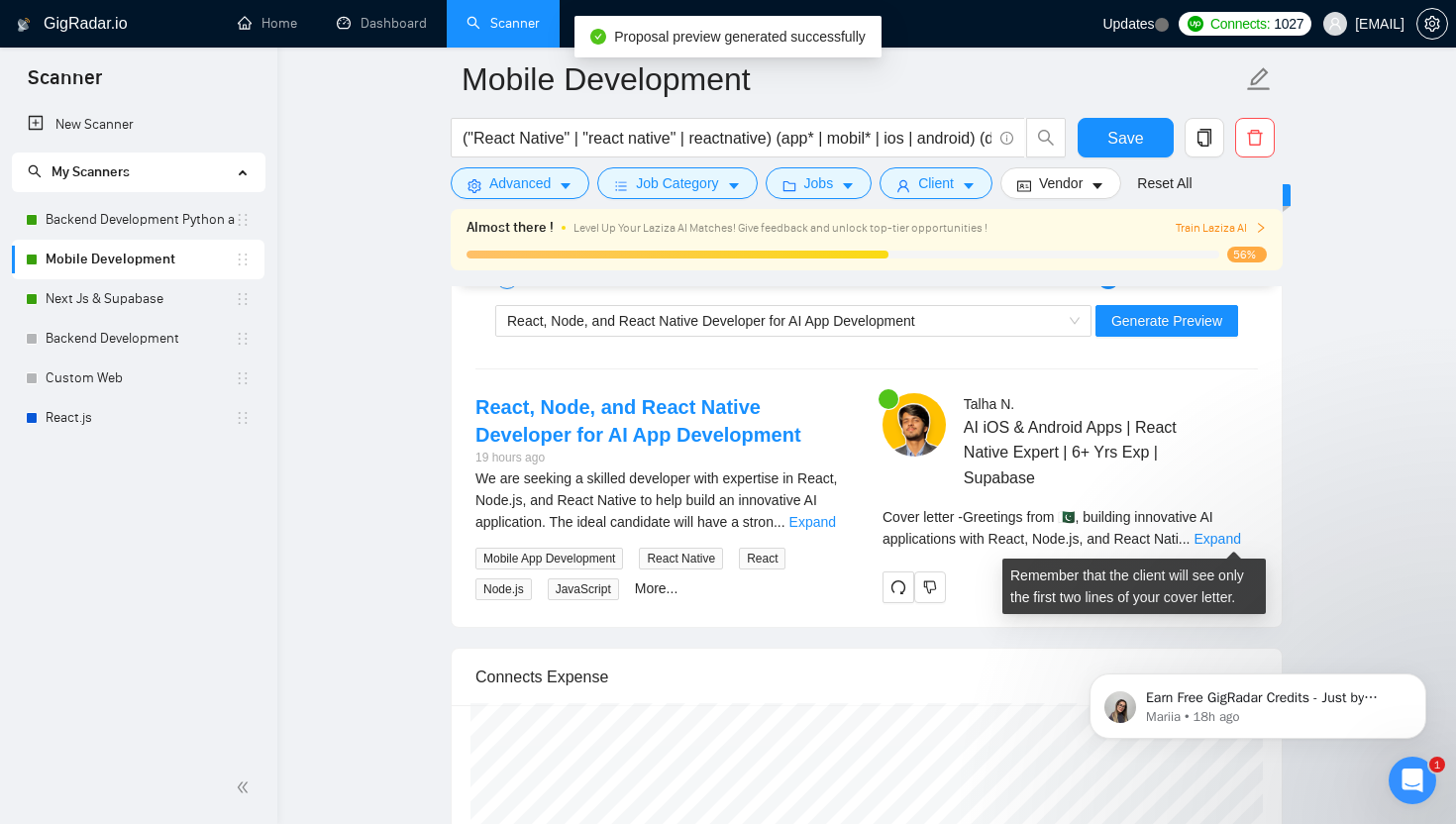 click on "Cover letter -  Greetings from 🇵🇰, building innovative AI applications with React, Node.js, and React Nati ... Expand" at bounding box center (1070, 528) 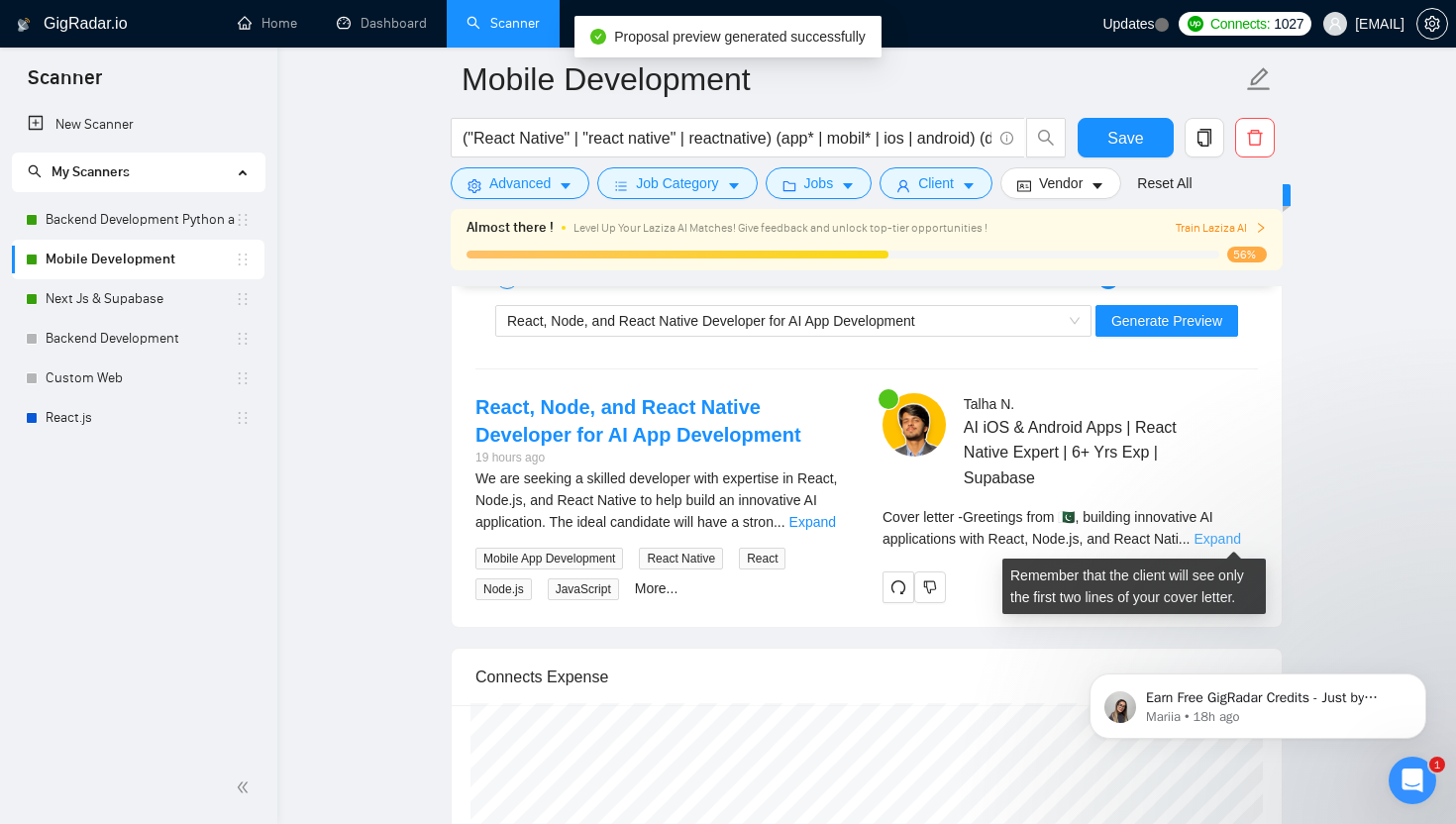 click on "Expand" at bounding box center (1217, 539) 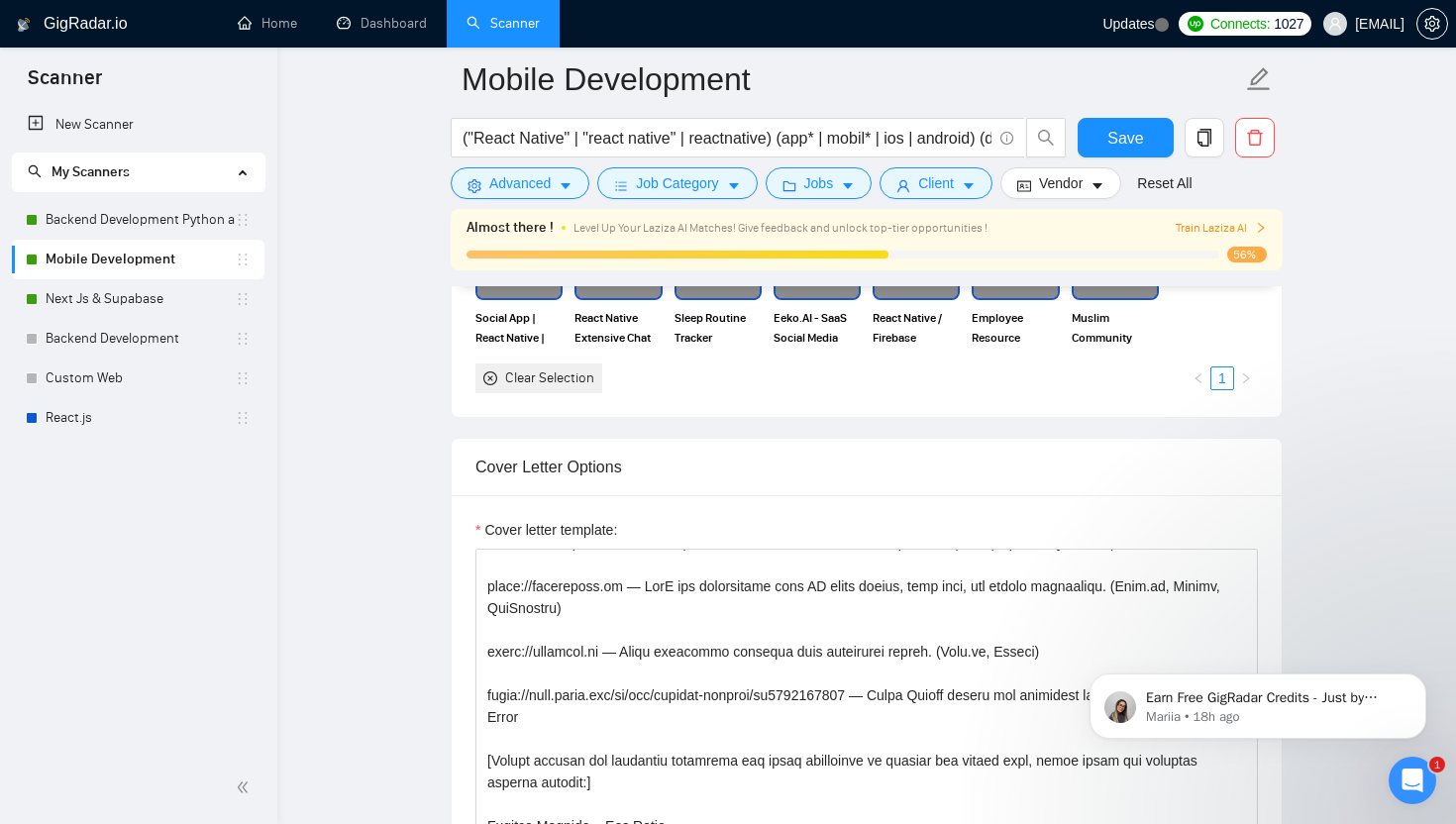 scroll, scrollTop: 2225, scrollLeft: 0, axis: vertical 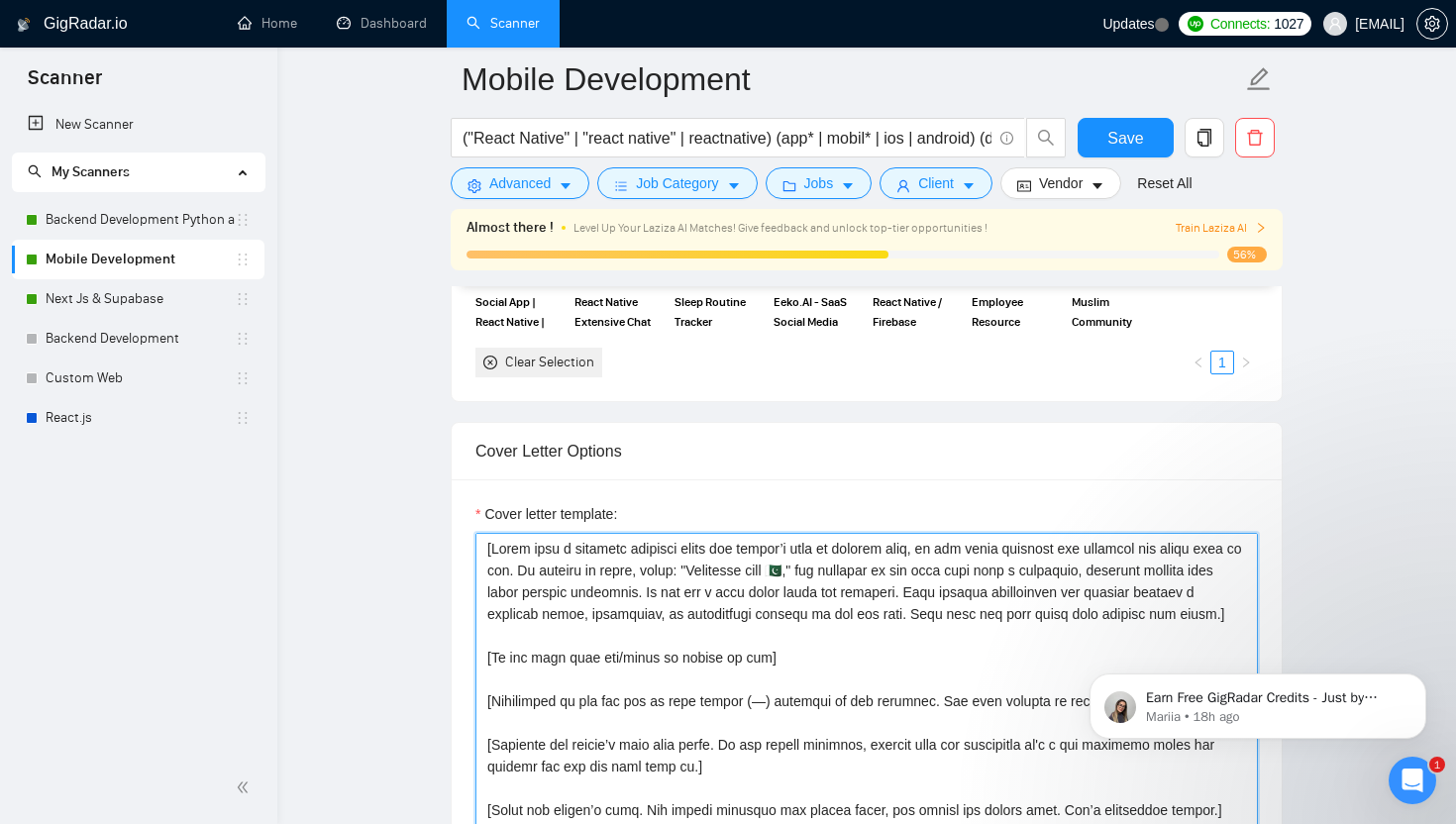 click on "Cover letter template:" at bounding box center (867, 756) 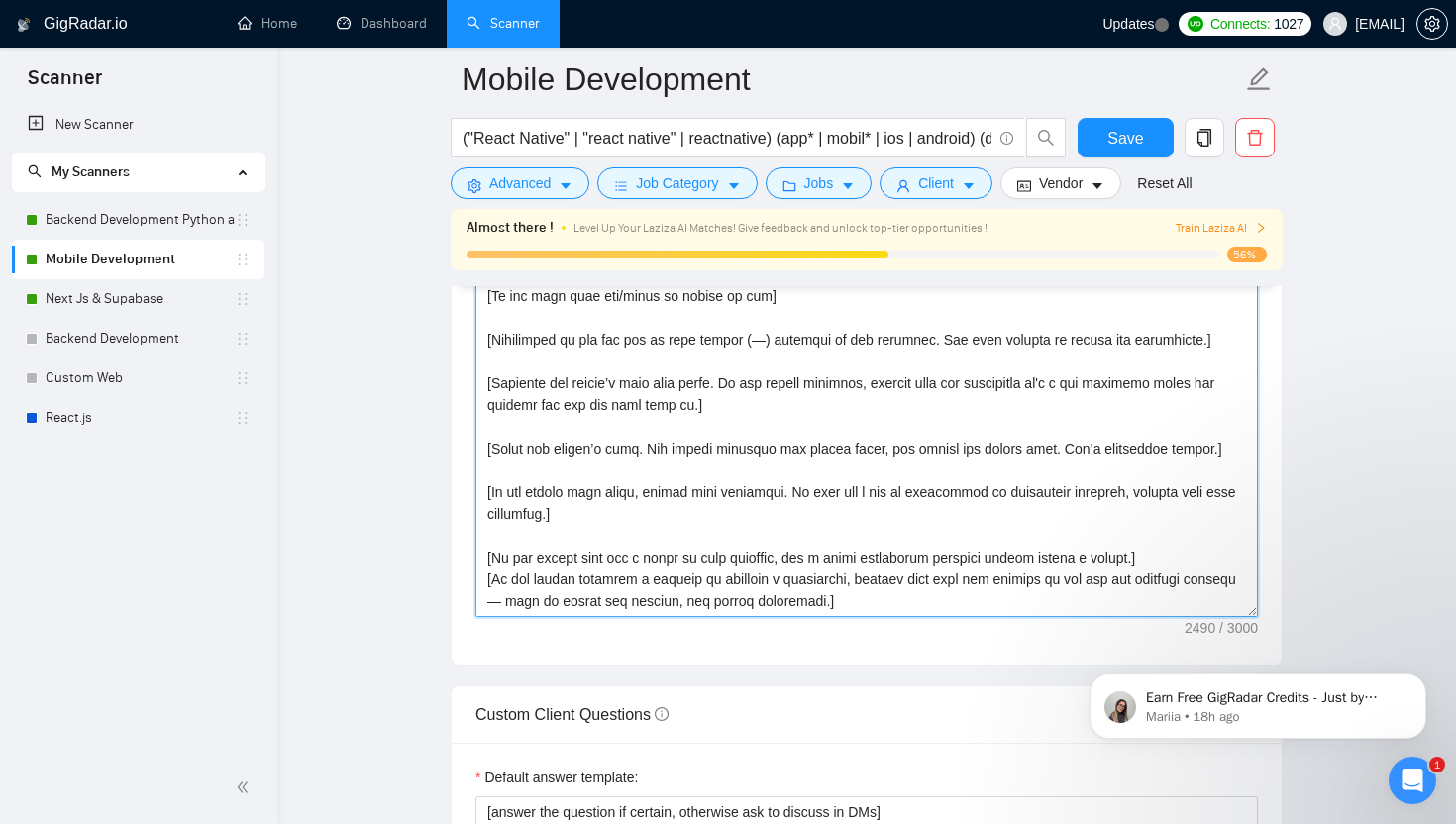 scroll, scrollTop: 2598, scrollLeft: 0, axis: vertical 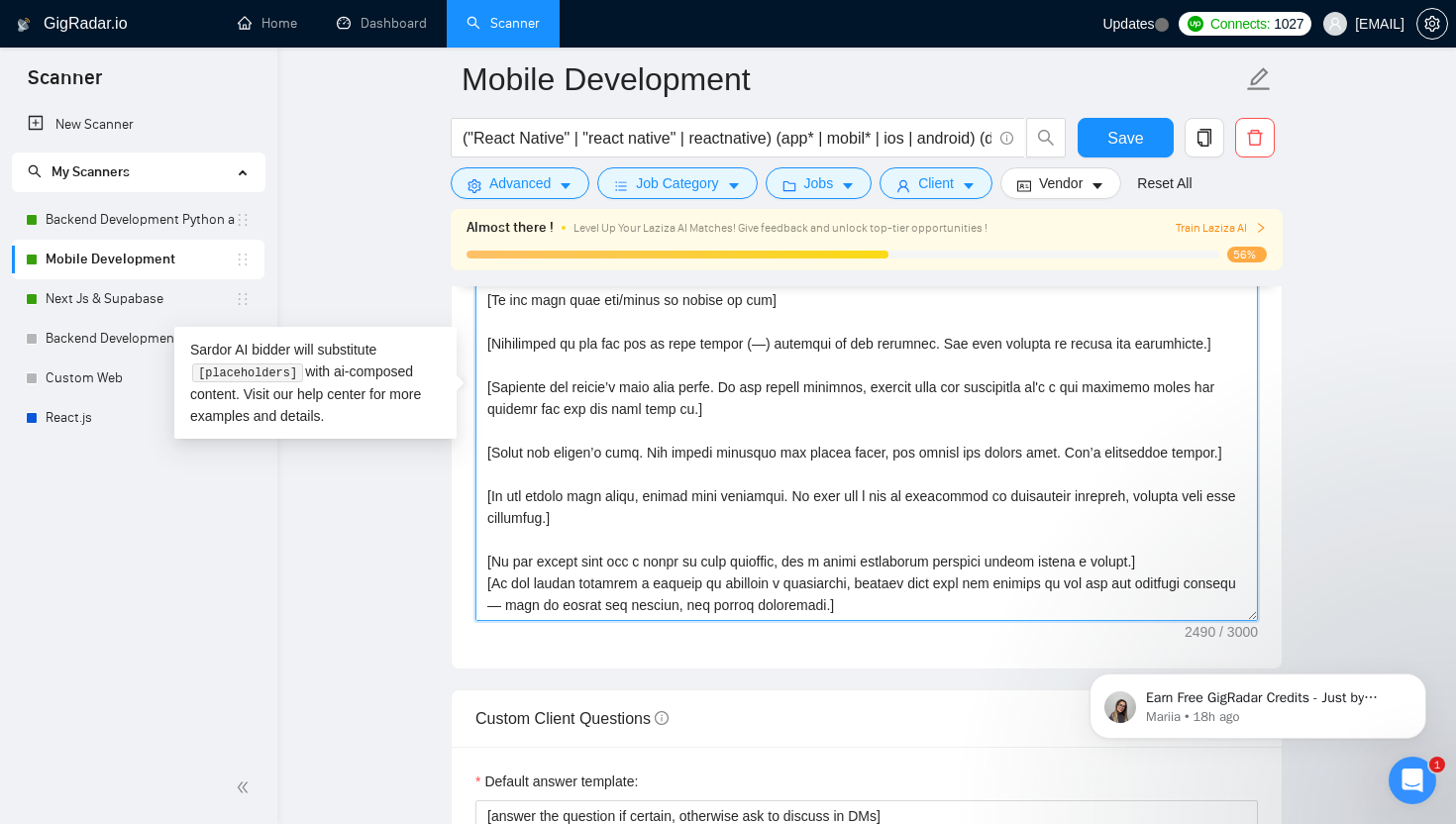 click on "Cover letter template:" at bounding box center [867, 398] 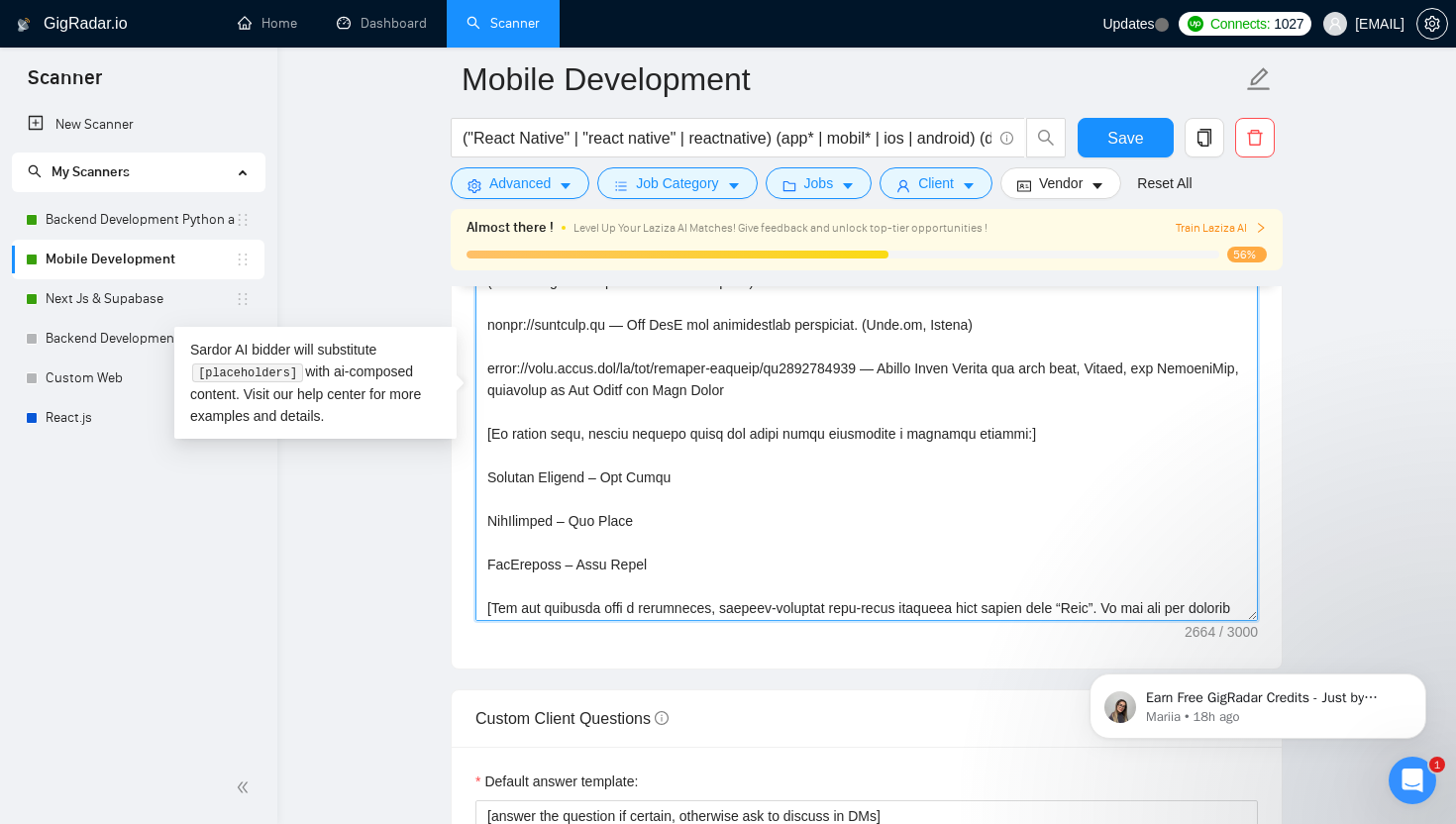 scroll, scrollTop: 634, scrollLeft: 0, axis: vertical 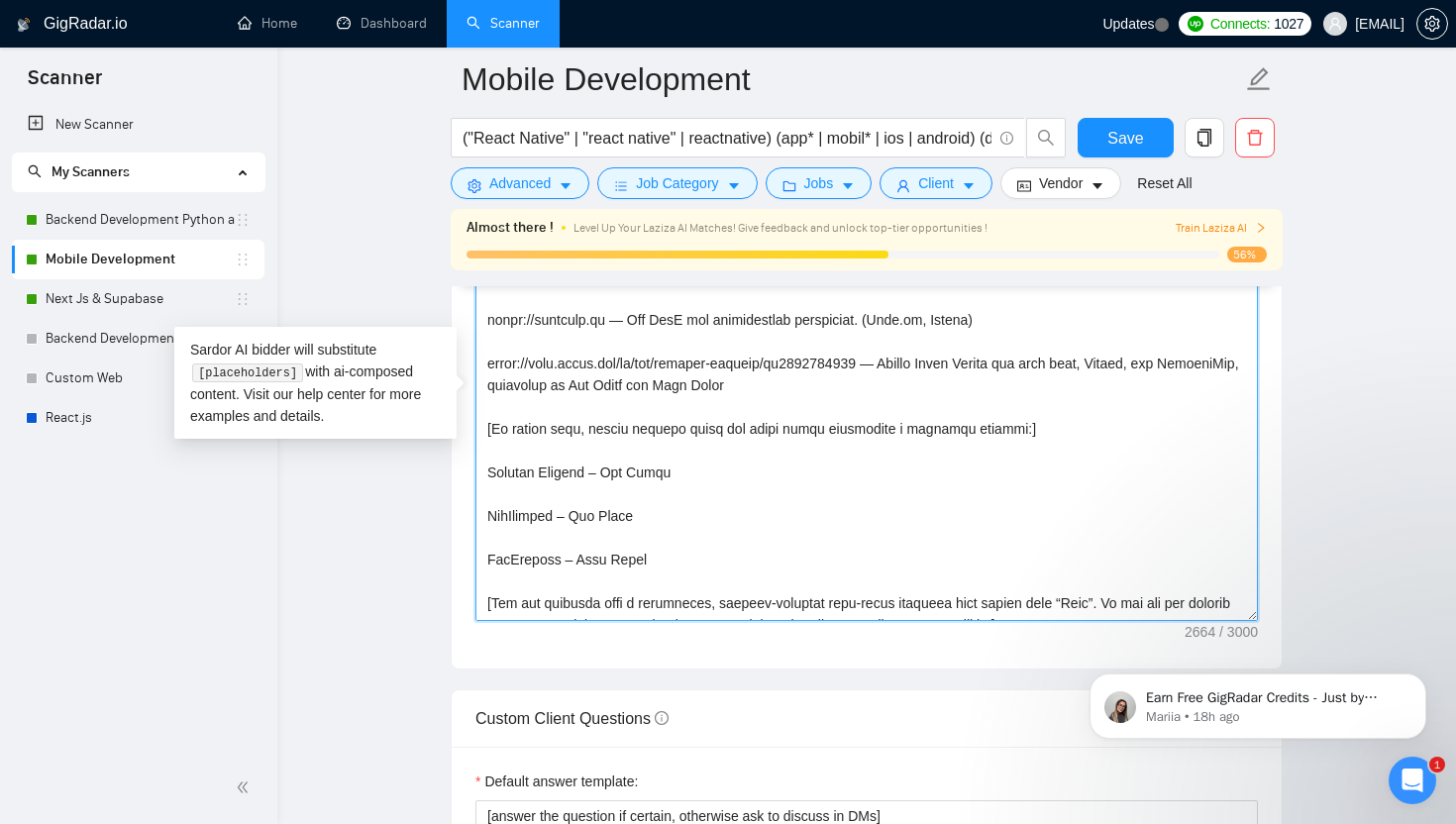 click on "Cover letter template:" at bounding box center [867, 398] 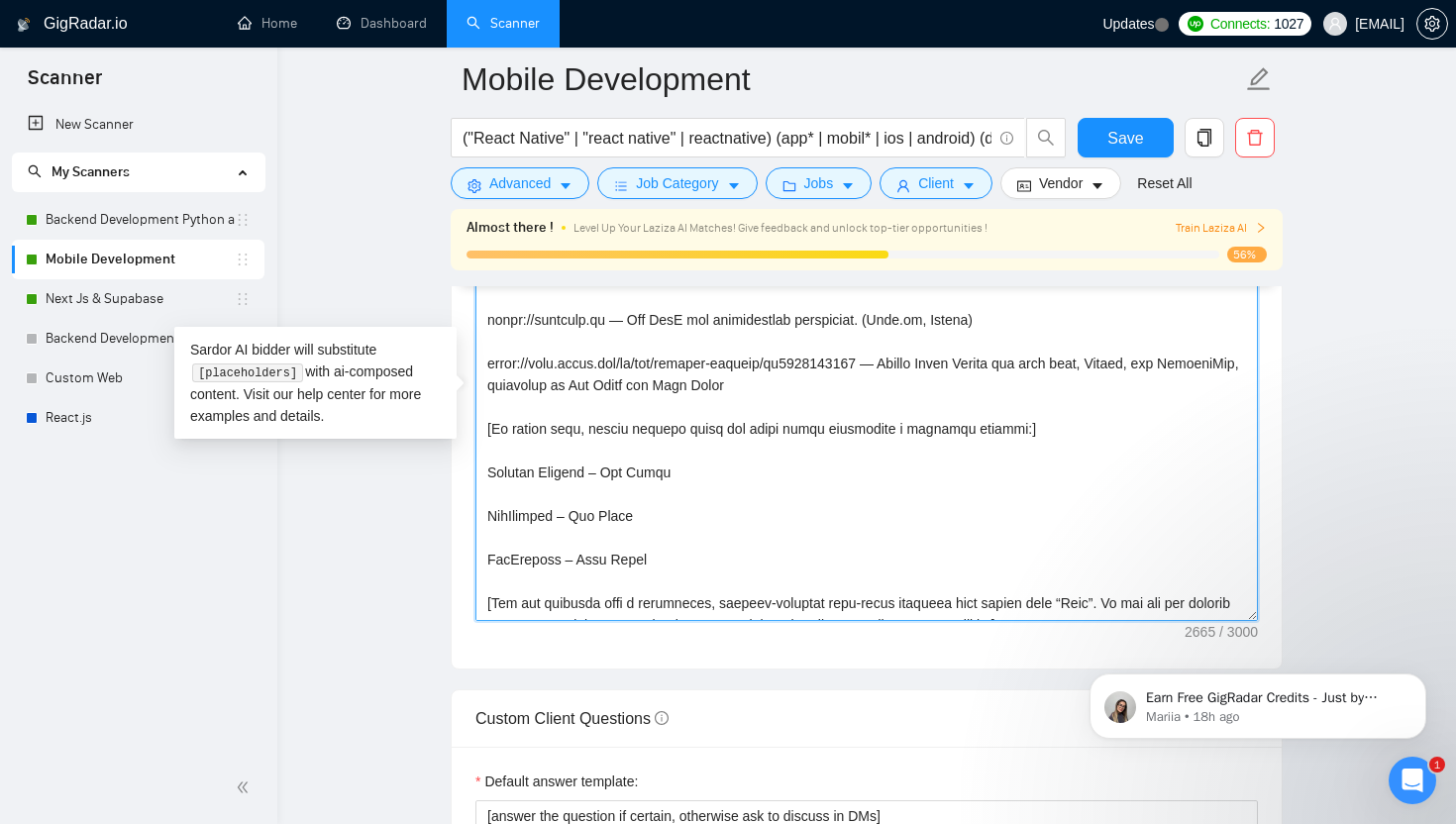 click on "Cover letter template:" at bounding box center (867, 398) 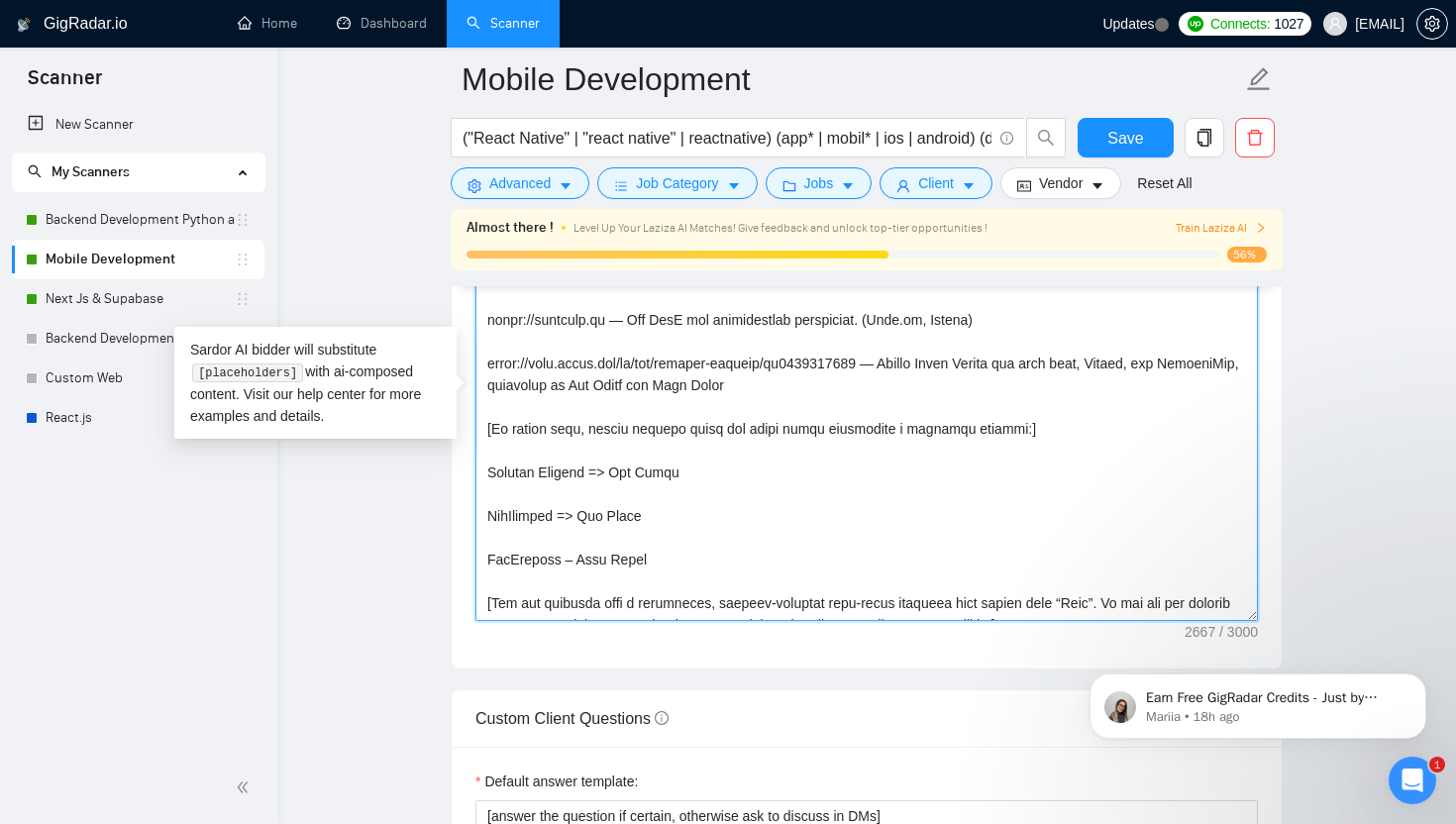 click on "Cover letter template:" at bounding box center (867, 398) 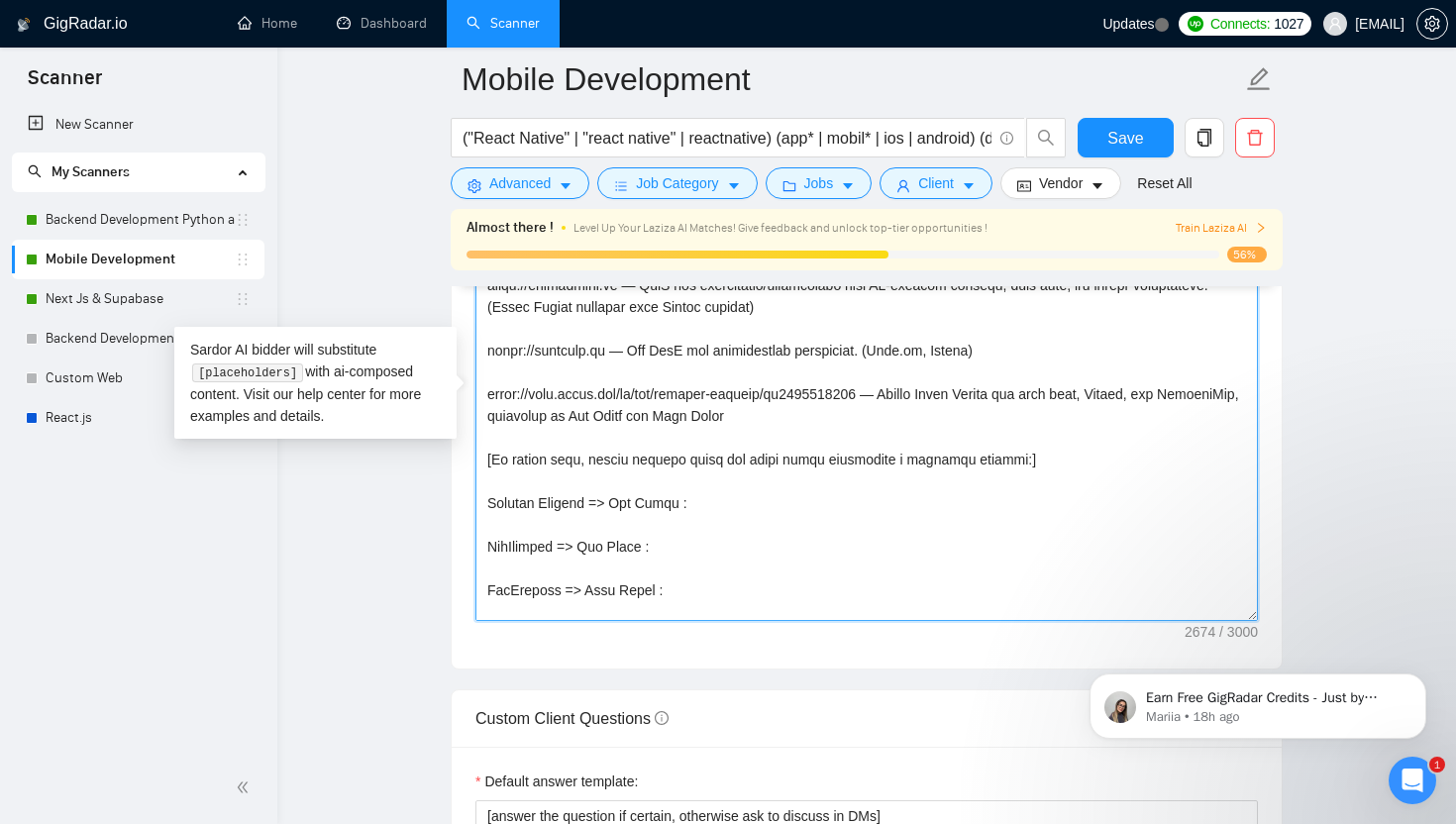 scroll, scrollTop: 595, scrollLeft: 0, axis: vertical 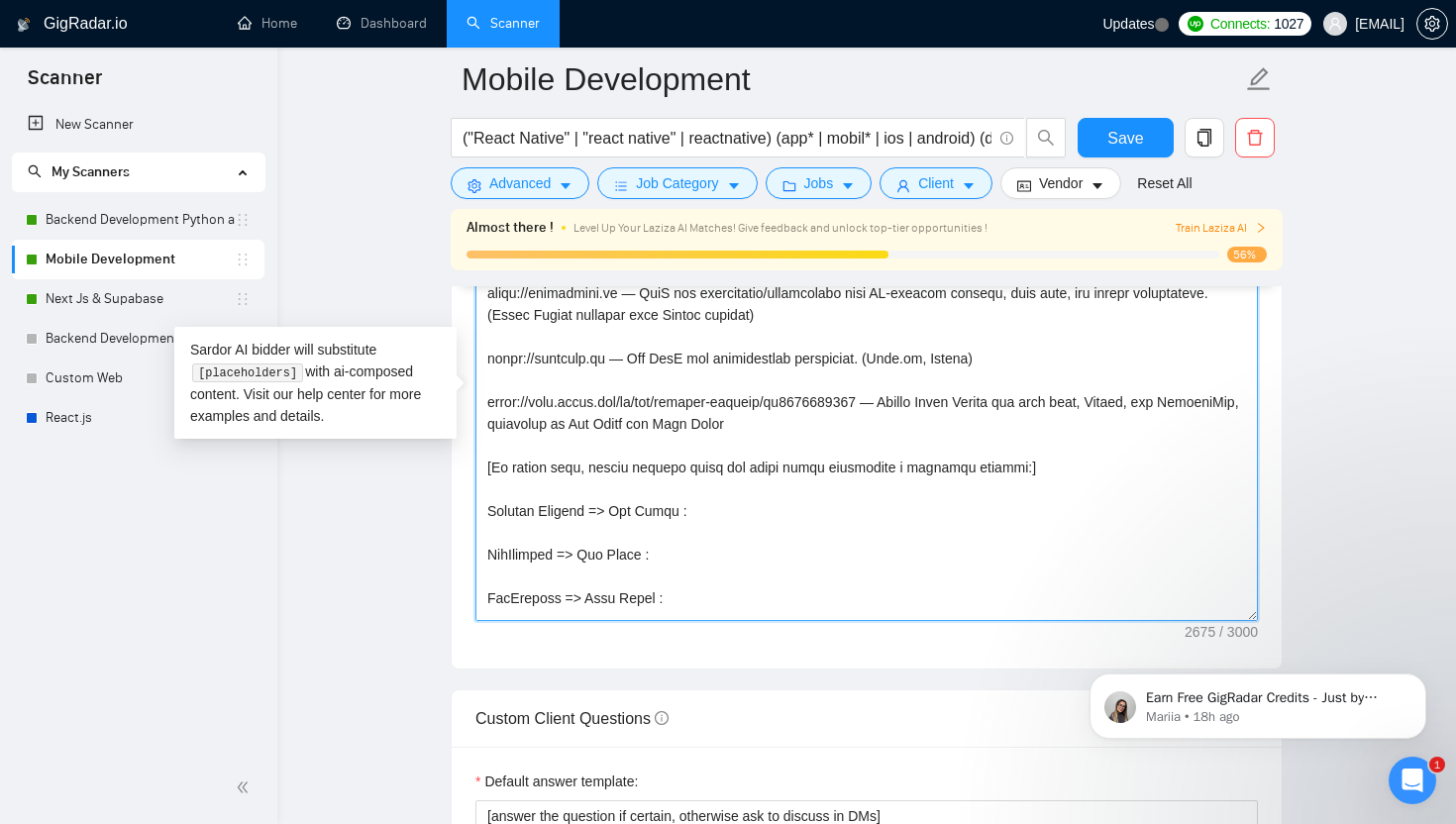 paste on "https://play.google.com/store/apps/details?id=com.teaconnect.teaconnect
https://apps.apple.com/us/app/teaconnect-hospitality/id6608983142
https://apps.apple.com/us/app/algarve-connect/id6747178541" 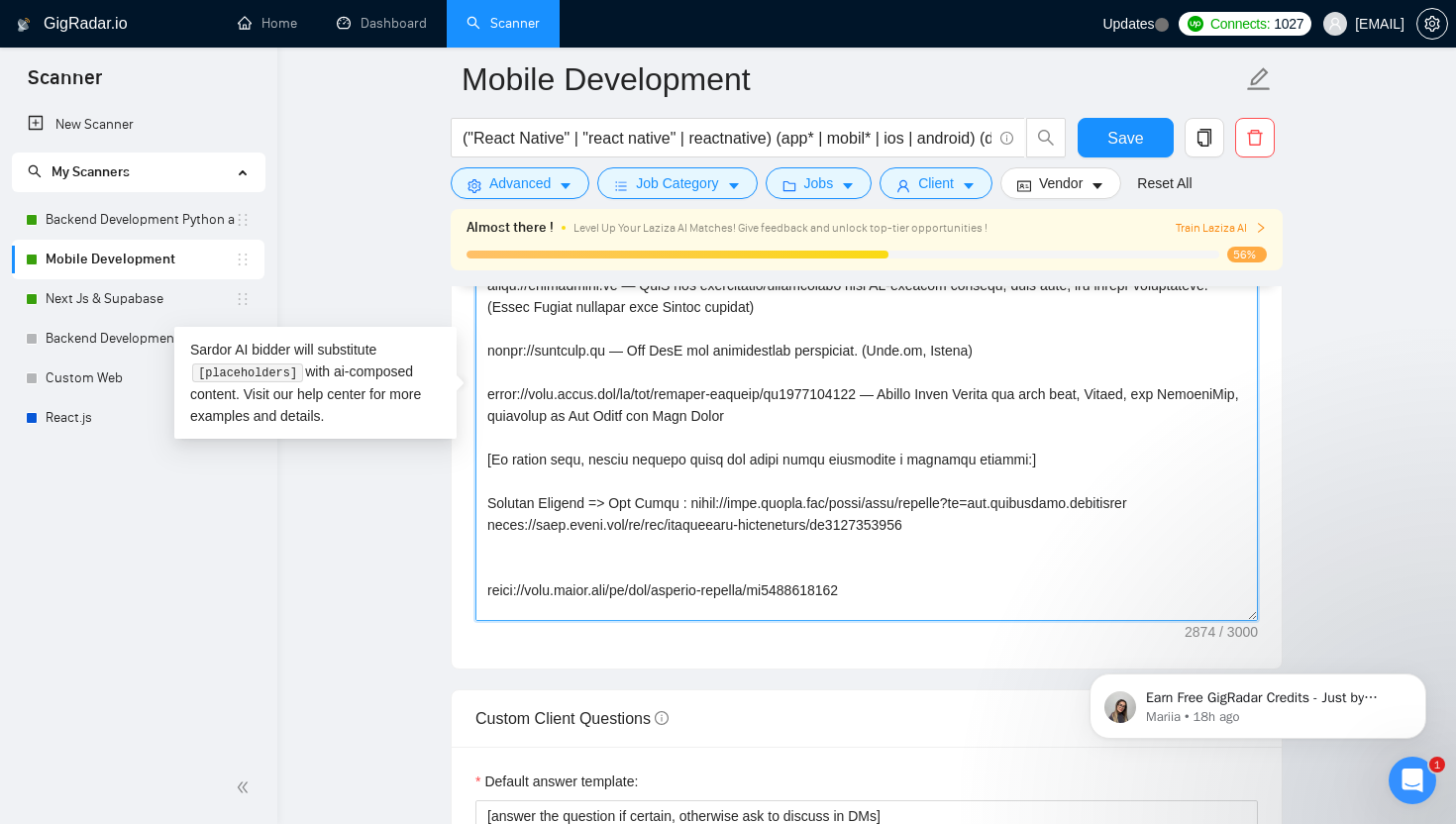 scroll, scrollTop: 637, scrollLeft: 0, axis: vertical 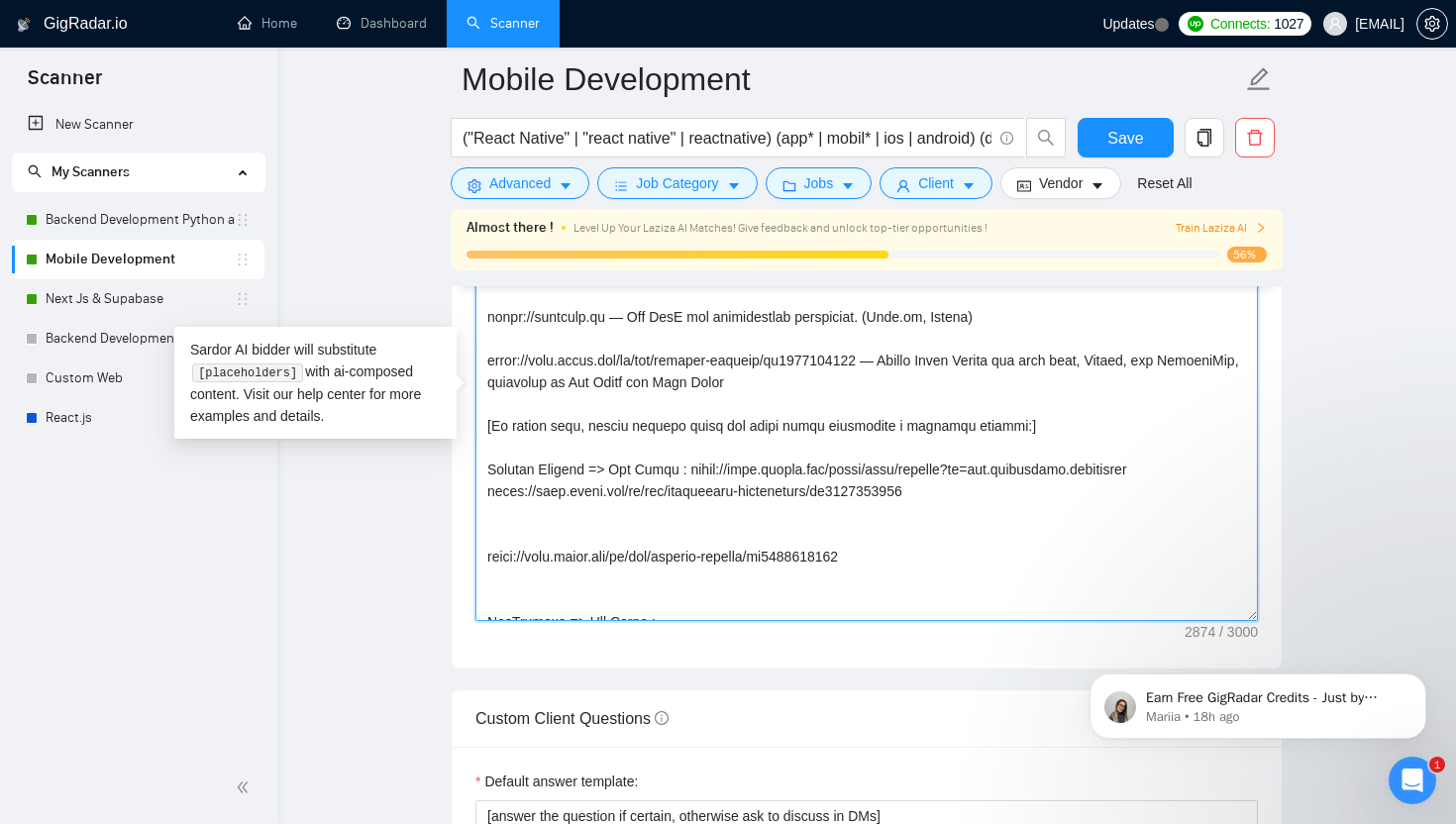 click on "Cover letter template:" at bounding box center [867, 398] 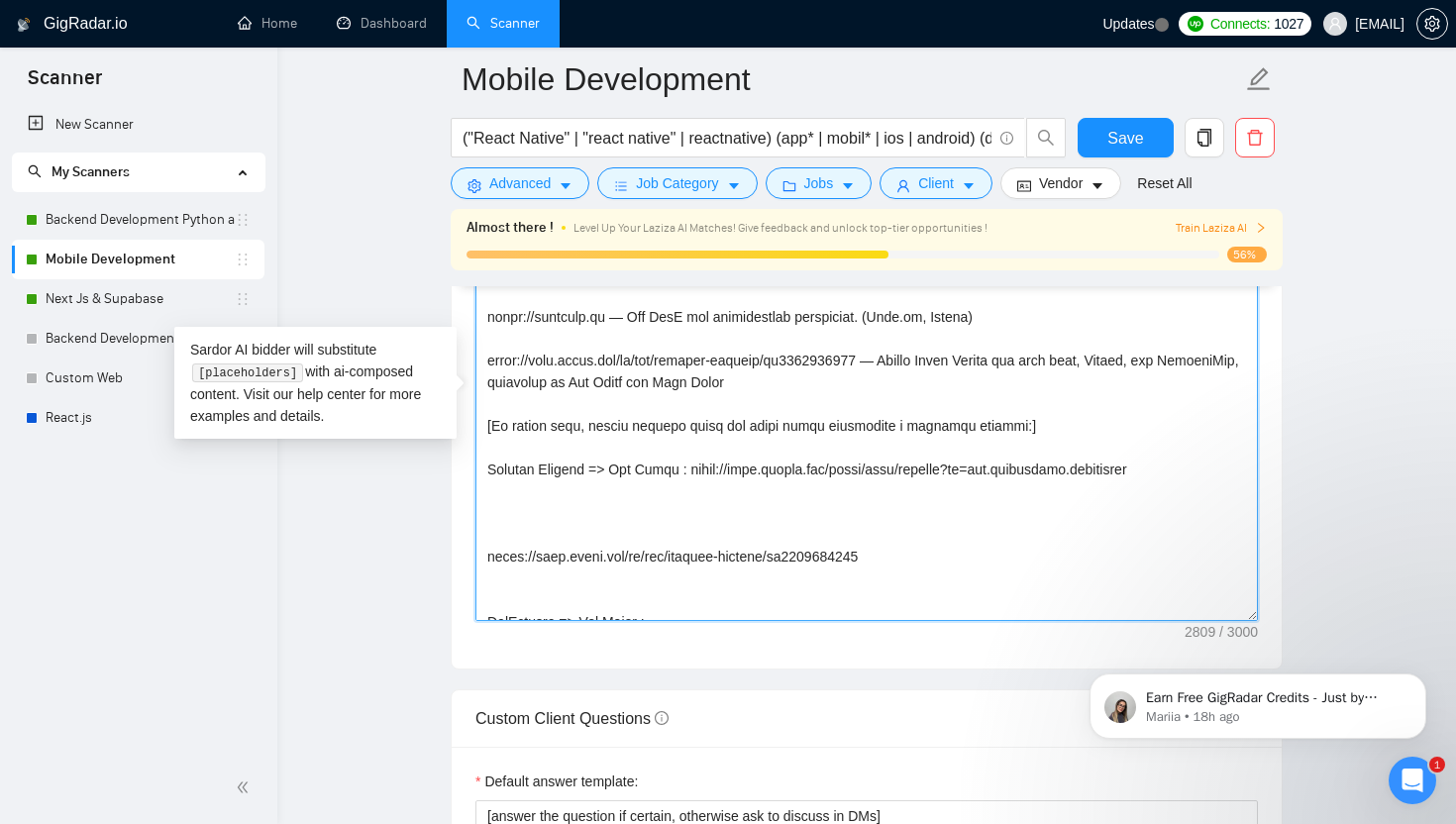 click on "Cover letter template:" at bounding box center [867, 398] 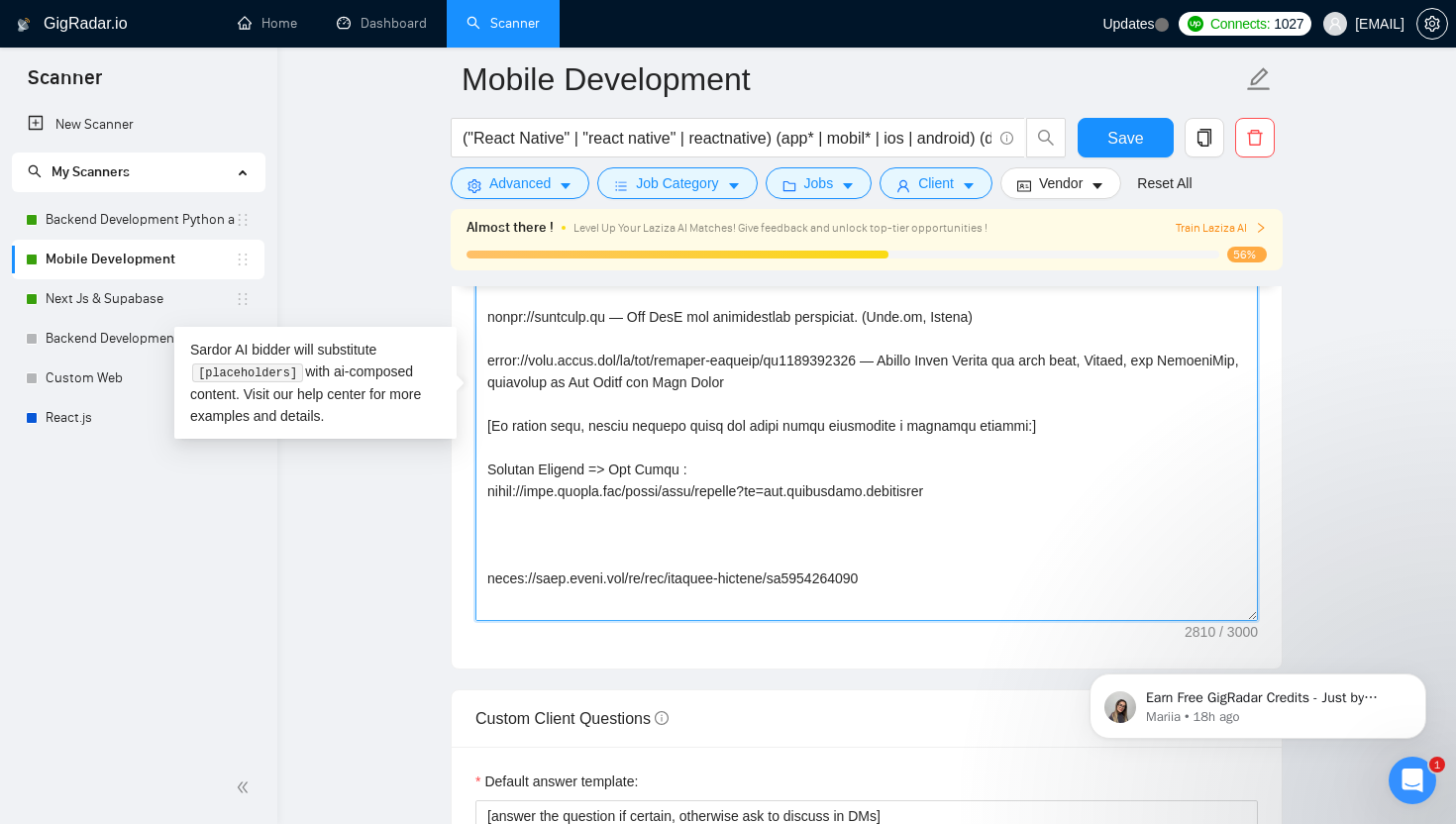 paste on "https://apps.apple.com/us/app/teaconnect-hospitality/id6608983142" 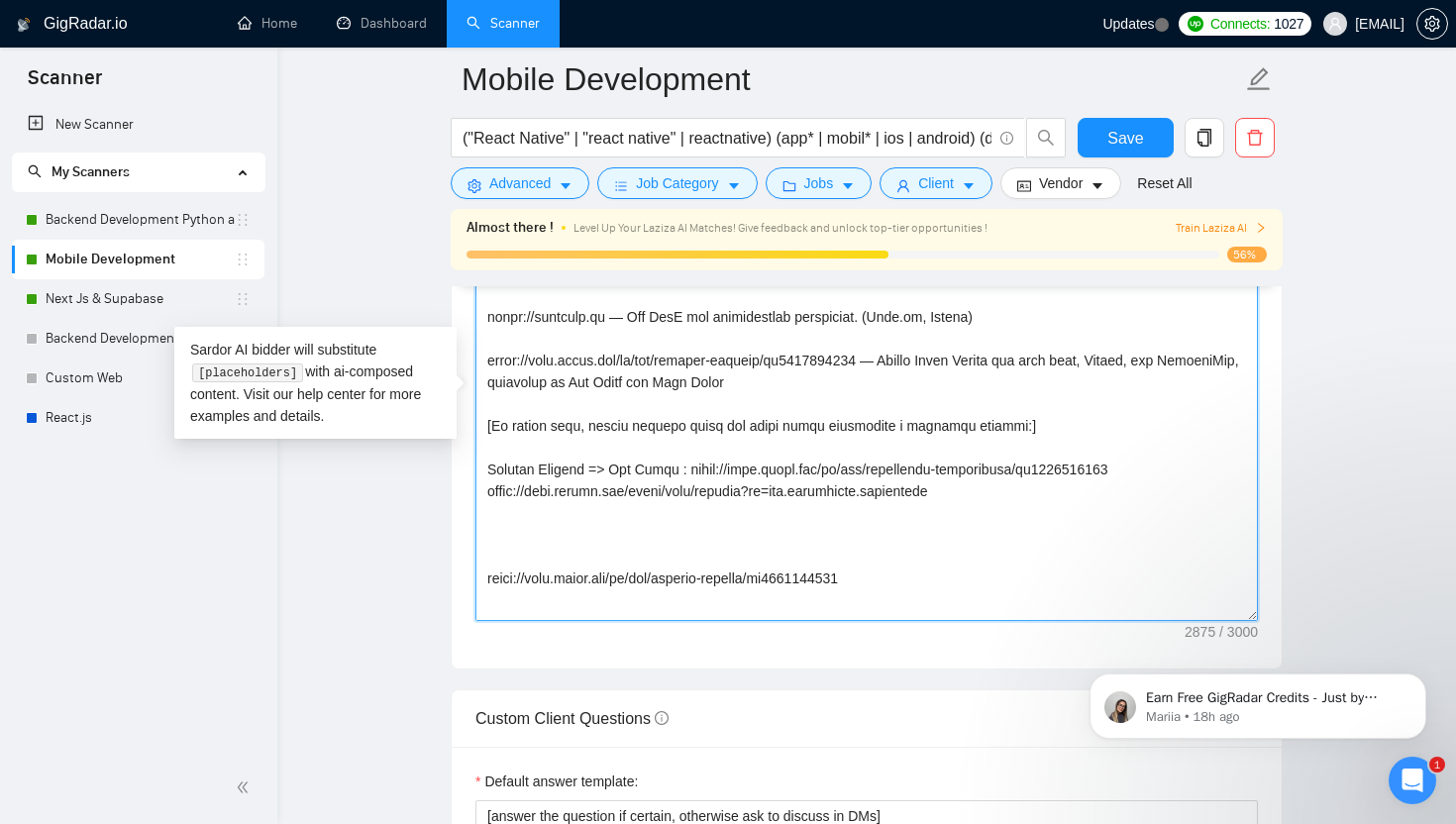 click on "Cover letter template:" at bounding box center [867, 398] 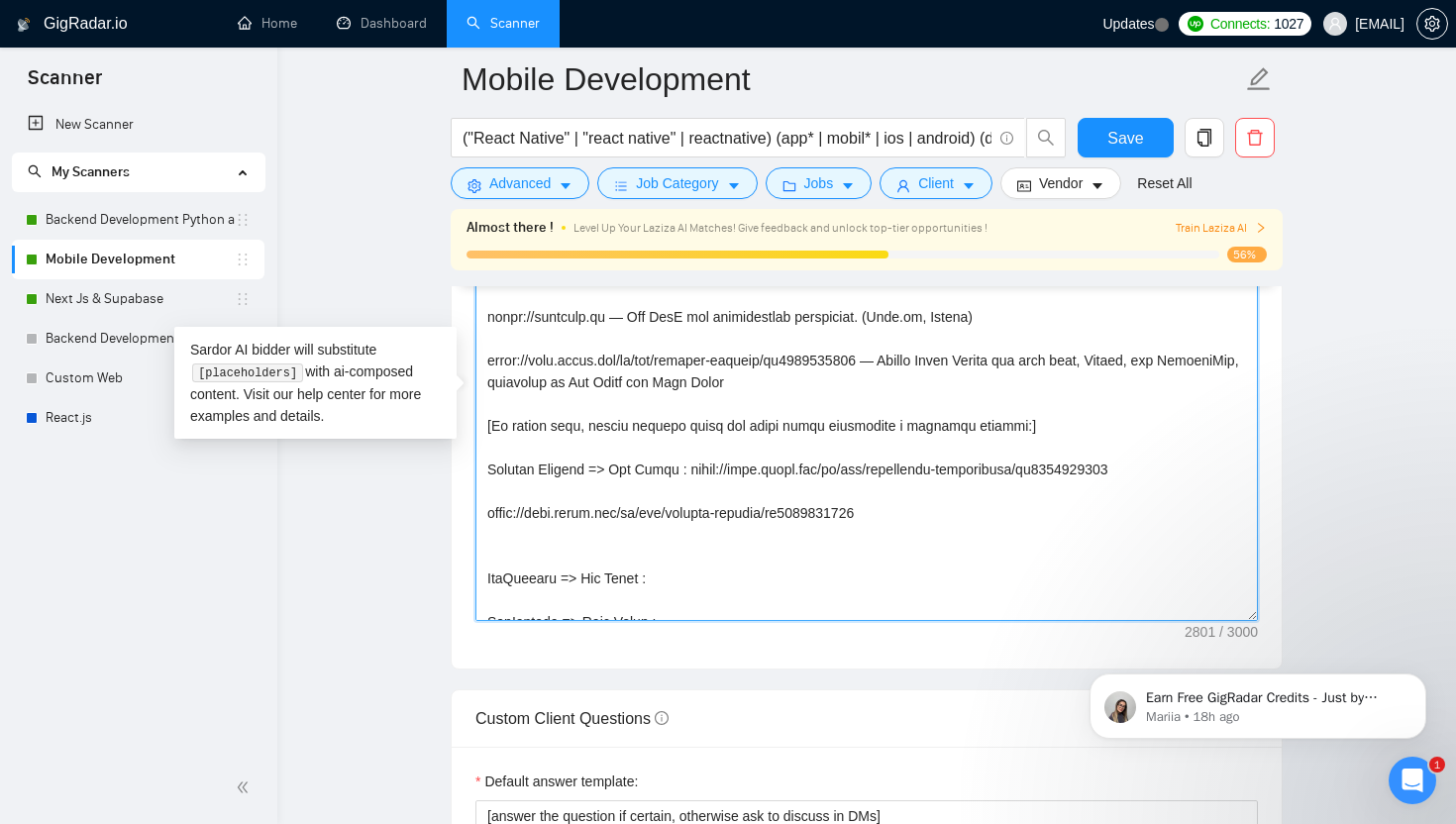 click on "Cover letter template:" at bounding box center [867, 398] 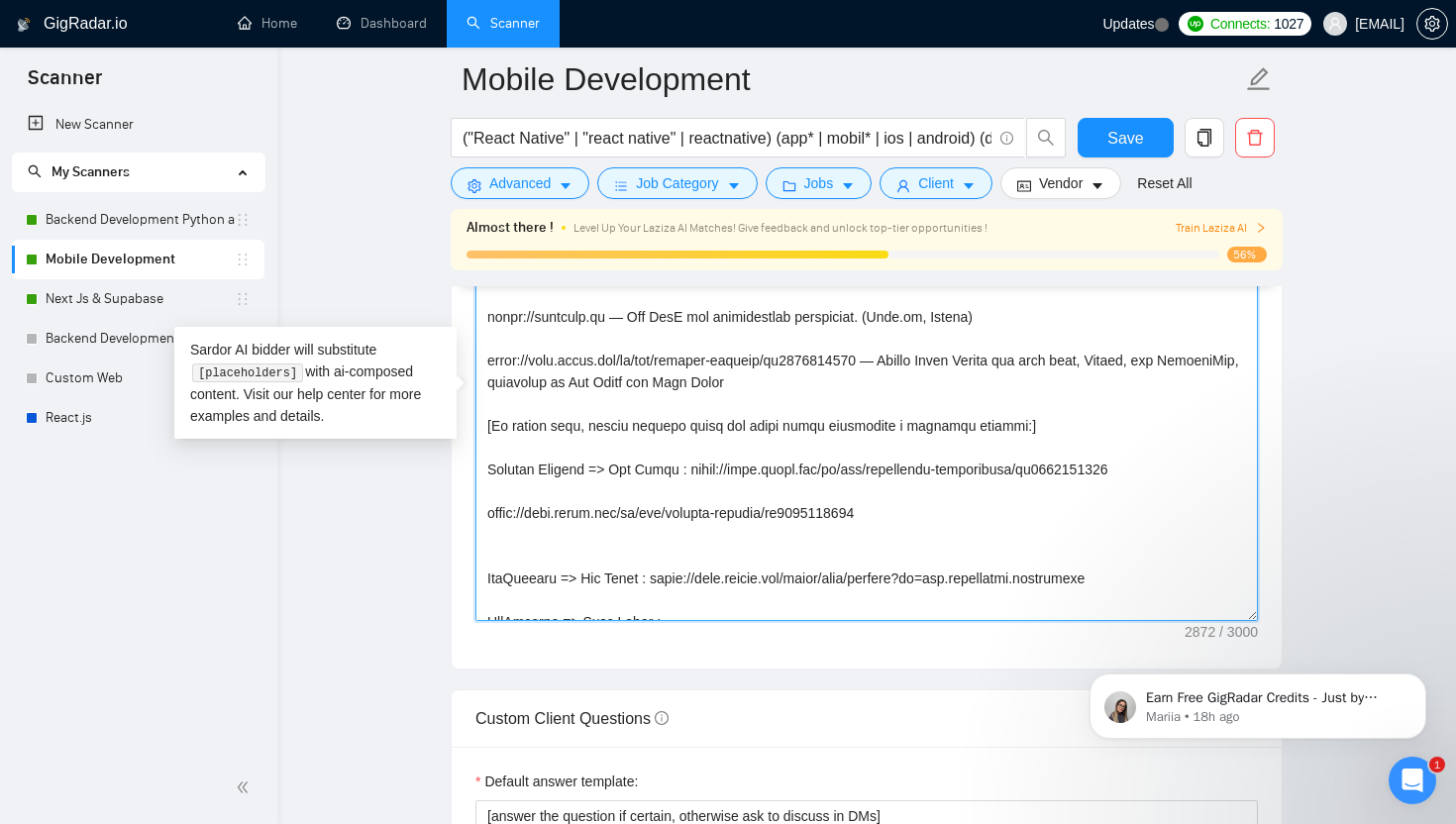 click on "Cover letter template:" at bounding box center [867, 398] 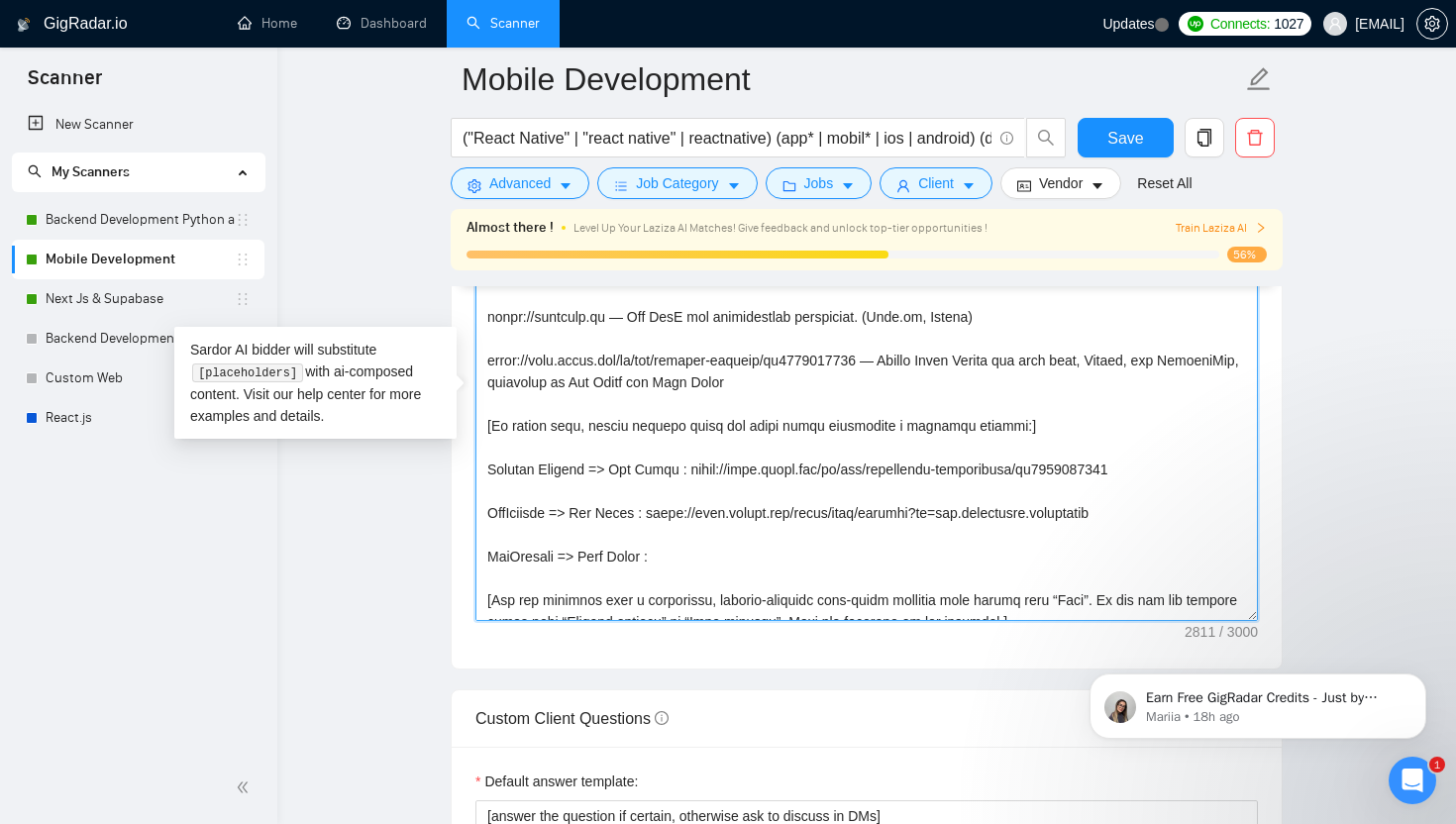 click on "Cover letter template:" at bounding box center (867, 398) 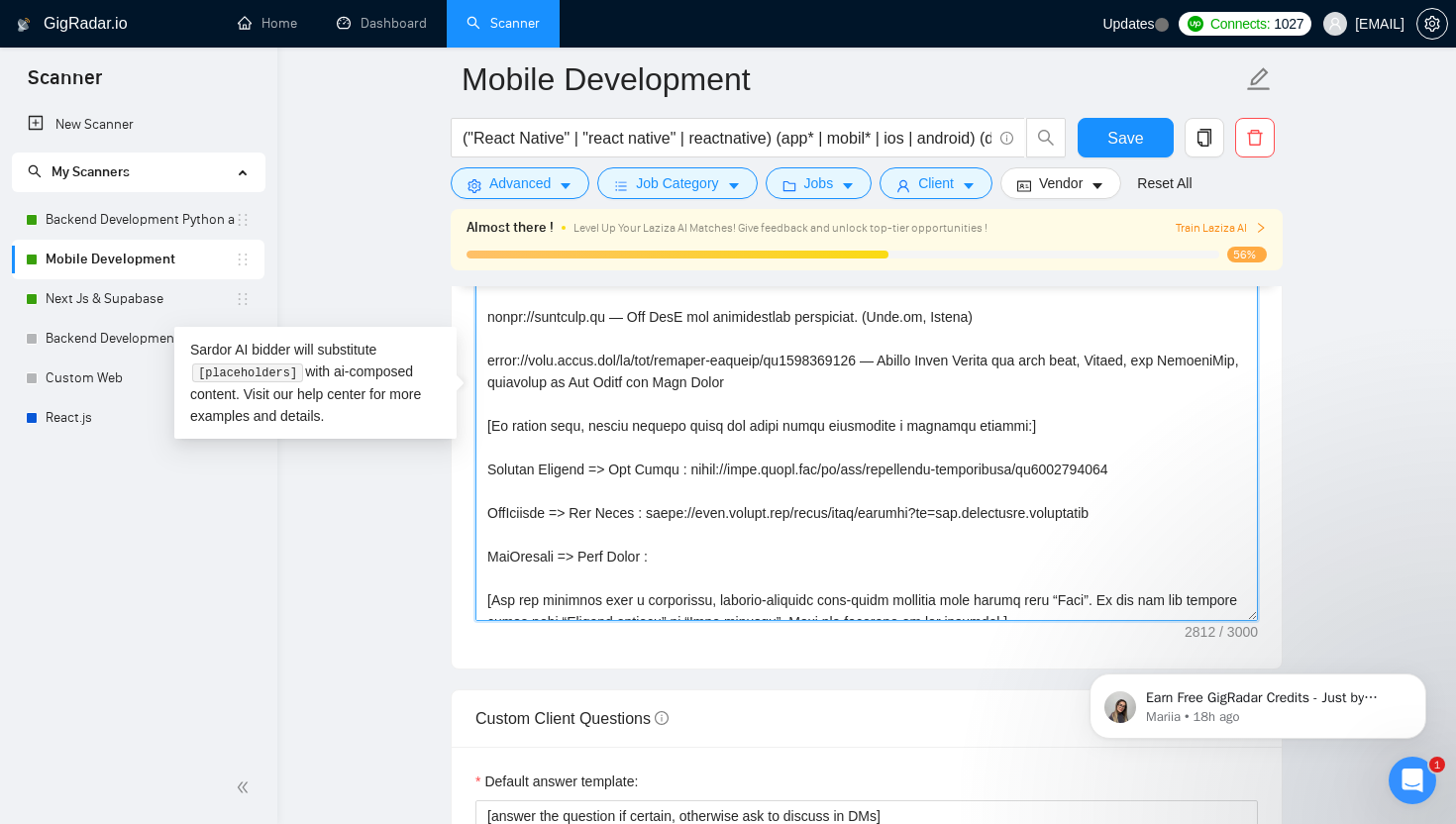 paste on "https://apps.apple.com/us/app/algarve-connect/id6747178541" 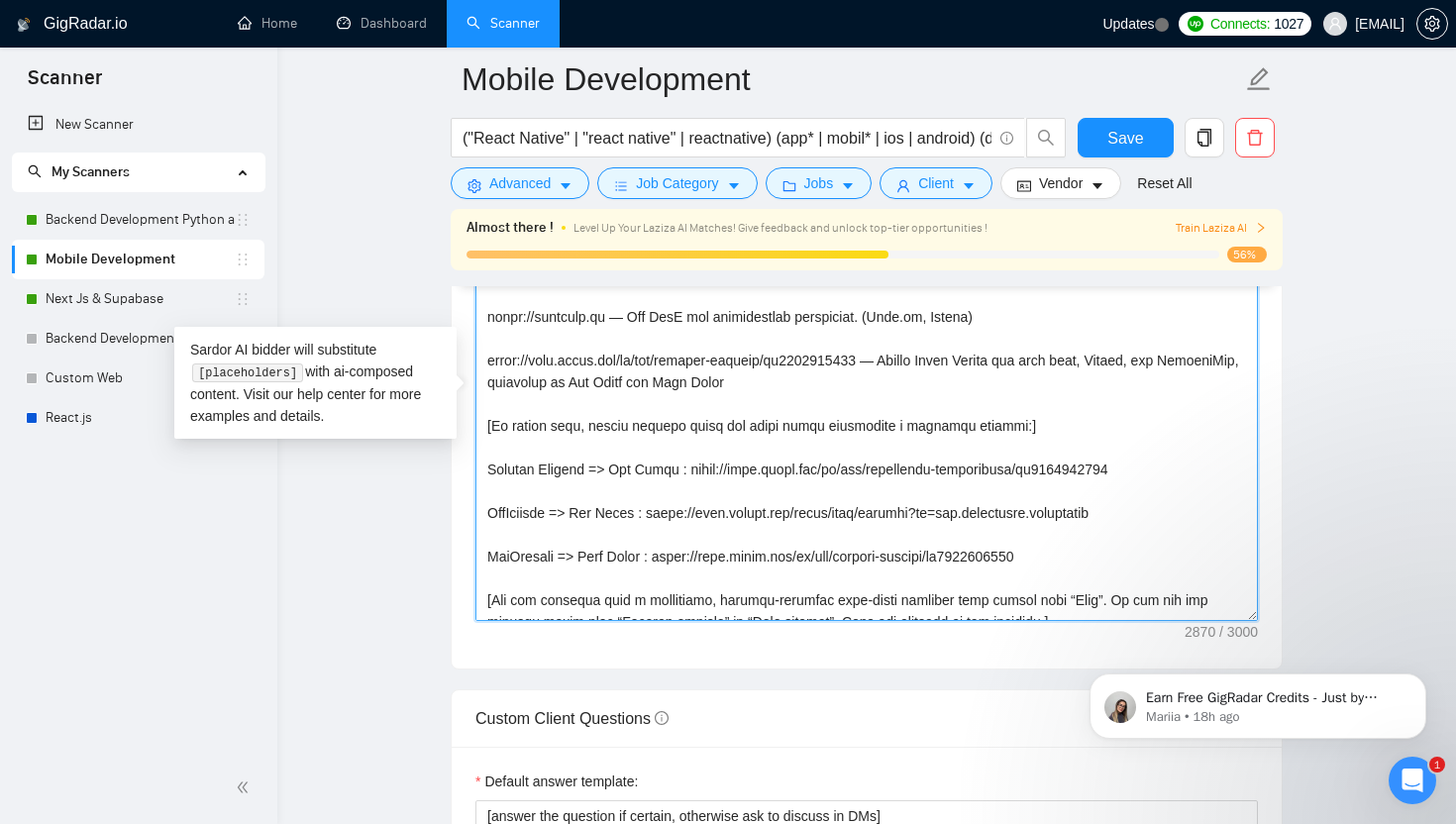 click on "Cover letter template:" at bounding box center [867, 398] 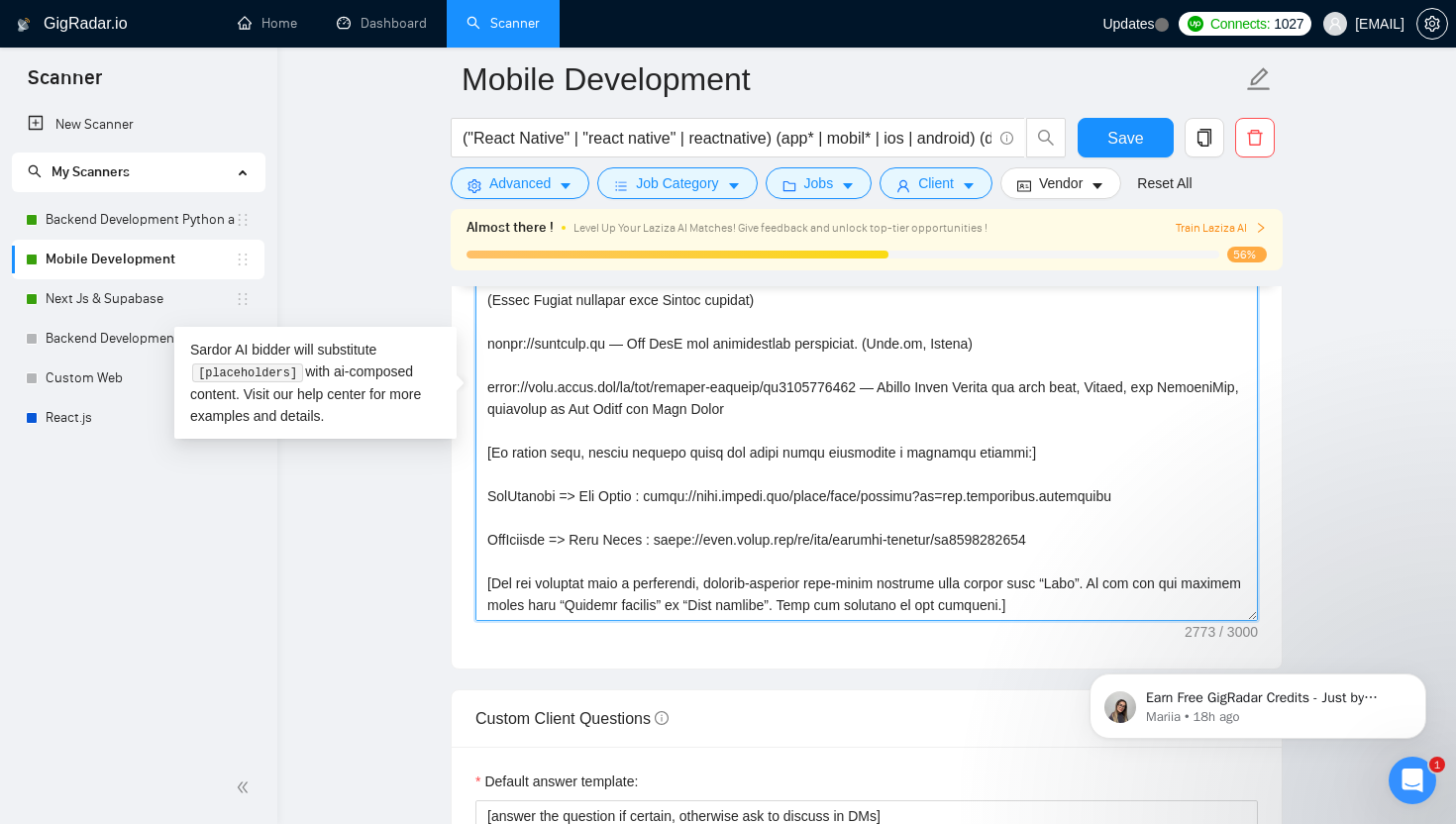 scroll, scrollTop: 610, scrollLeft: 0, axis: vertical 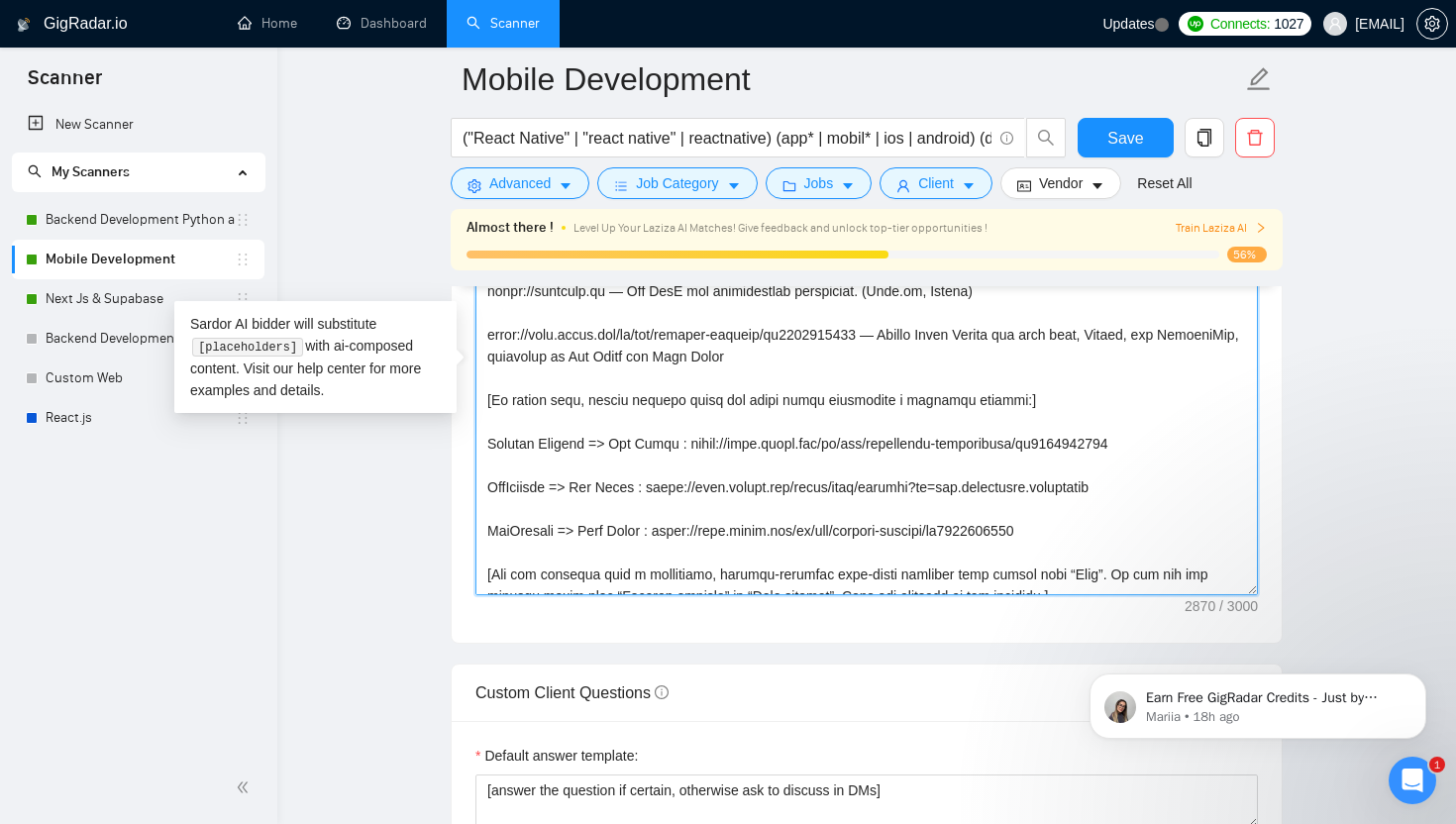 click on "Cover letter template:" at bounding box center (867, 372) 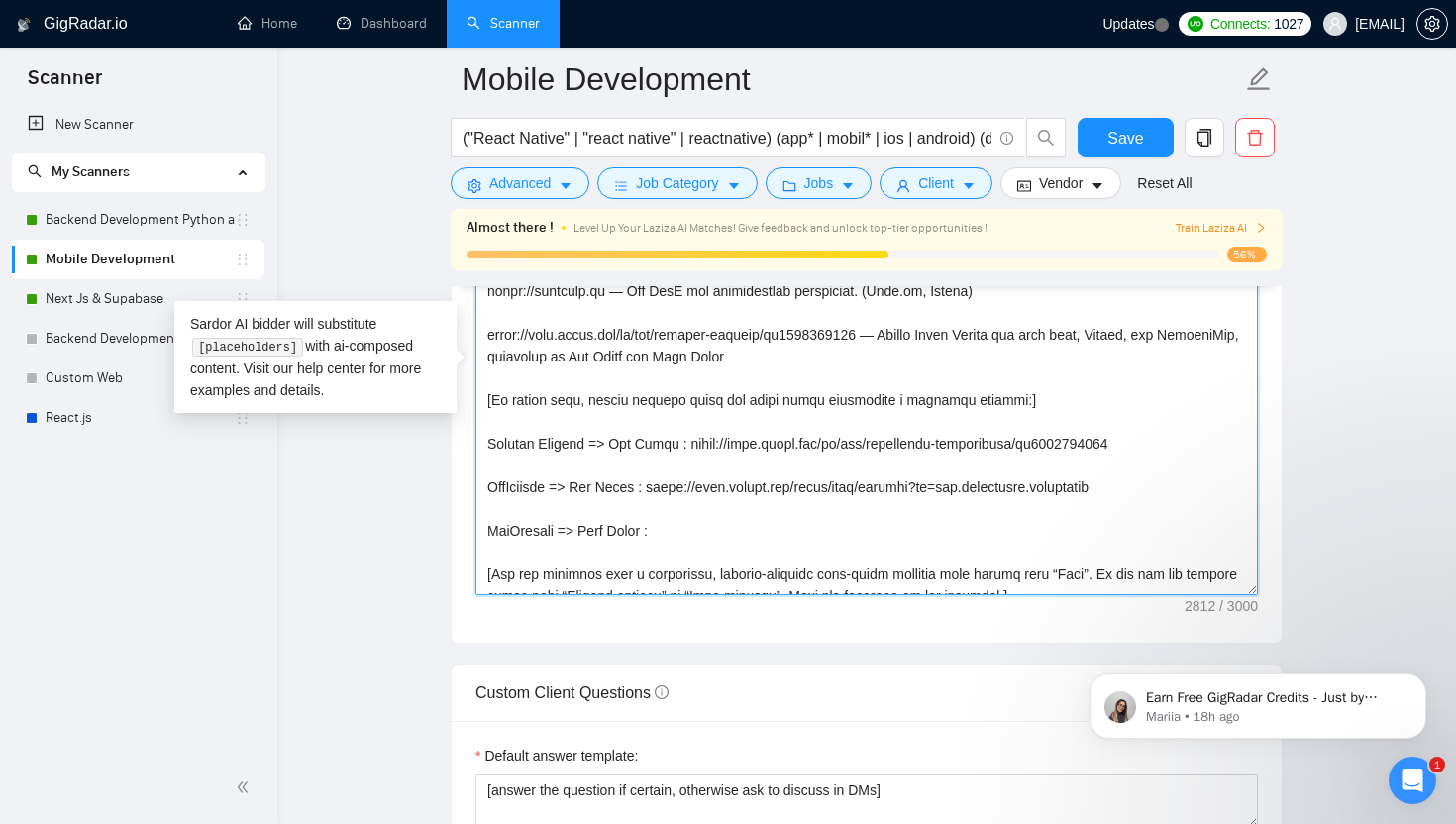 click on "Cover letter template:" at bounding box center [867, 372] 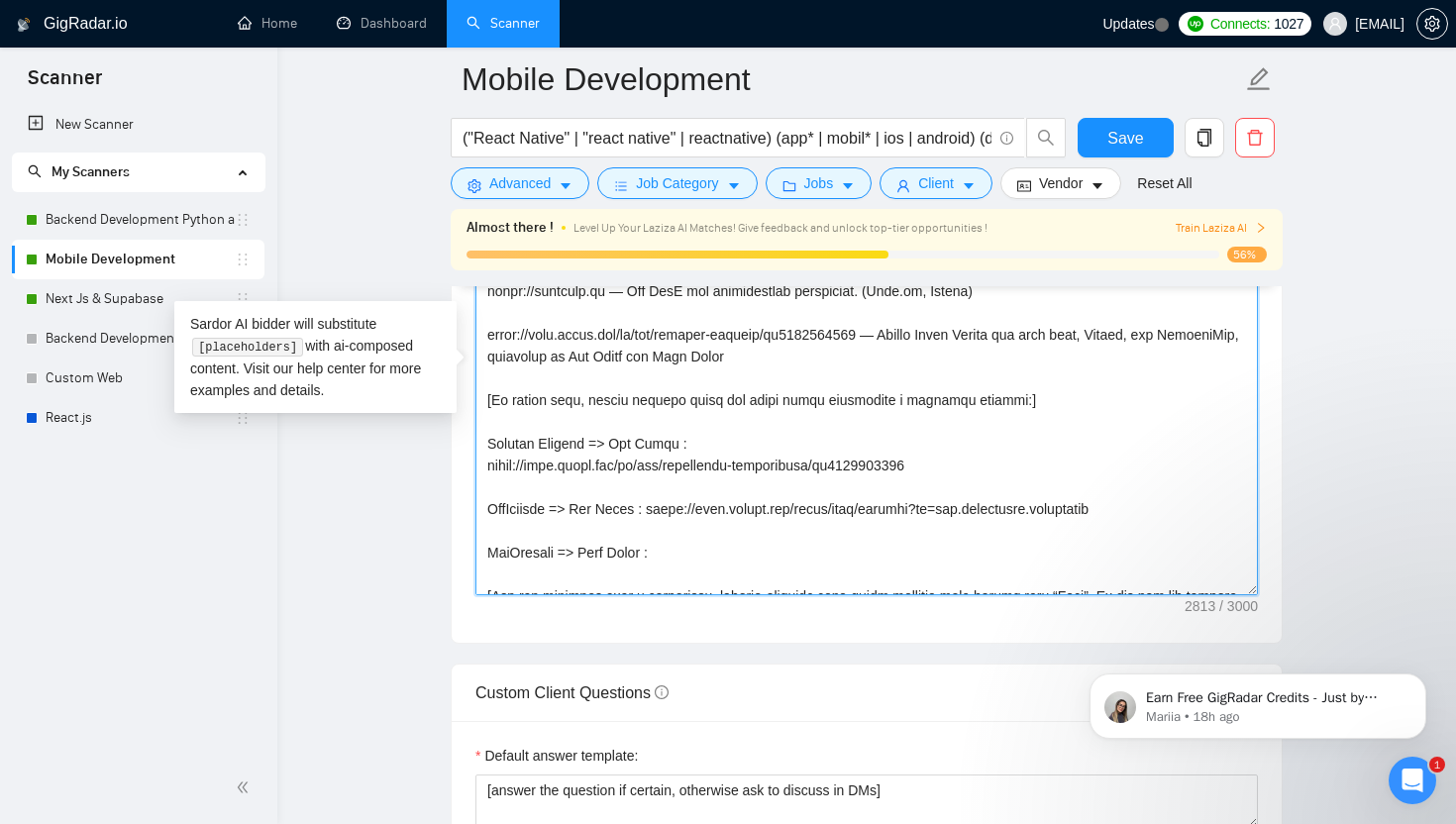 paste on "https://apps.apple.com/us/app/algarve-connect/id6747178541" 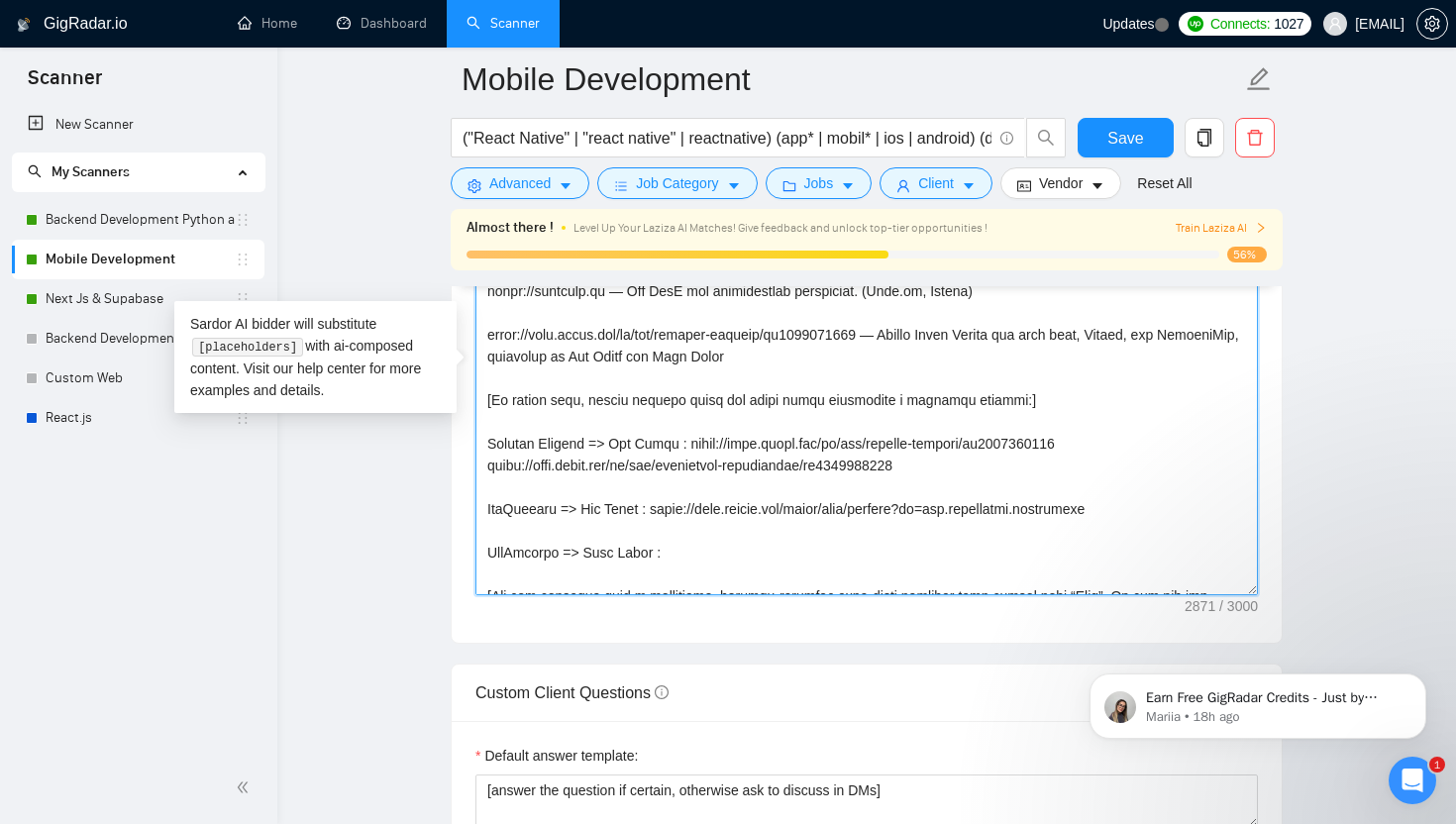 click on "Cover letter template:" at bounding box center (867, 372) 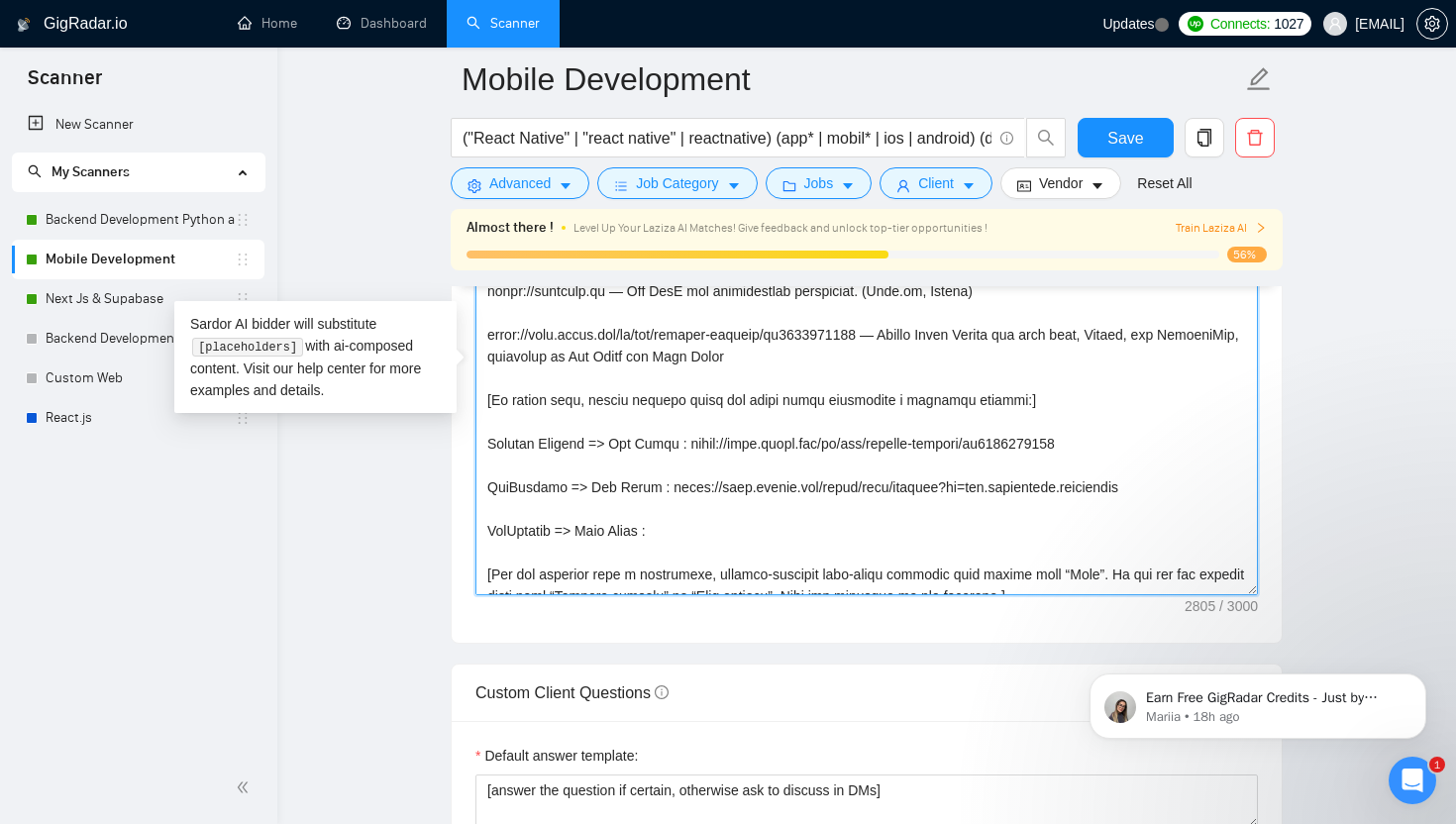 click on "Cover letter template:" at bounding box center (867, 372) 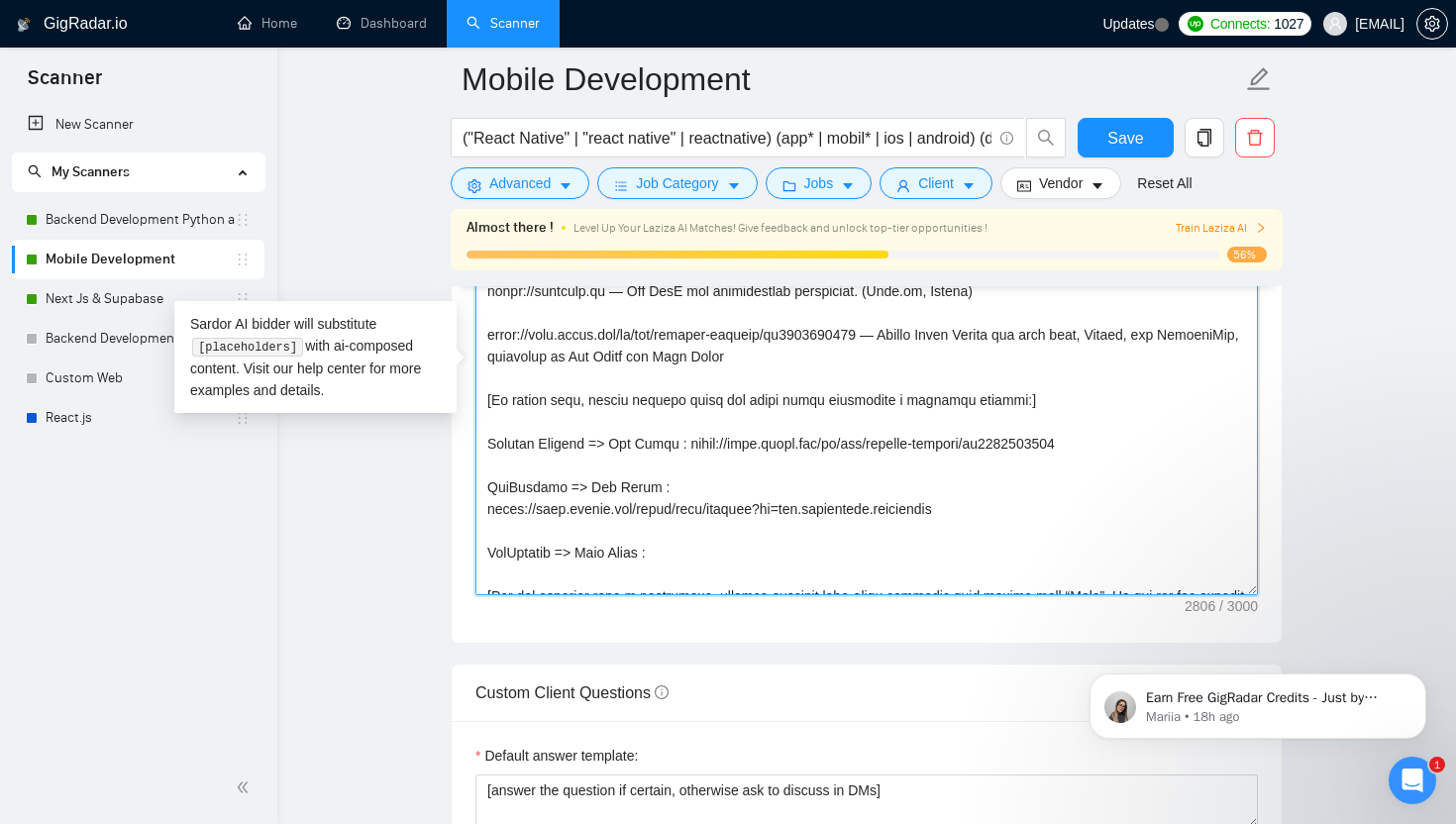 paste on "https://apps.apple.com/us/app/teaconnect-hospitality/id6608983142" 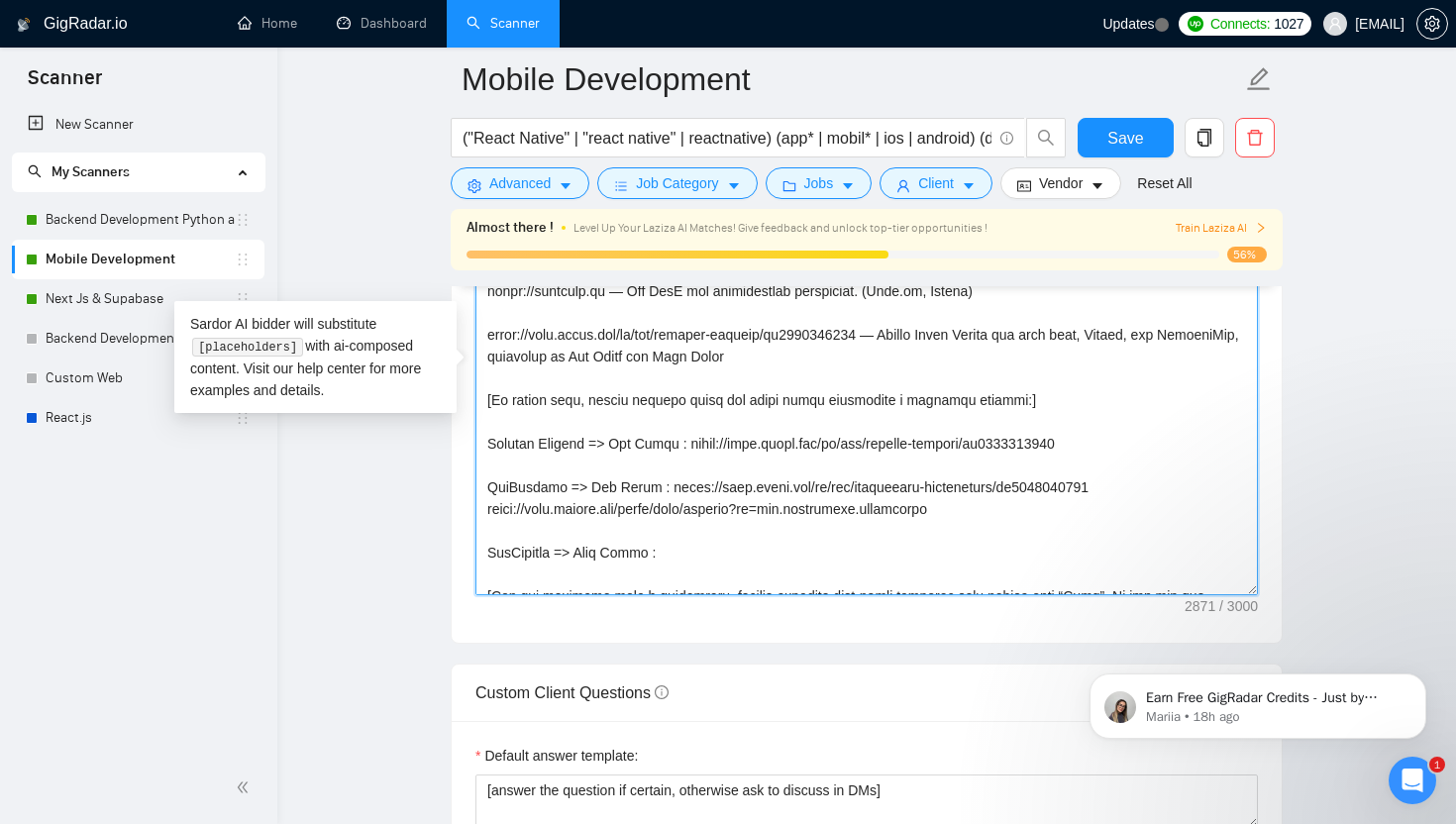 click on "Cover letter template:" at bounding box center [867, 372] 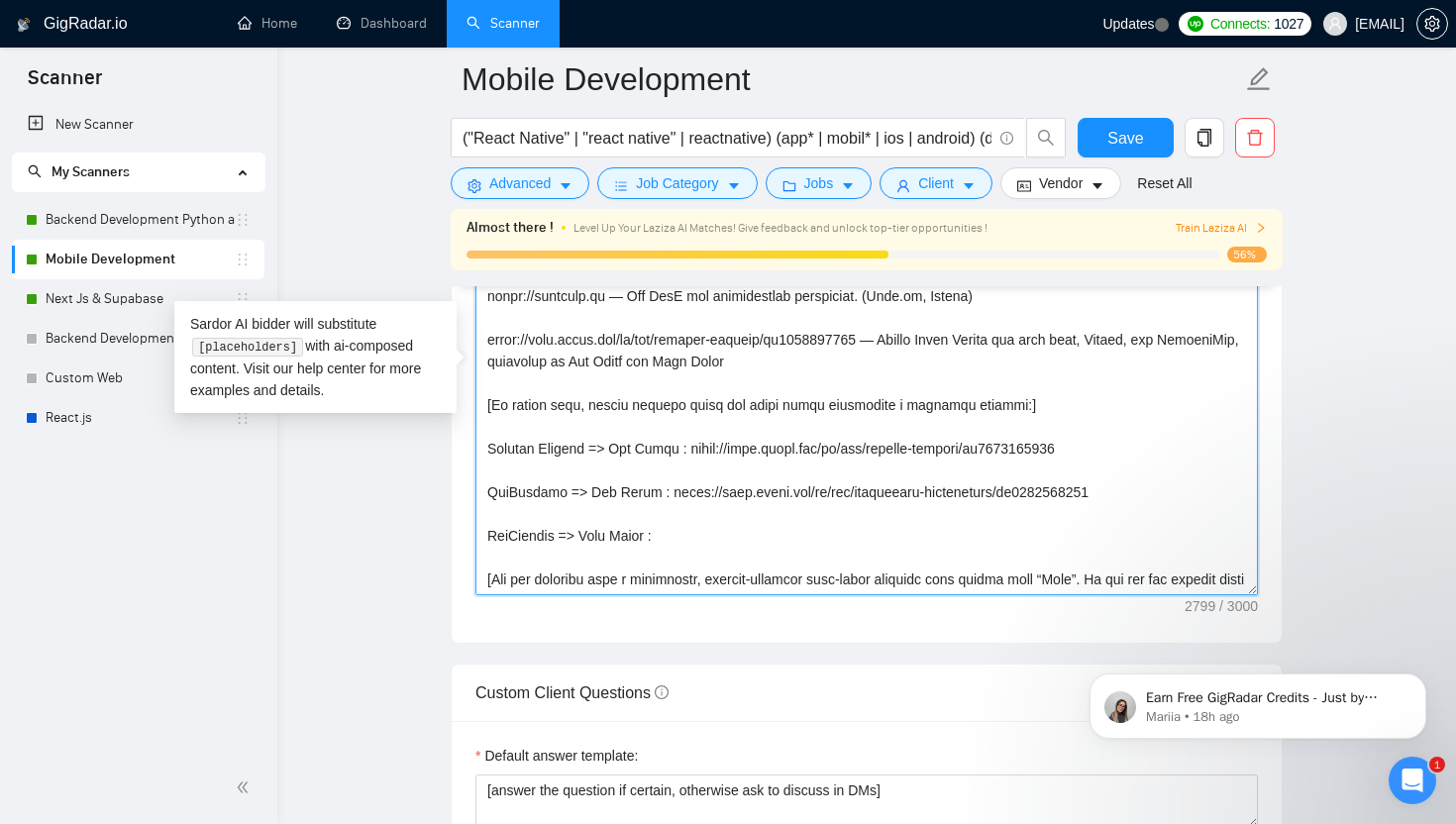 scroll, scrollTop: 637, scrollLeft: 0, axis: vertical 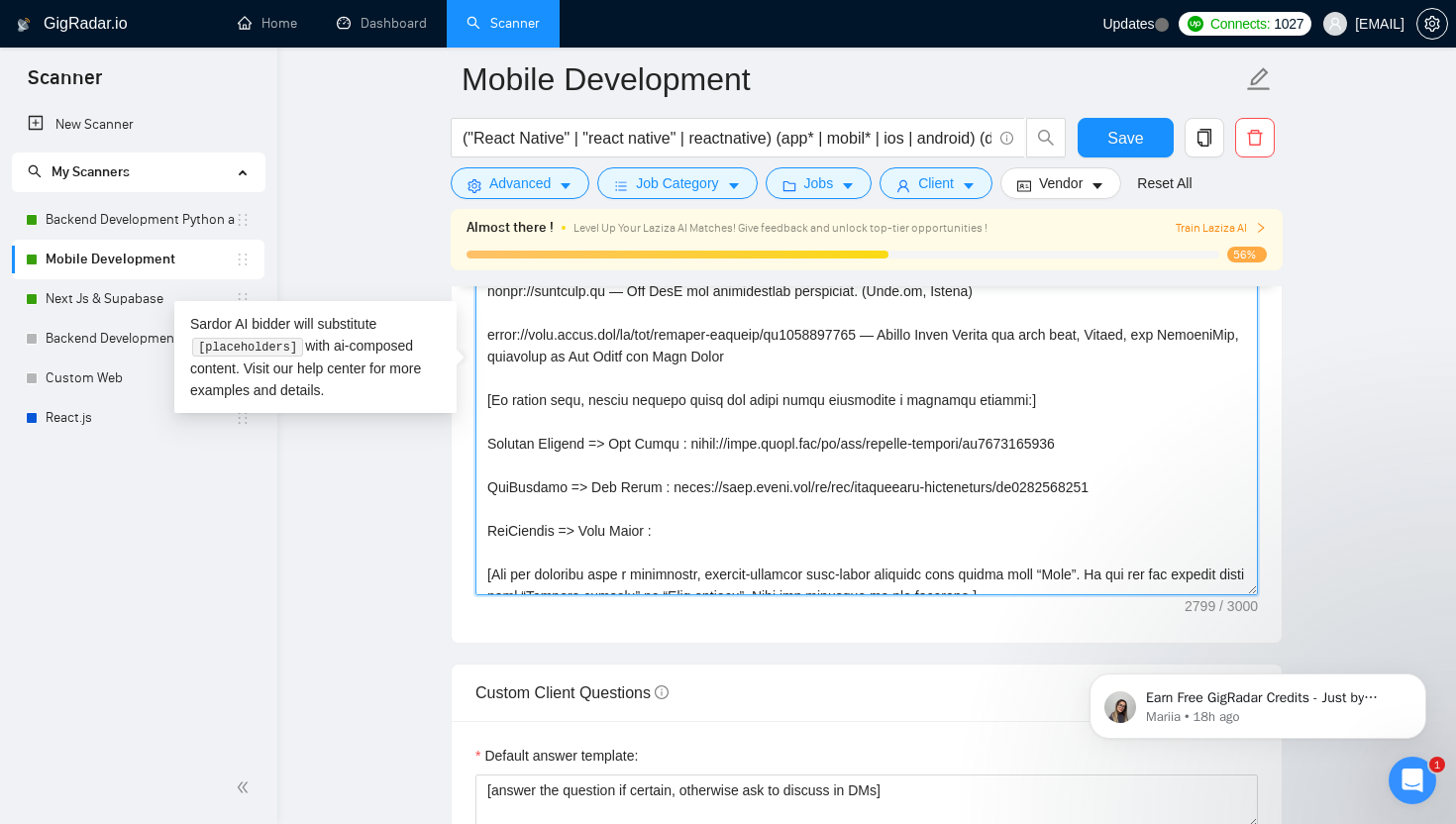 paste on "https://play.google.com/store/apps/details?id=com.teaconnect.teaconnect" 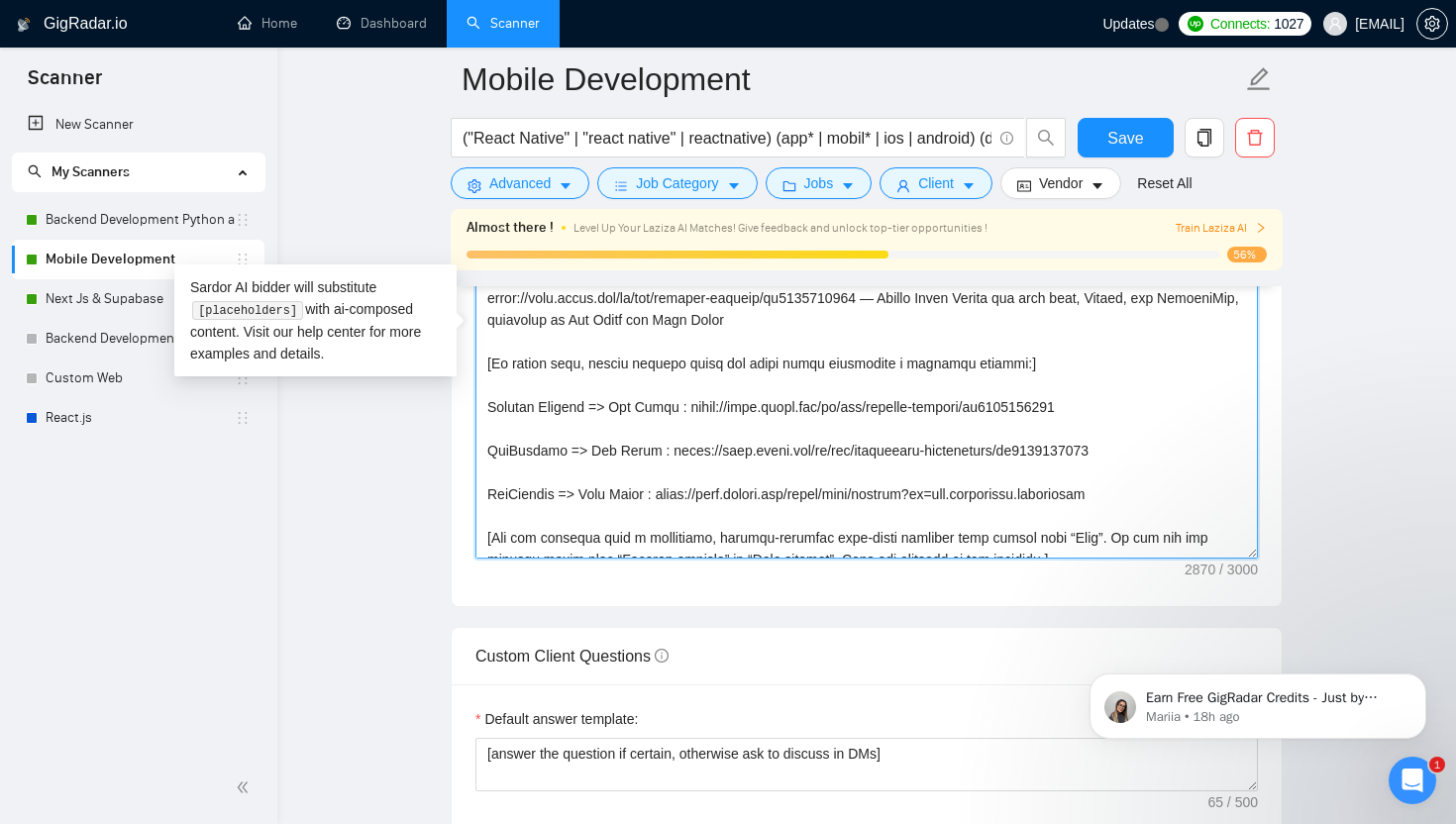 scroll, scrollTop: 2665, scrollLeft: 0, axis: vertical 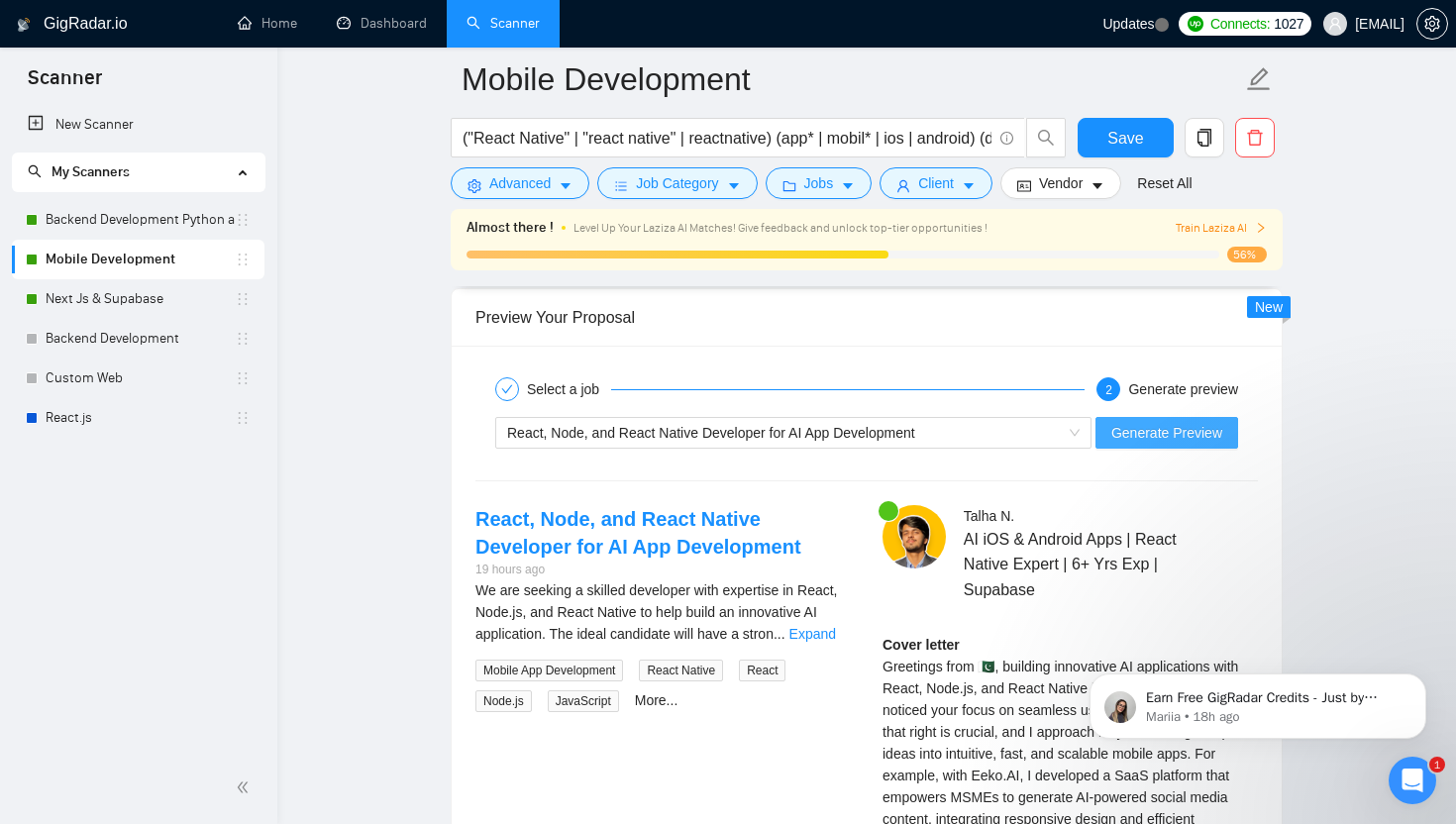 click on "Generate Preview" at bounding box center [1167, 433] 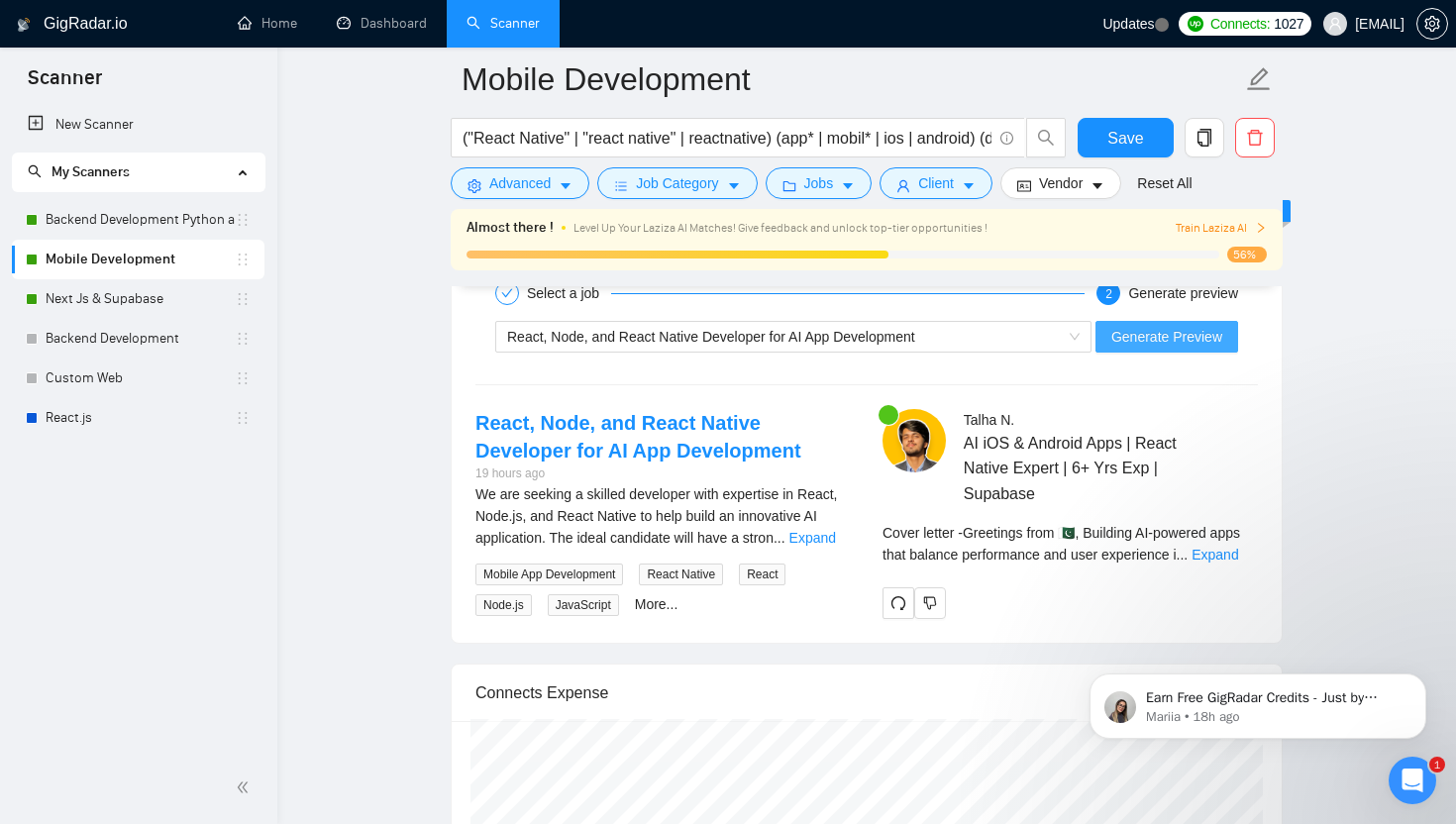 scroll, scrollTop: 4034, scrollLeft: 0, axis: vertical 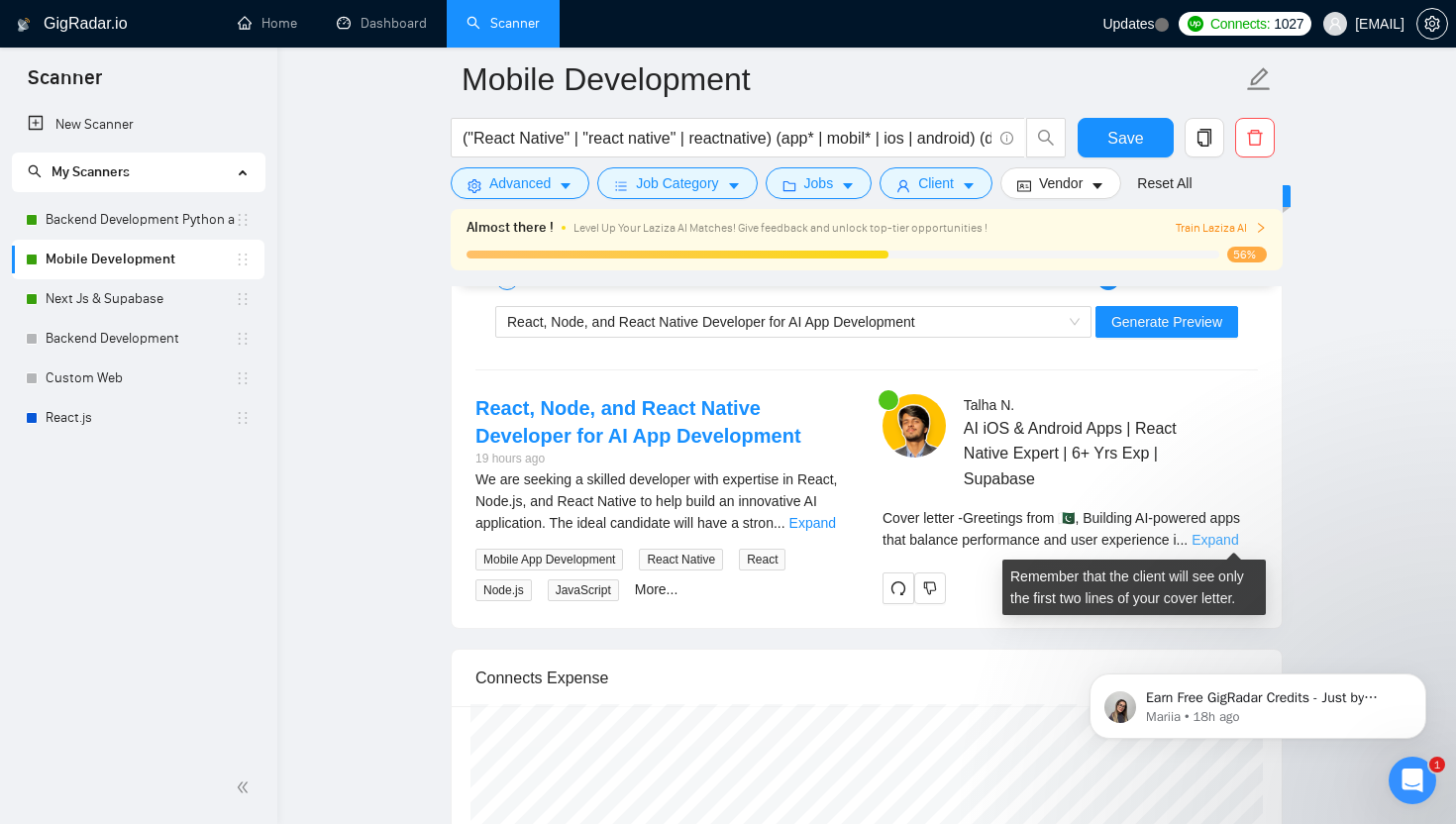 click on "Expand" at bounding box center (1214, 540) 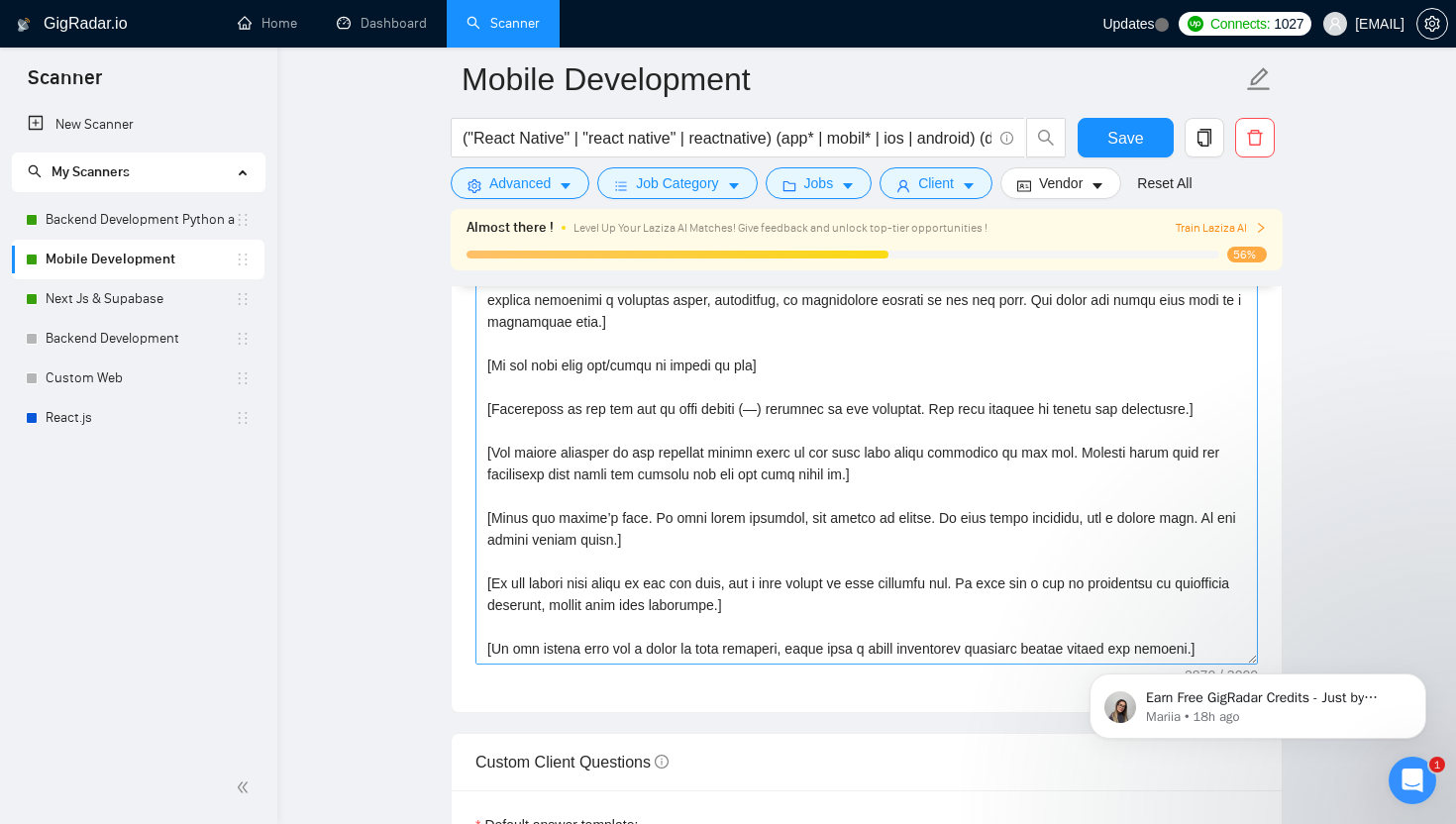 scroll, scrollTop: 2545, scrollLeft: 0, axis: vertical 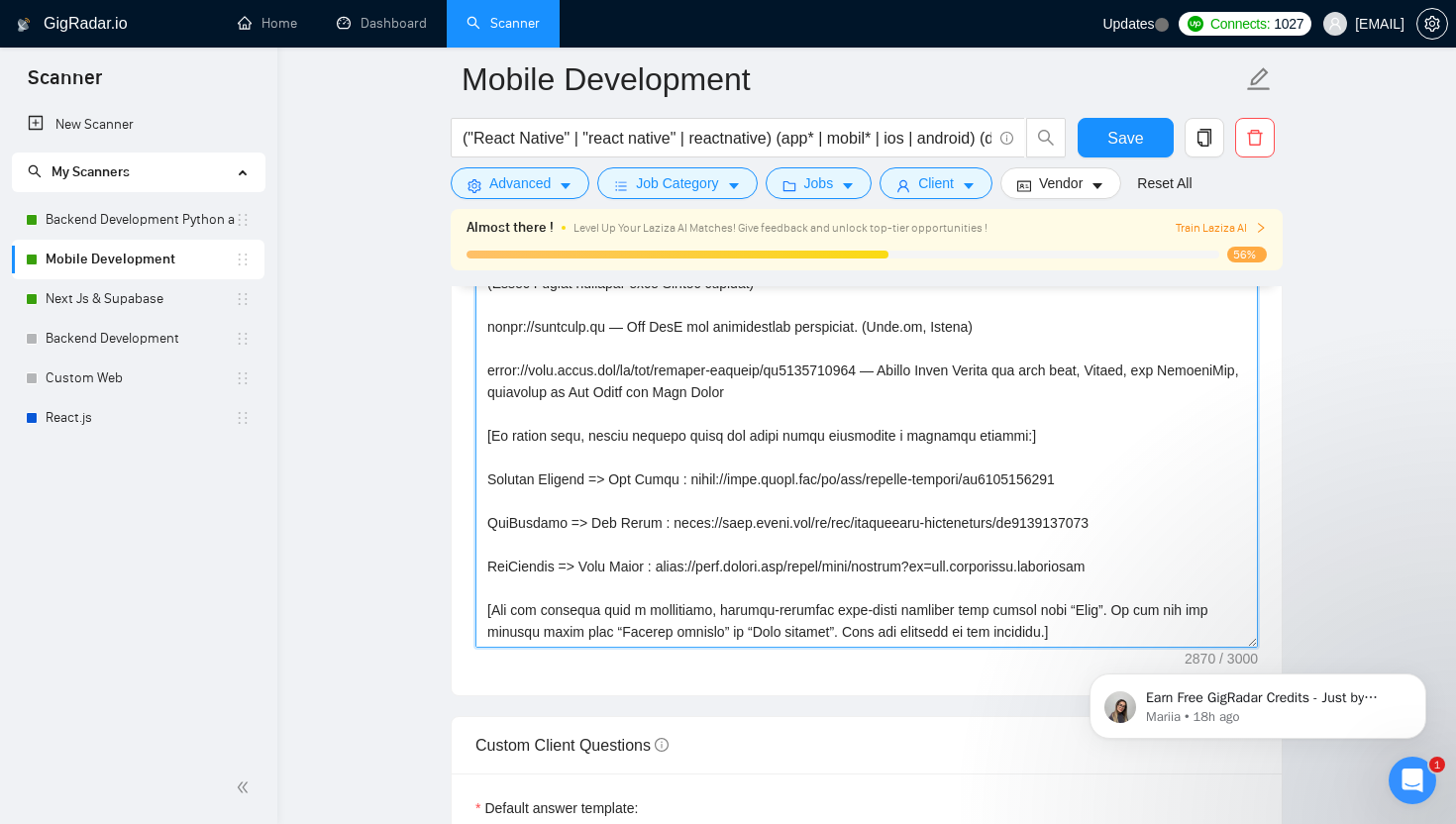 click on "Cover letter template:" at bounding box center [867, 425] 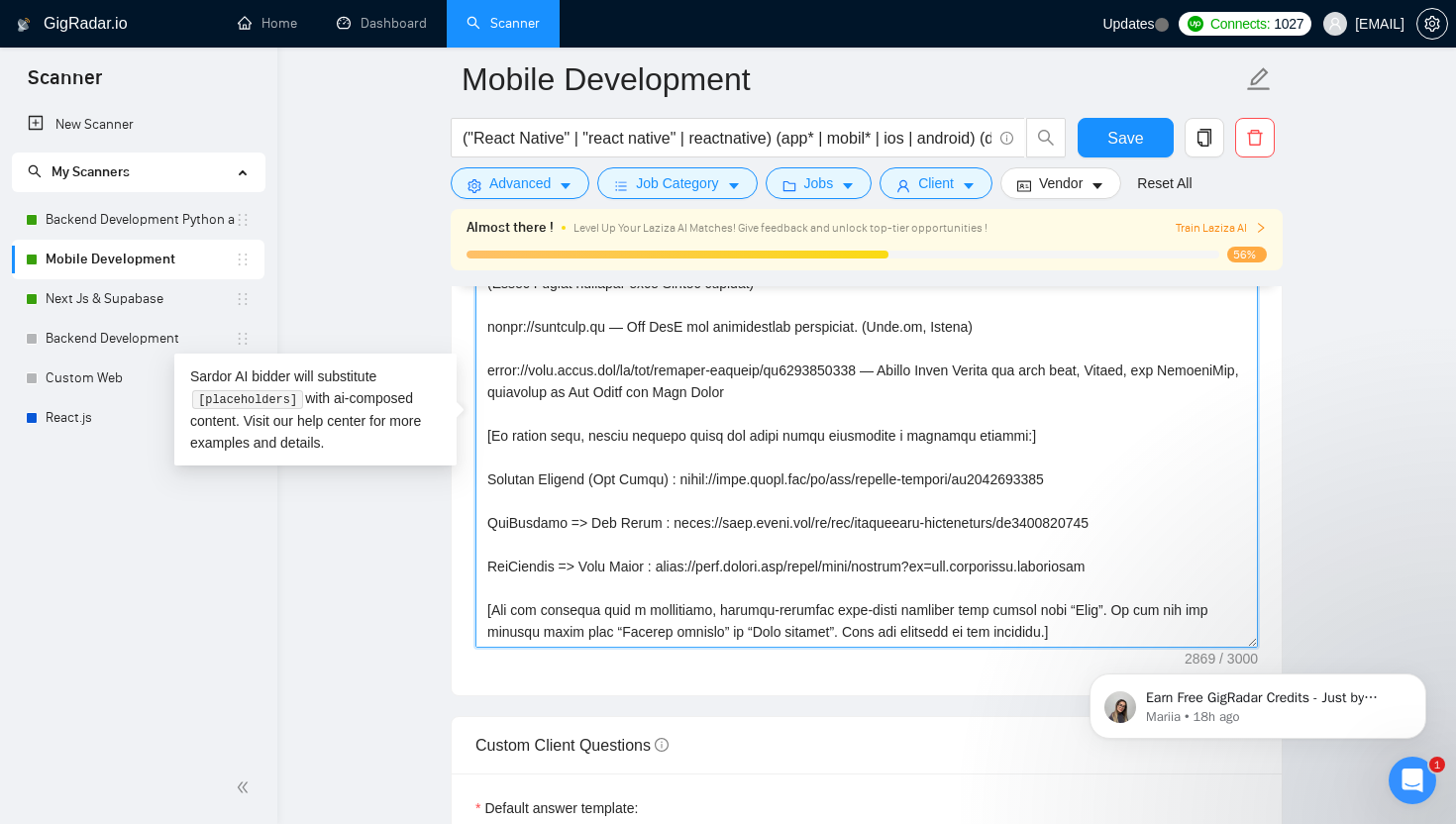 click on "Cover letter template:" at bounding box center [867, 425] 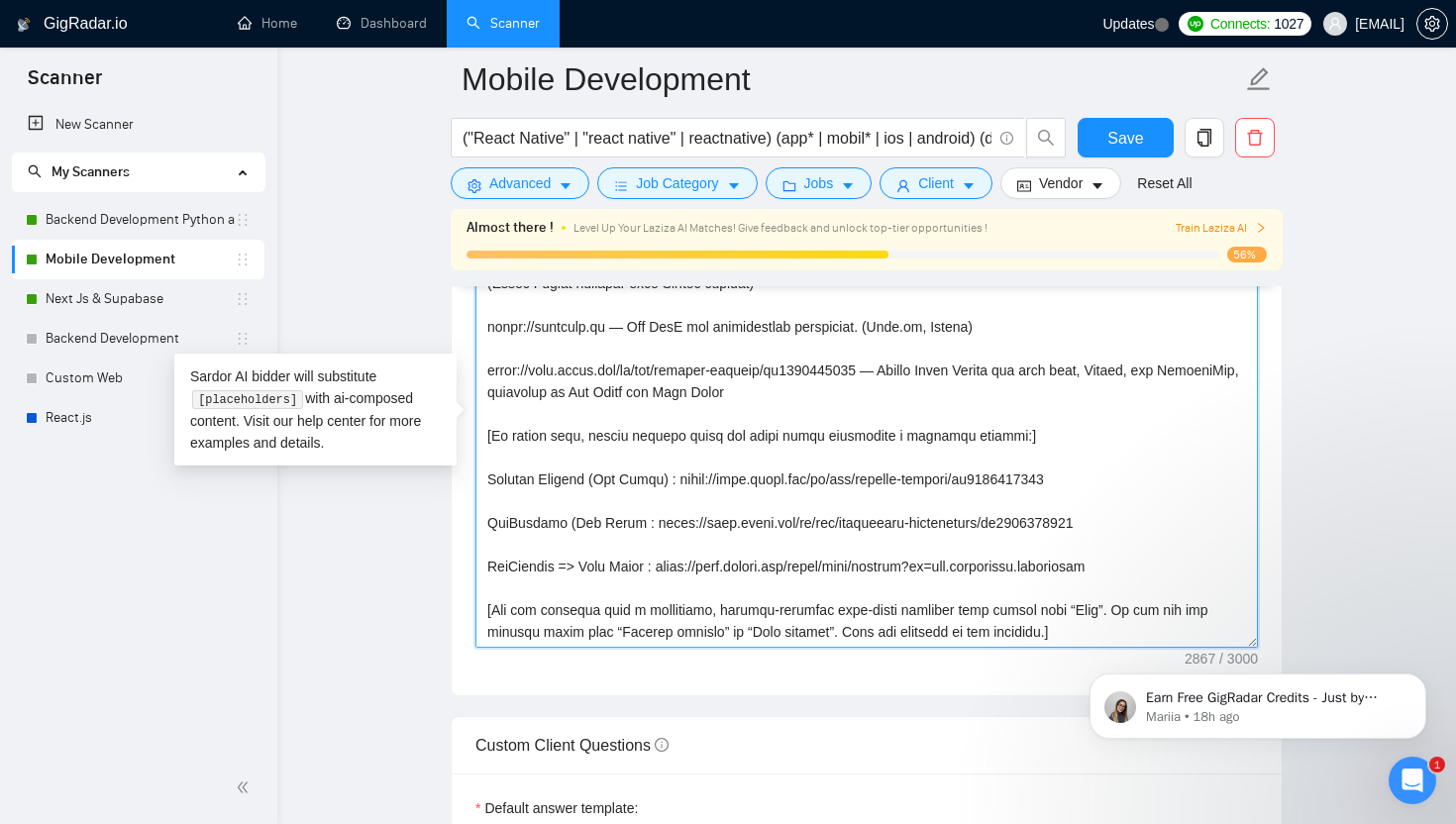 click on "Cover letter template:" at bounding box center (867, 425) 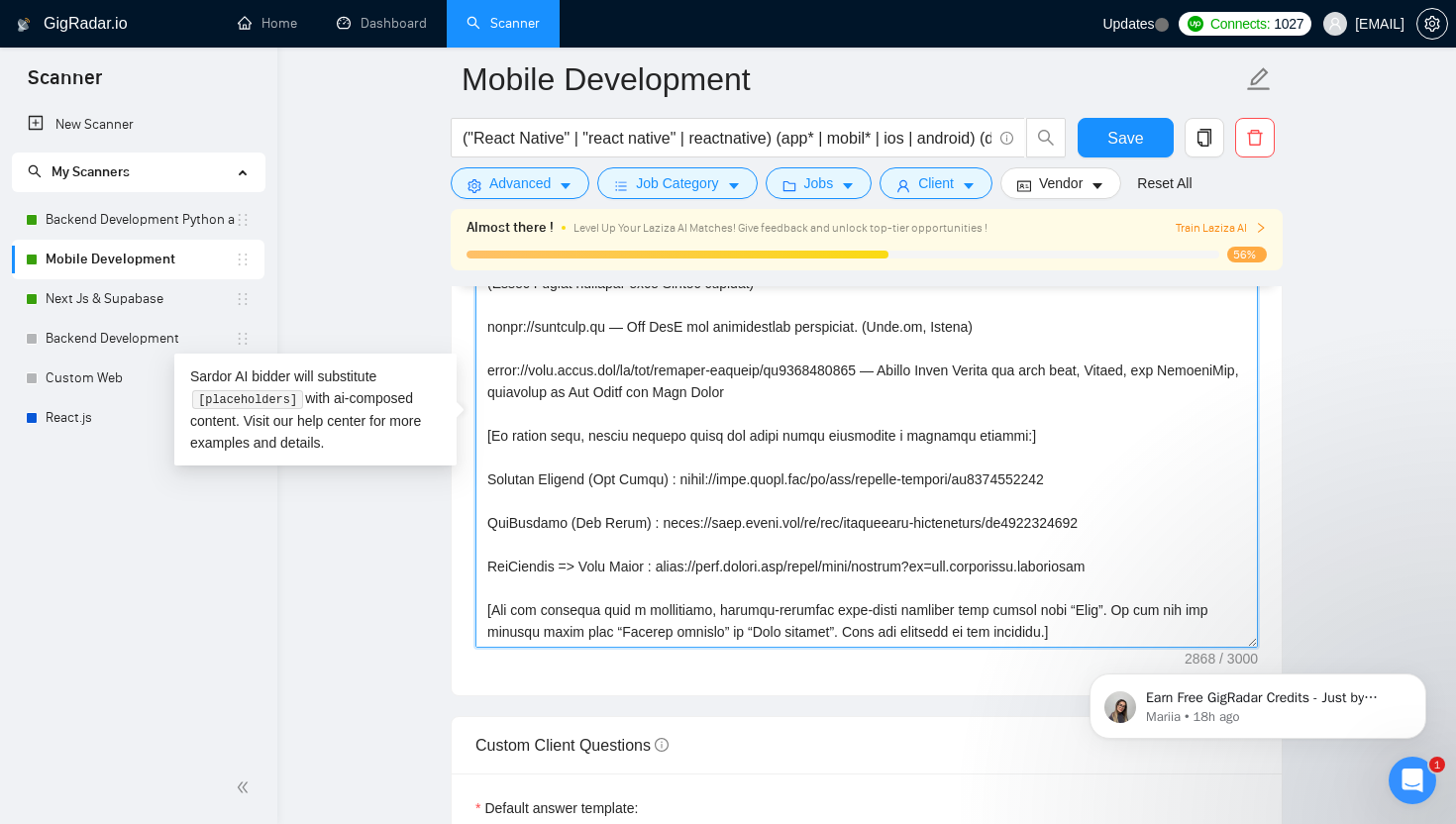 click on "Cover letter template:" at bounding box center [867, 425] 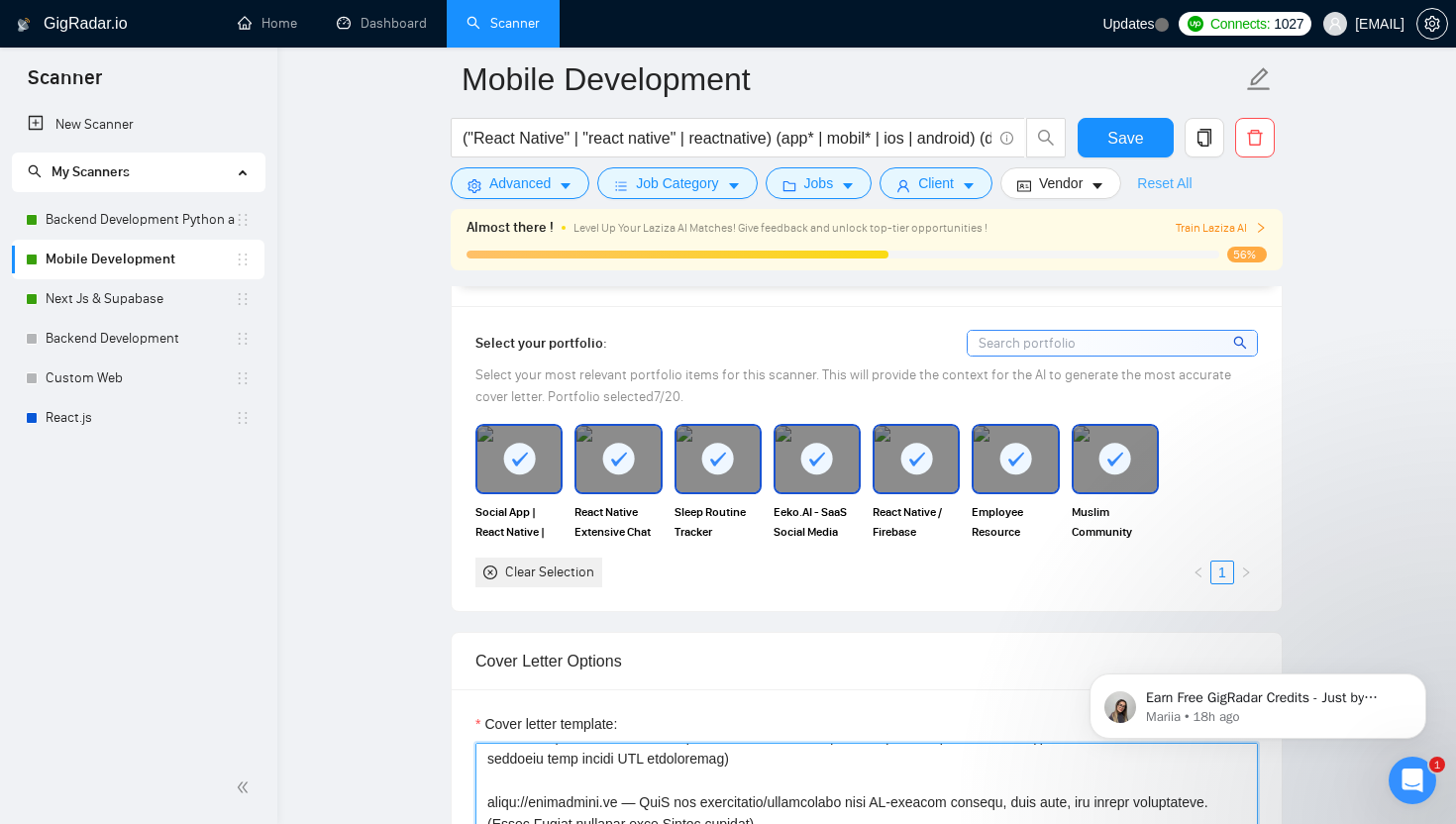 scroll, scrollTop: 1947, scrollLeft: 0, axis: vertical 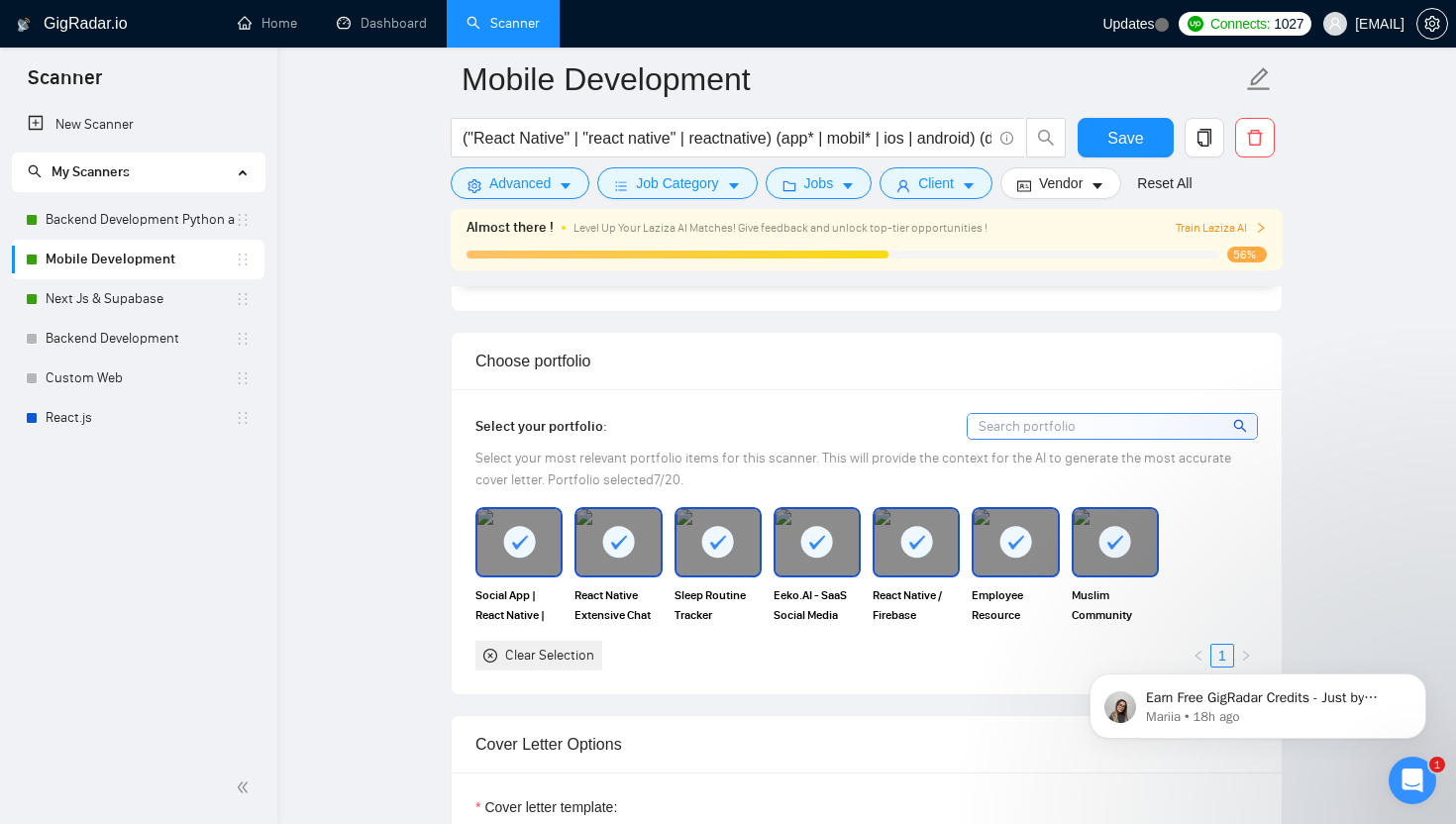 type on "[Start with a personal greeting using the client’s name or company name, in the local language and adjusted for their time of day. If nothing is found, write: "Greetings from 🇵🇰," and continue on the same line — do not insert a line break. Right after the greeting, write a confident and relevant opening that shows instant alignment with the job. Skip generic compliments and instead reference a specific skill, experience, or observation related to the job post. The first two lines must work as a compelling hook.]
[Do not call them sir/madam or client at all]
[Absolutely do not use the em dash symbol (—) anywhere in the proposal. Use only periods or commas for separation.]
[The second sentence of the proposal should focus on the main pain point mentioned in the job. Clearly state that you understand this issue and explain how you can help solve it.]
[Match the client’s tone. If they write casually, you should be casual. If they write formally, use a formal tone. Do not overdo either style.]
[If the clie..." 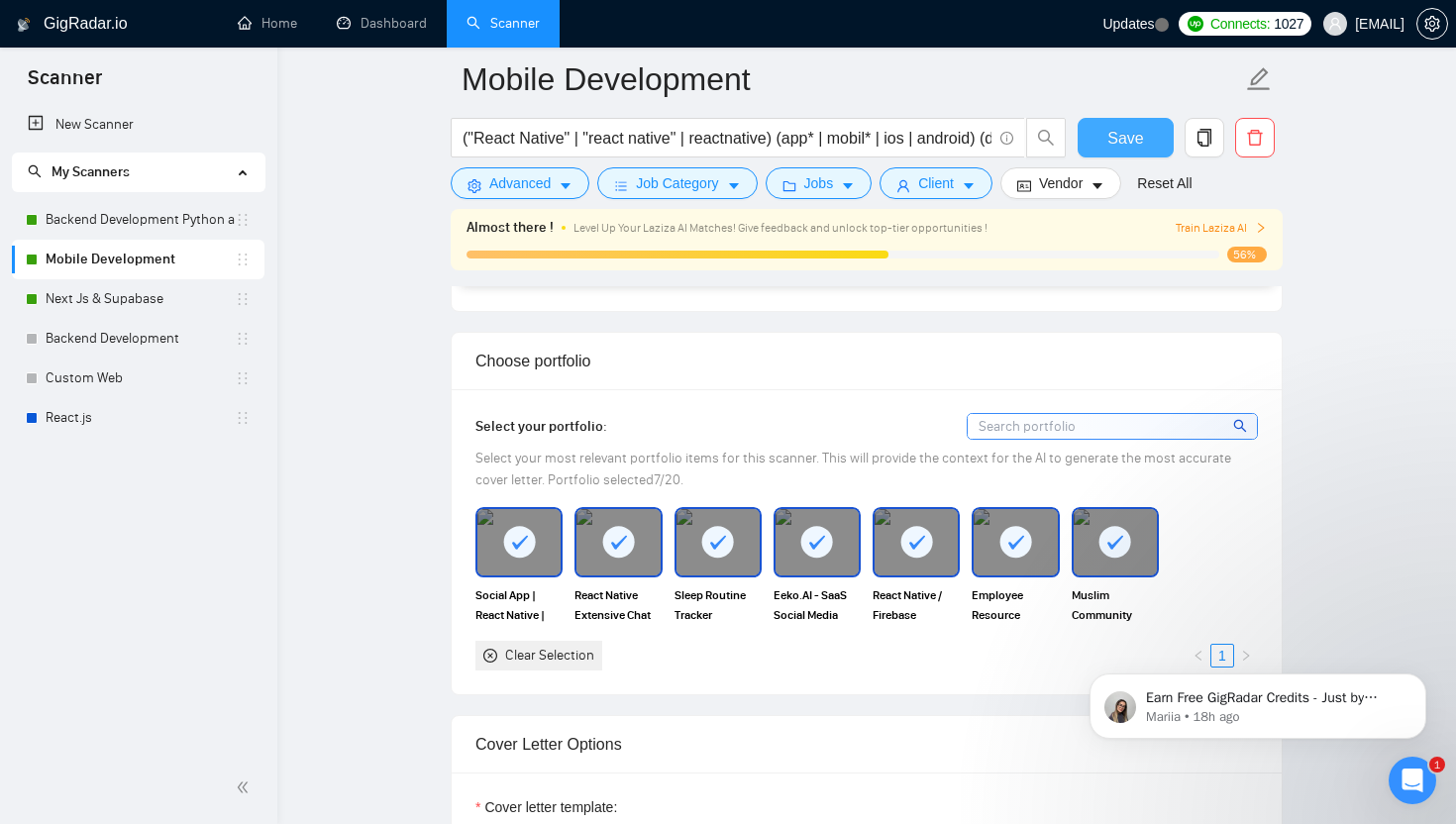 click on "Save" at bounding box center (1125, 138) 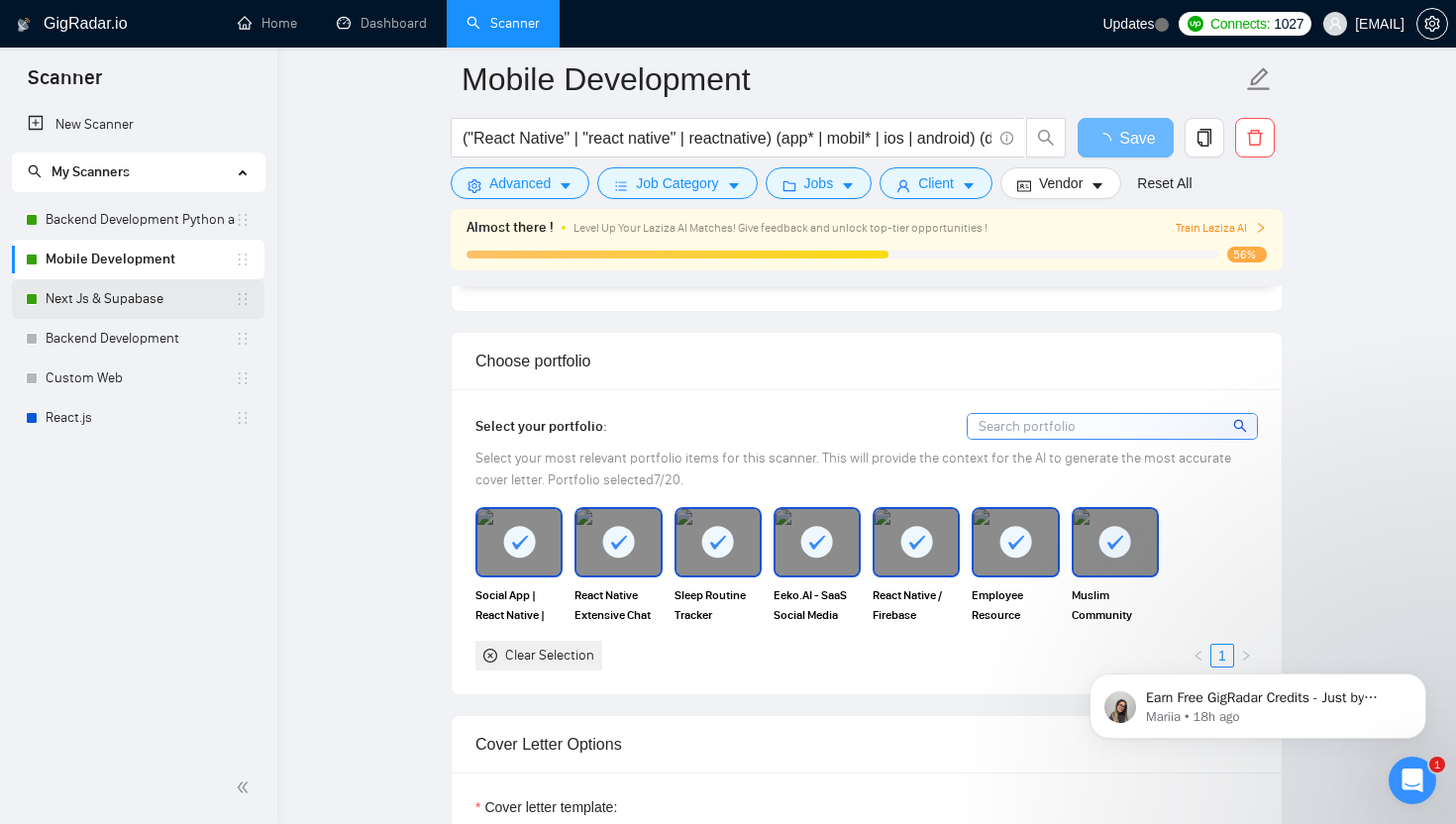 click on "Next Js & Supabase" at bounding box center [140, 299] 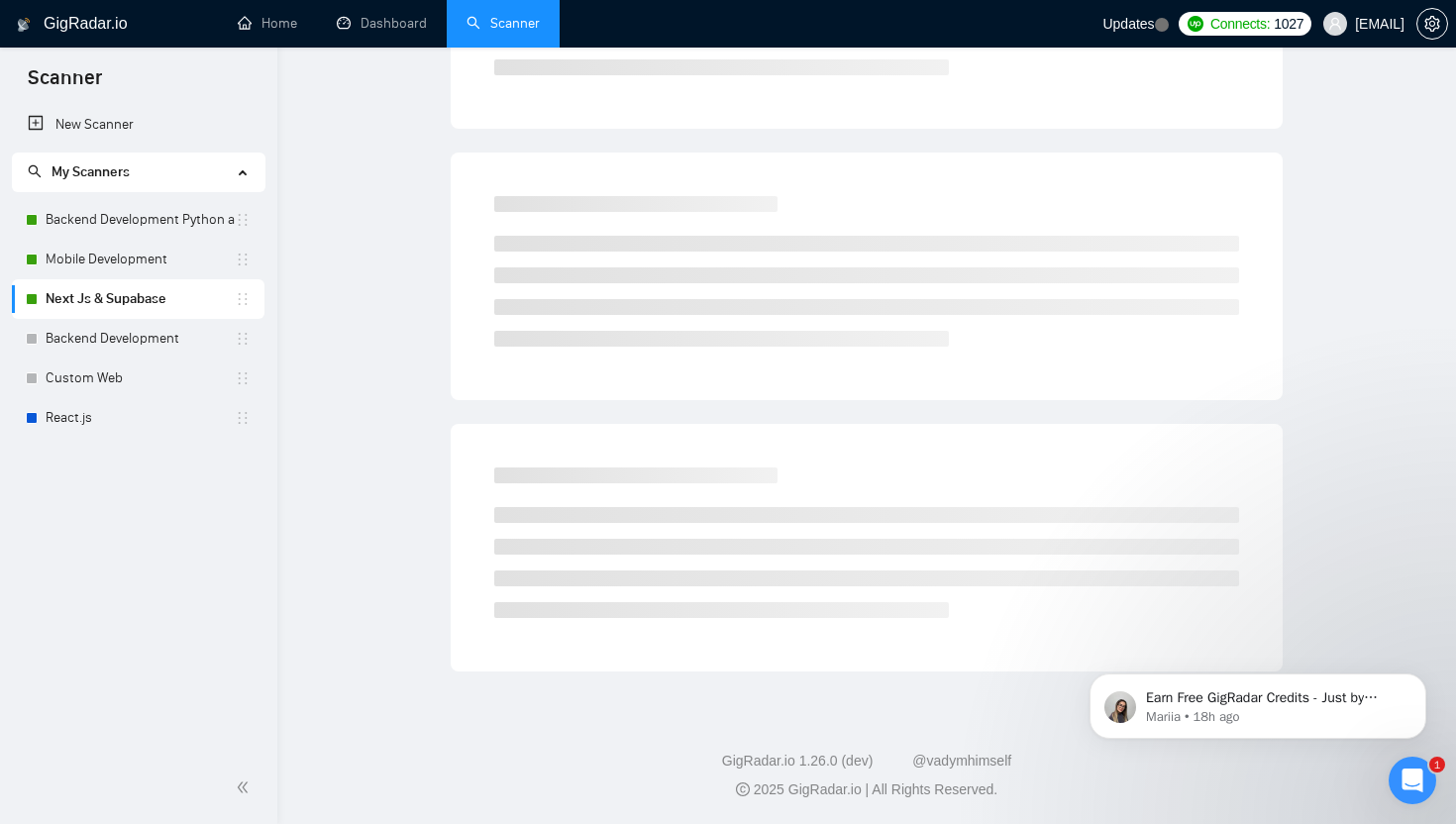 scroll, scrollTop: 0, scrollLeft: 0, axis: both 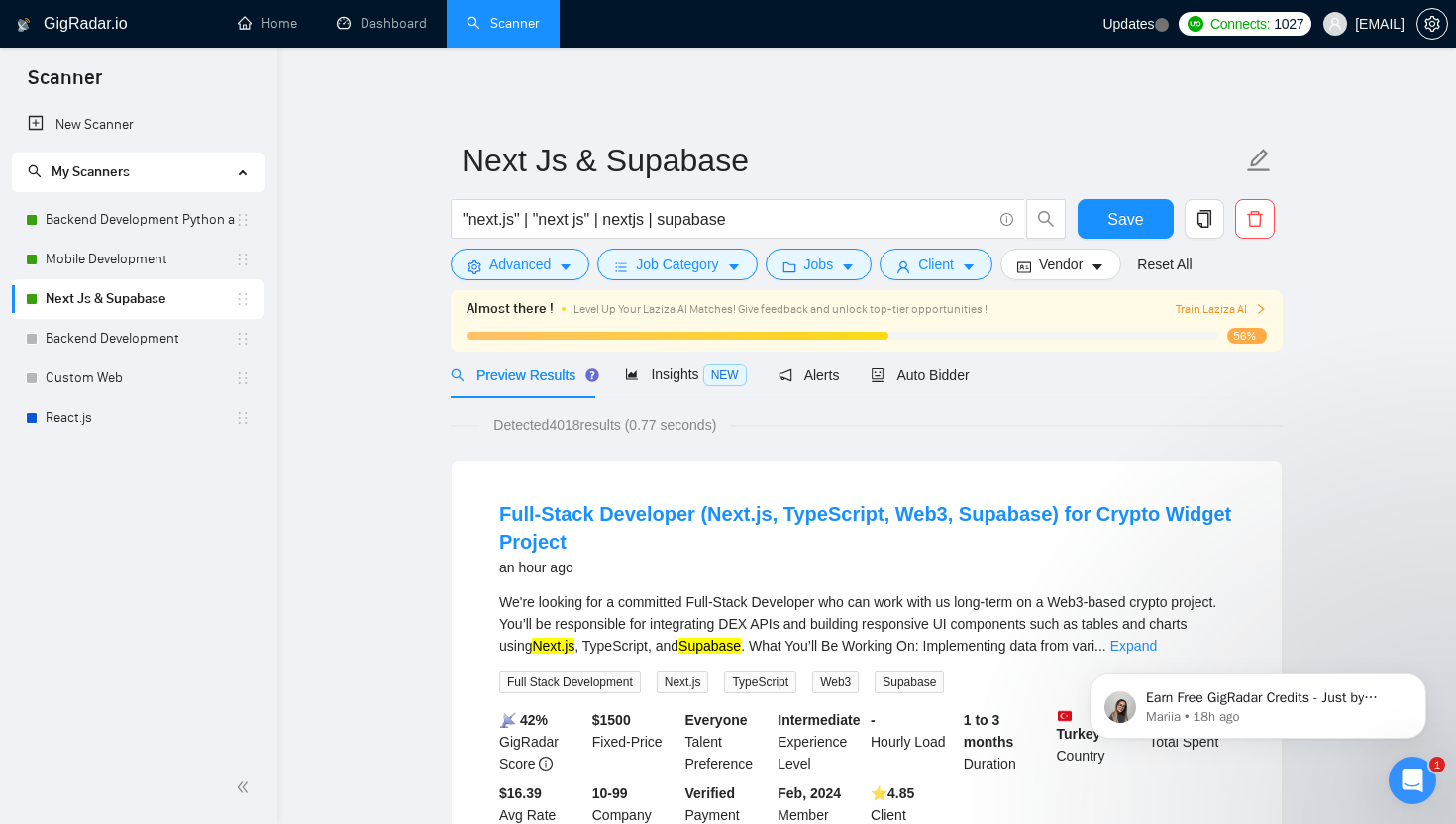 click at bounding box center [843, 336] 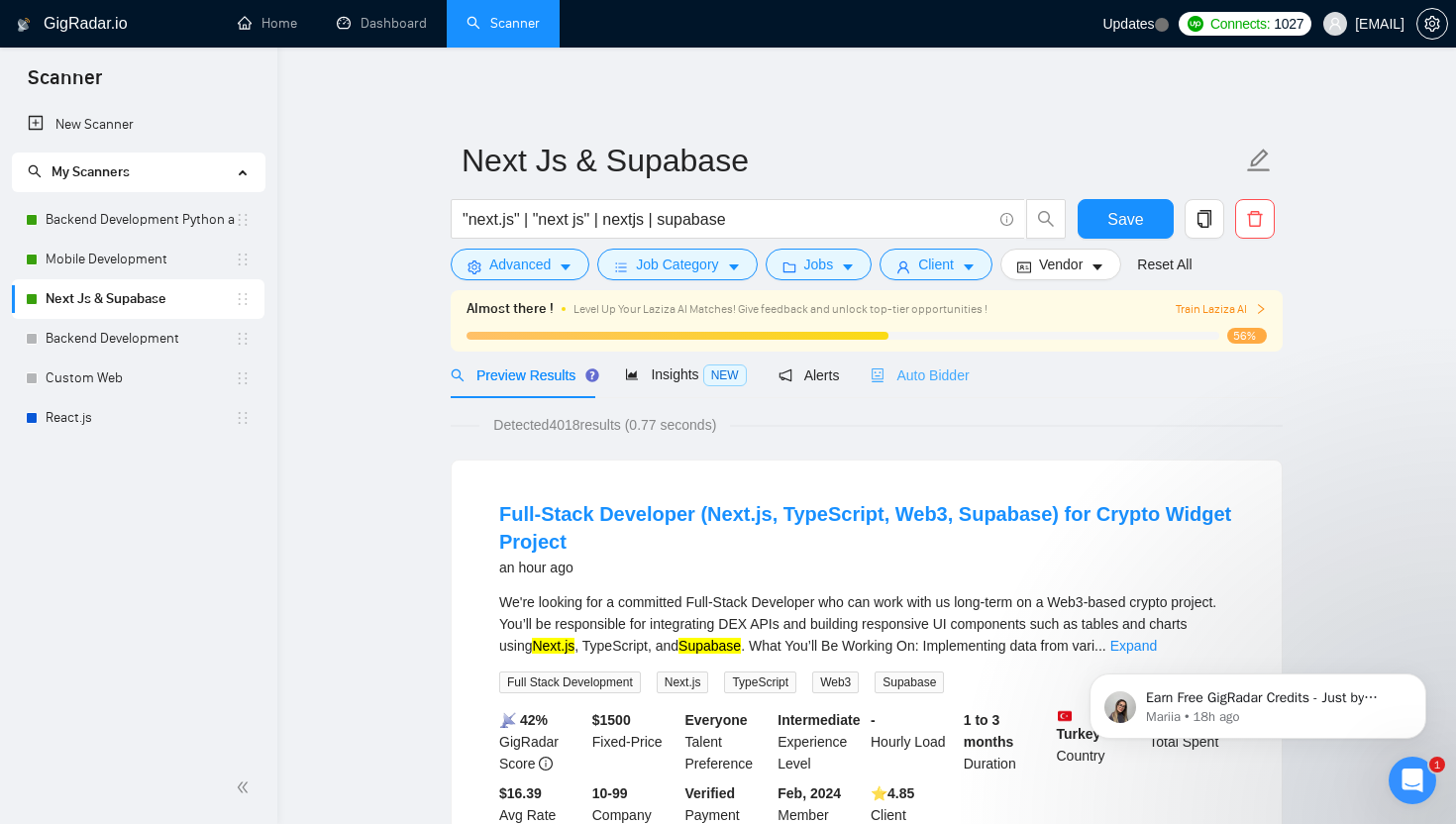 click on "Auto Bidder" at bounding box center [919, 374] 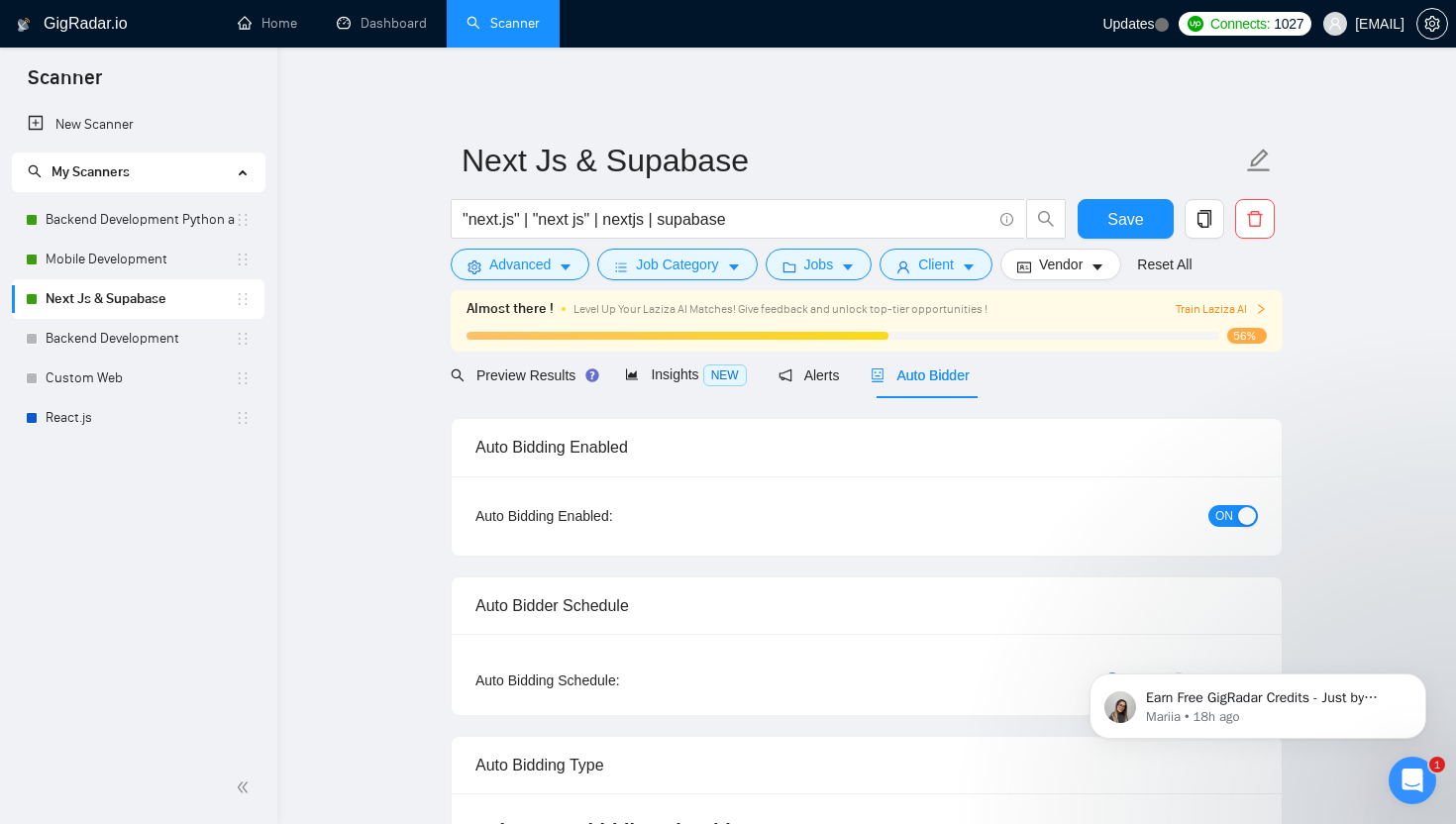 radio on "false" 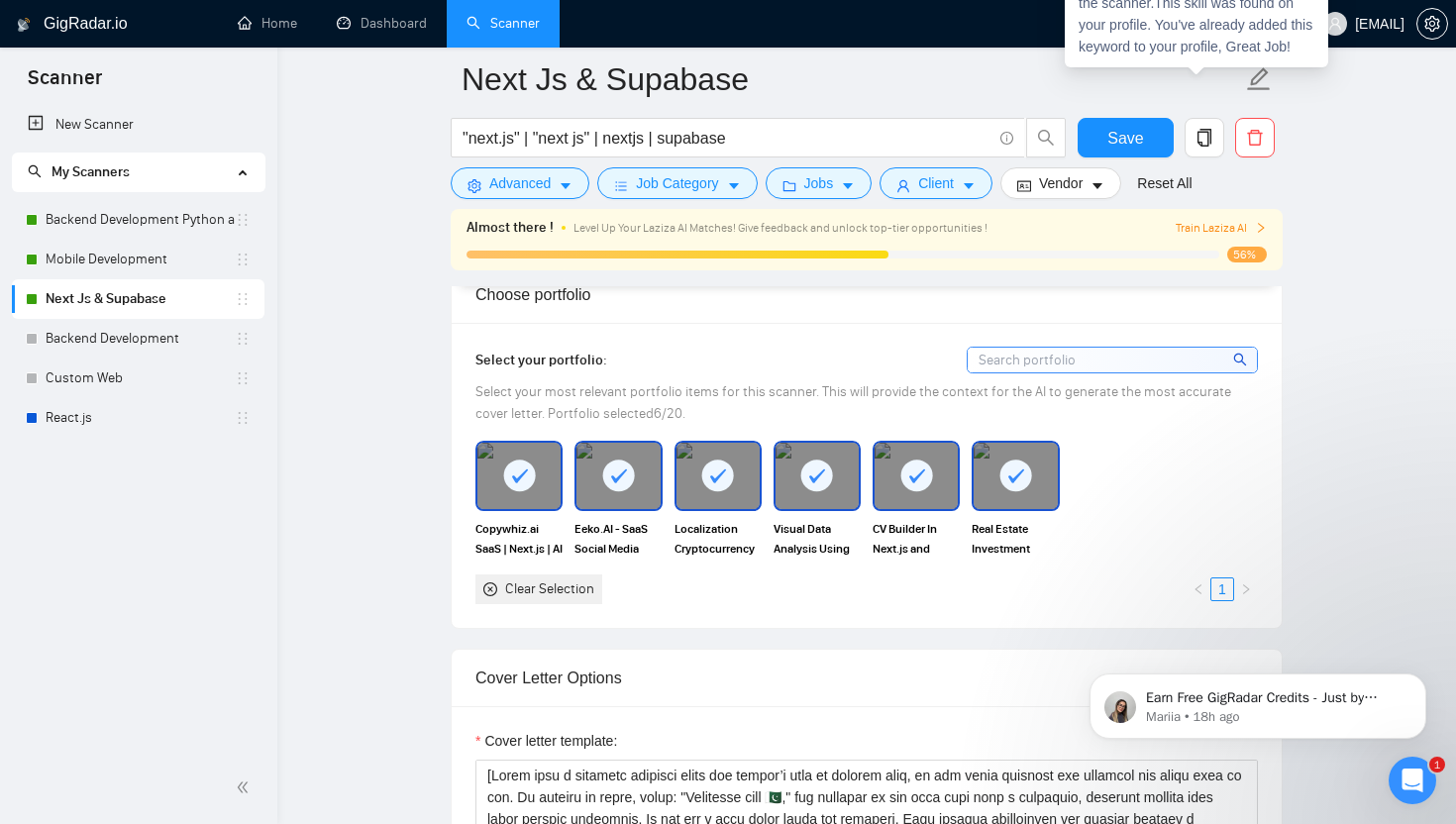 scroll, scrollTop: 2273, scrollLeft: 0, axis: vertical 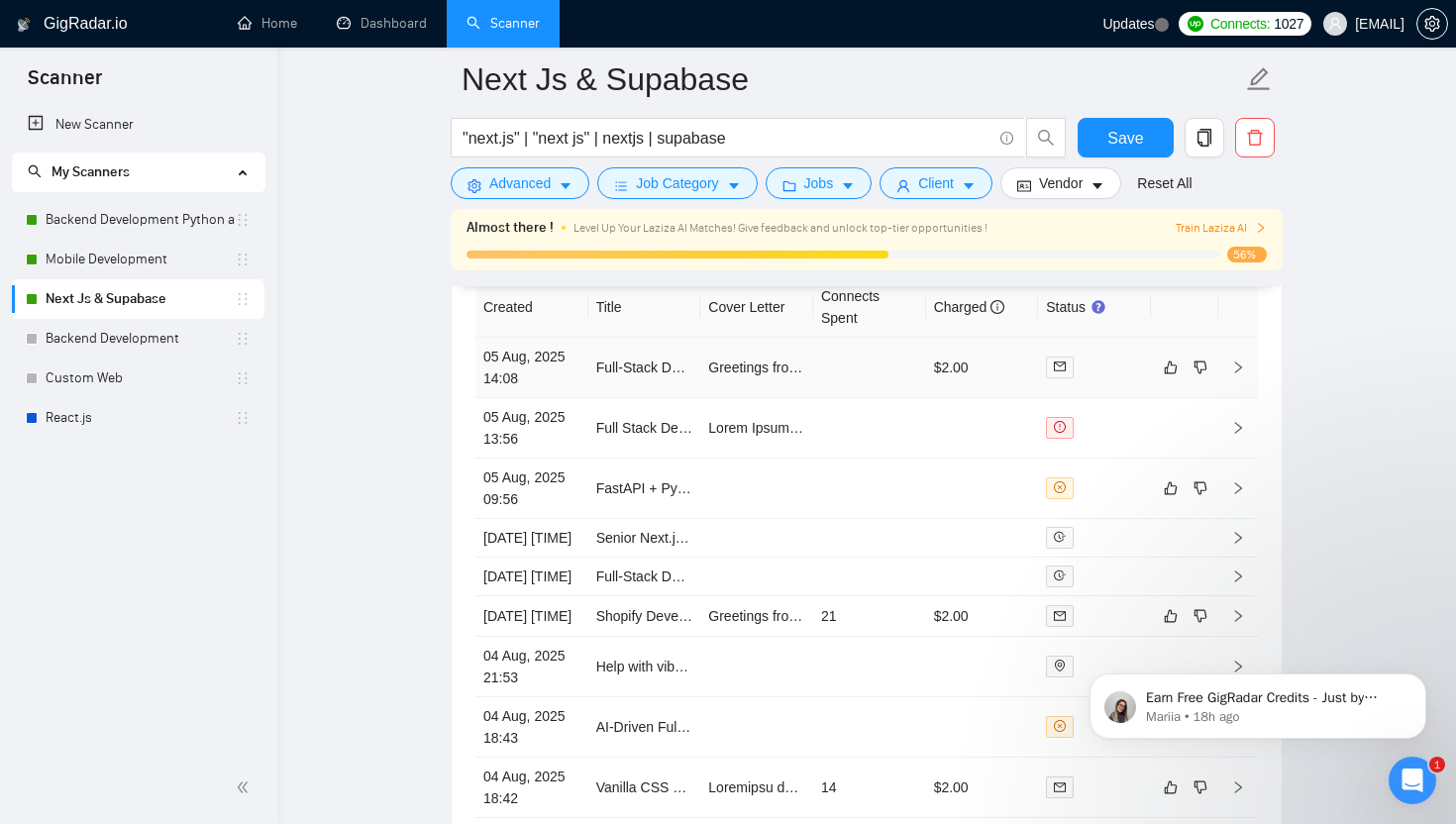 click at bounding box center [870, 367] 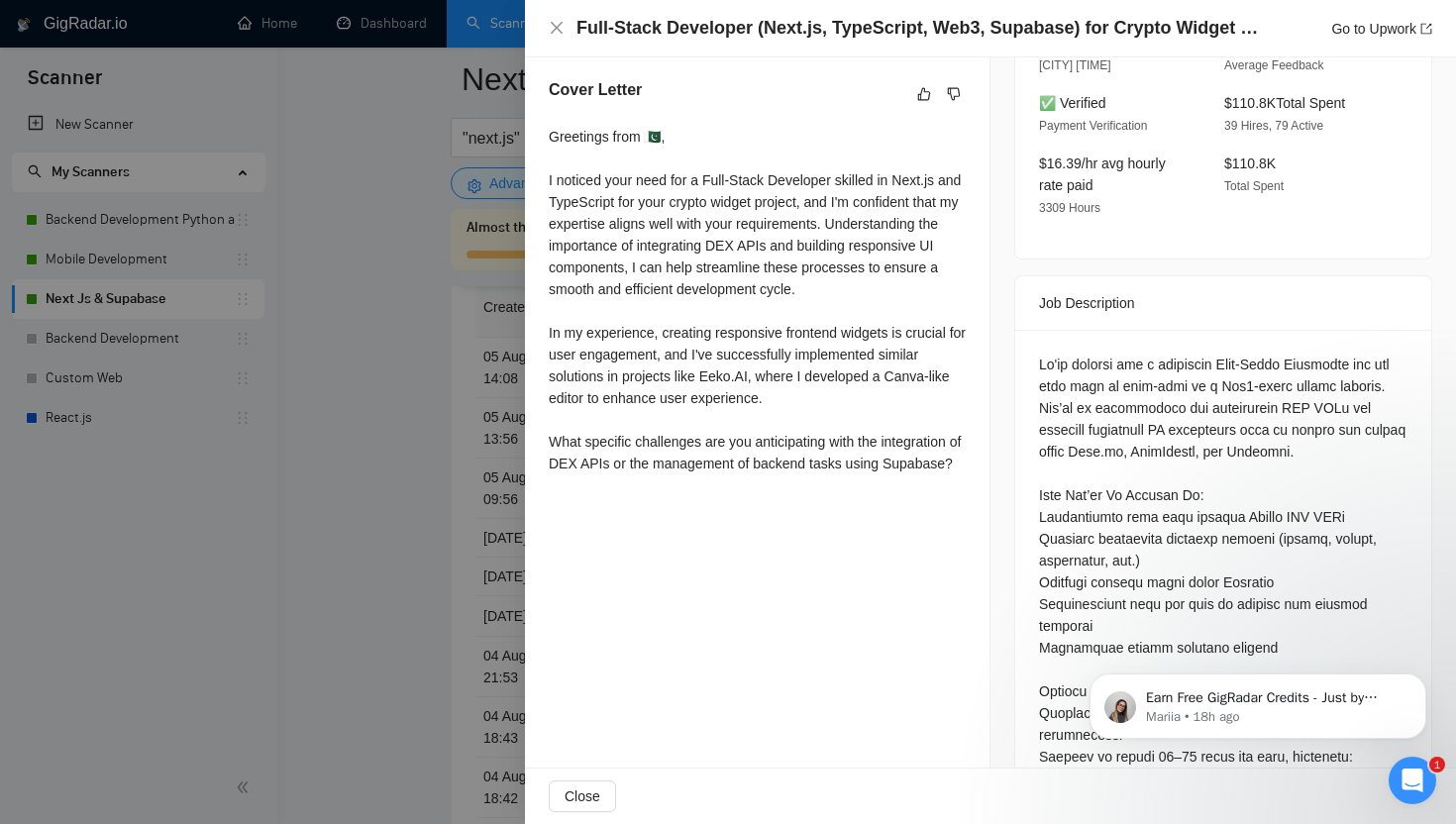 scroll, scrollTop: 517, scrollLeft: 0, axis: vertical 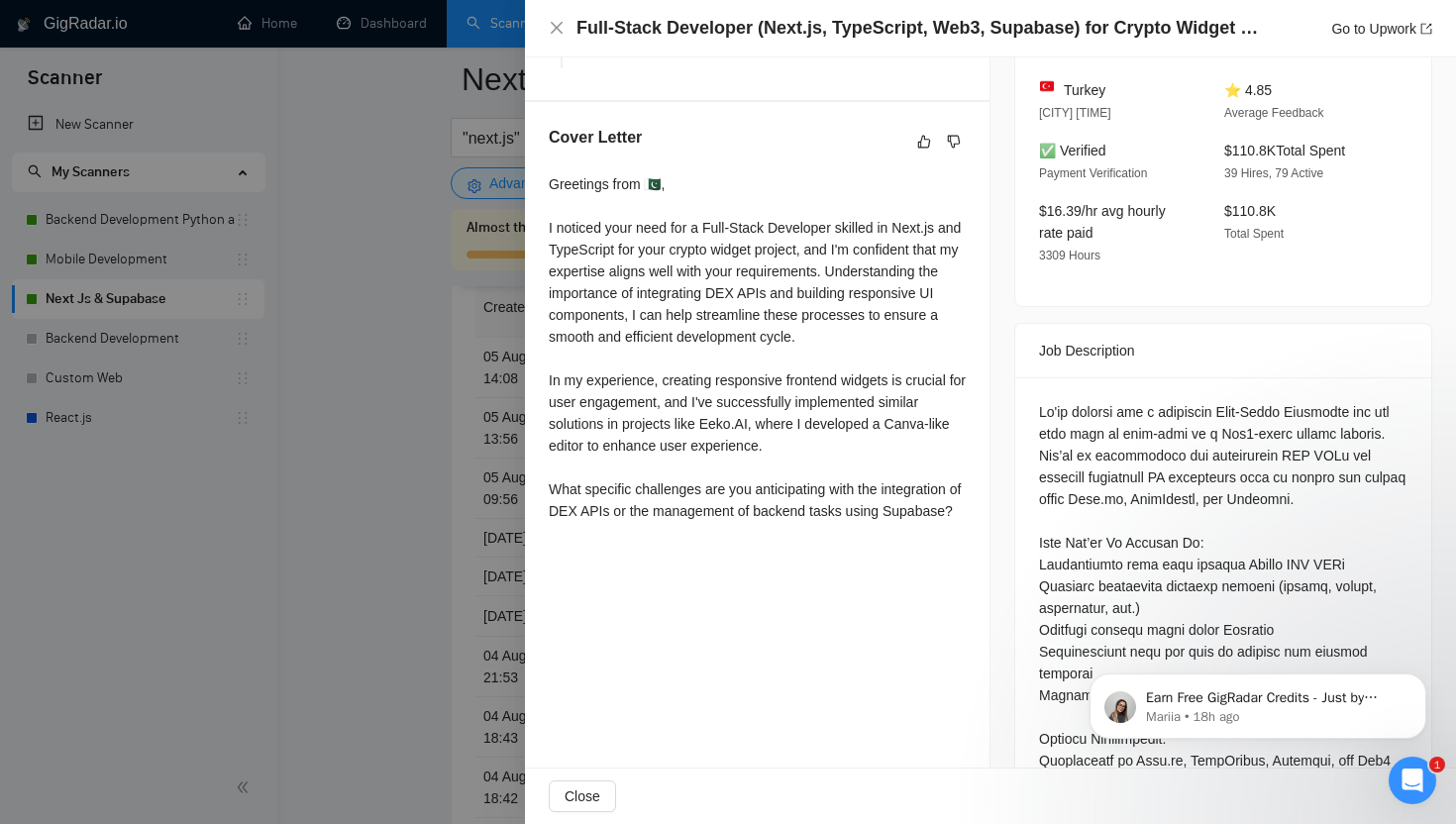 click at bounding box center [728, 412] 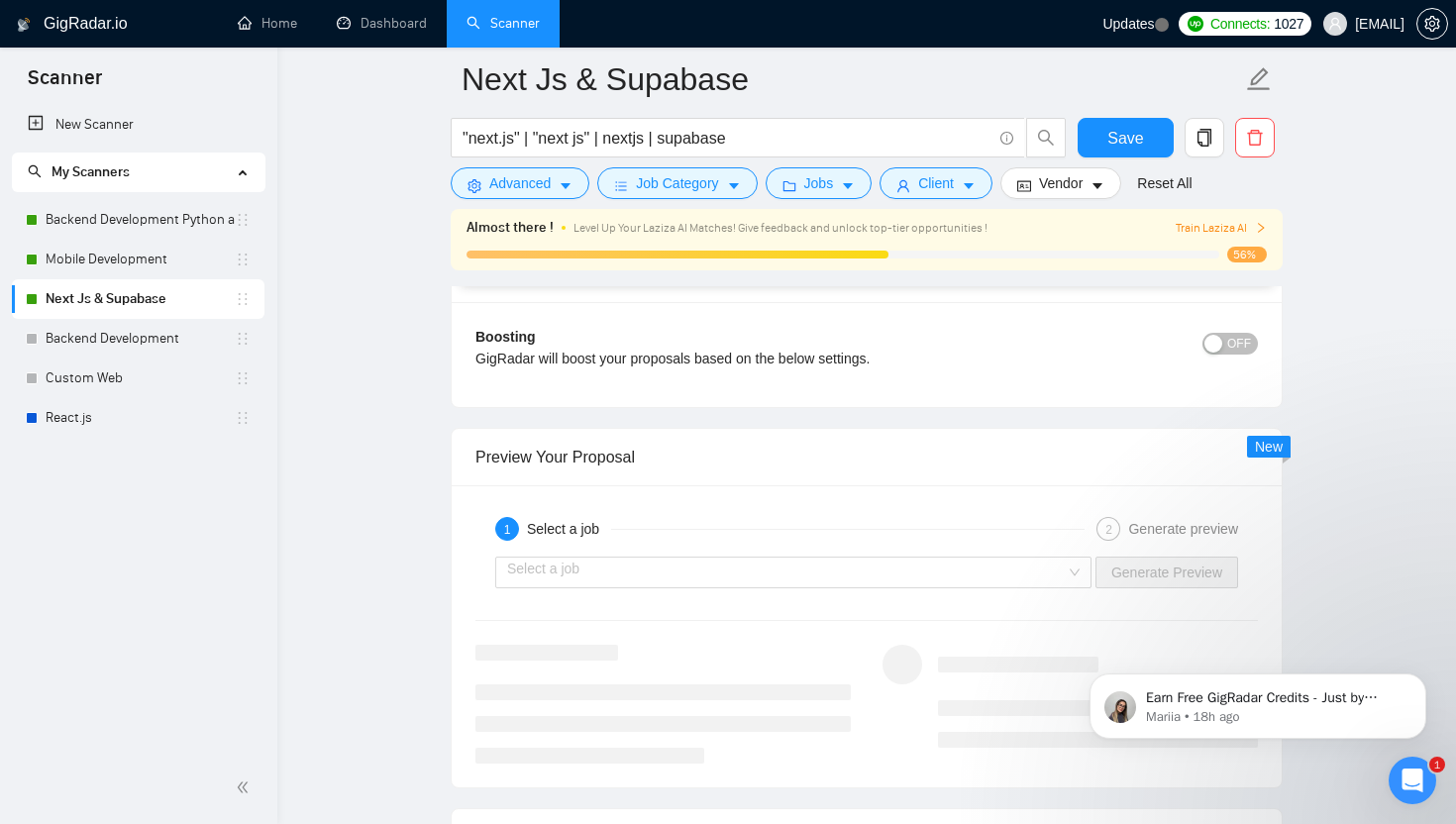 scroll, scrollTop: 3715, scrollLeft: 0, axis: vertical 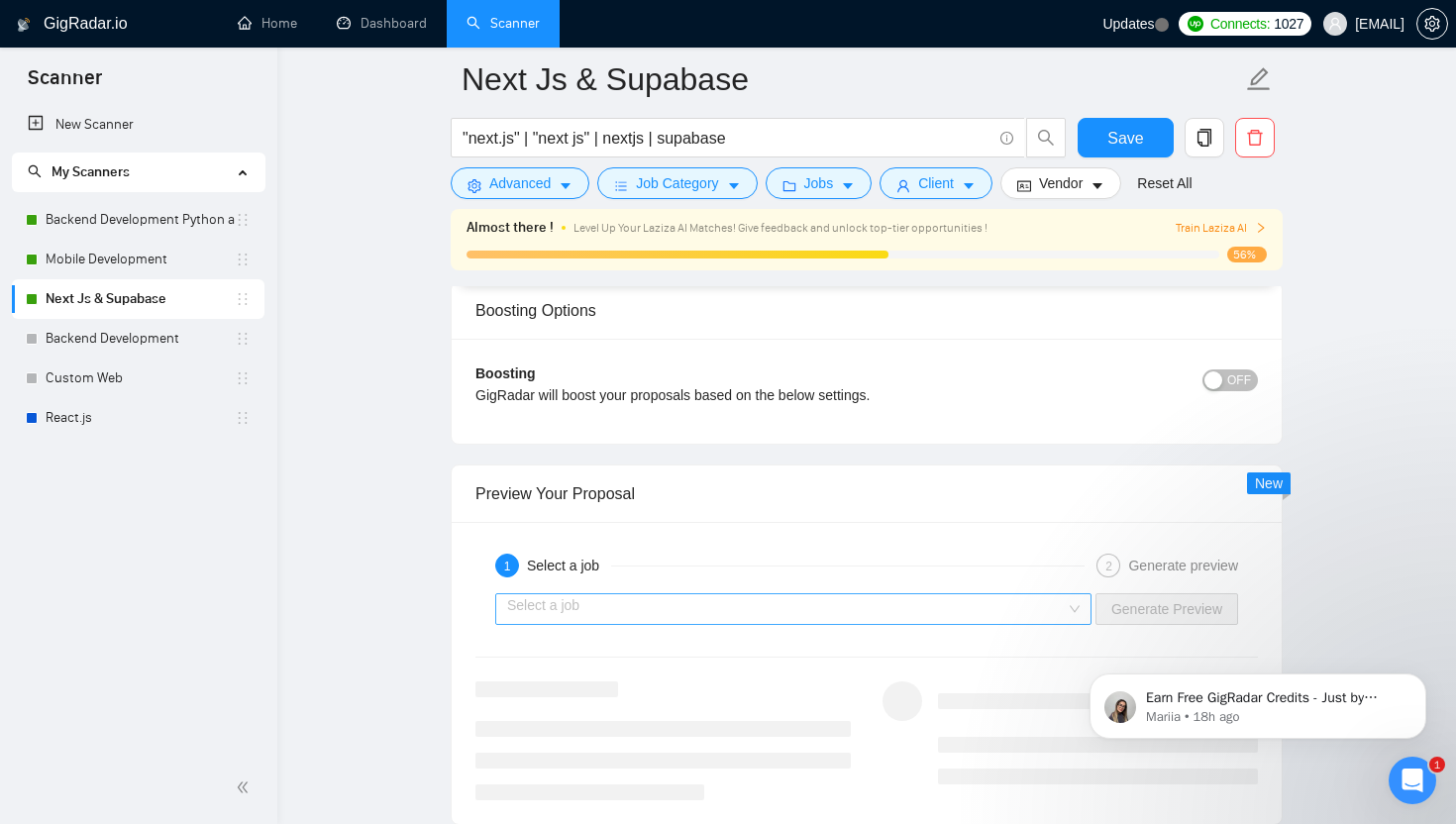 click at bounding box center (786, 609) 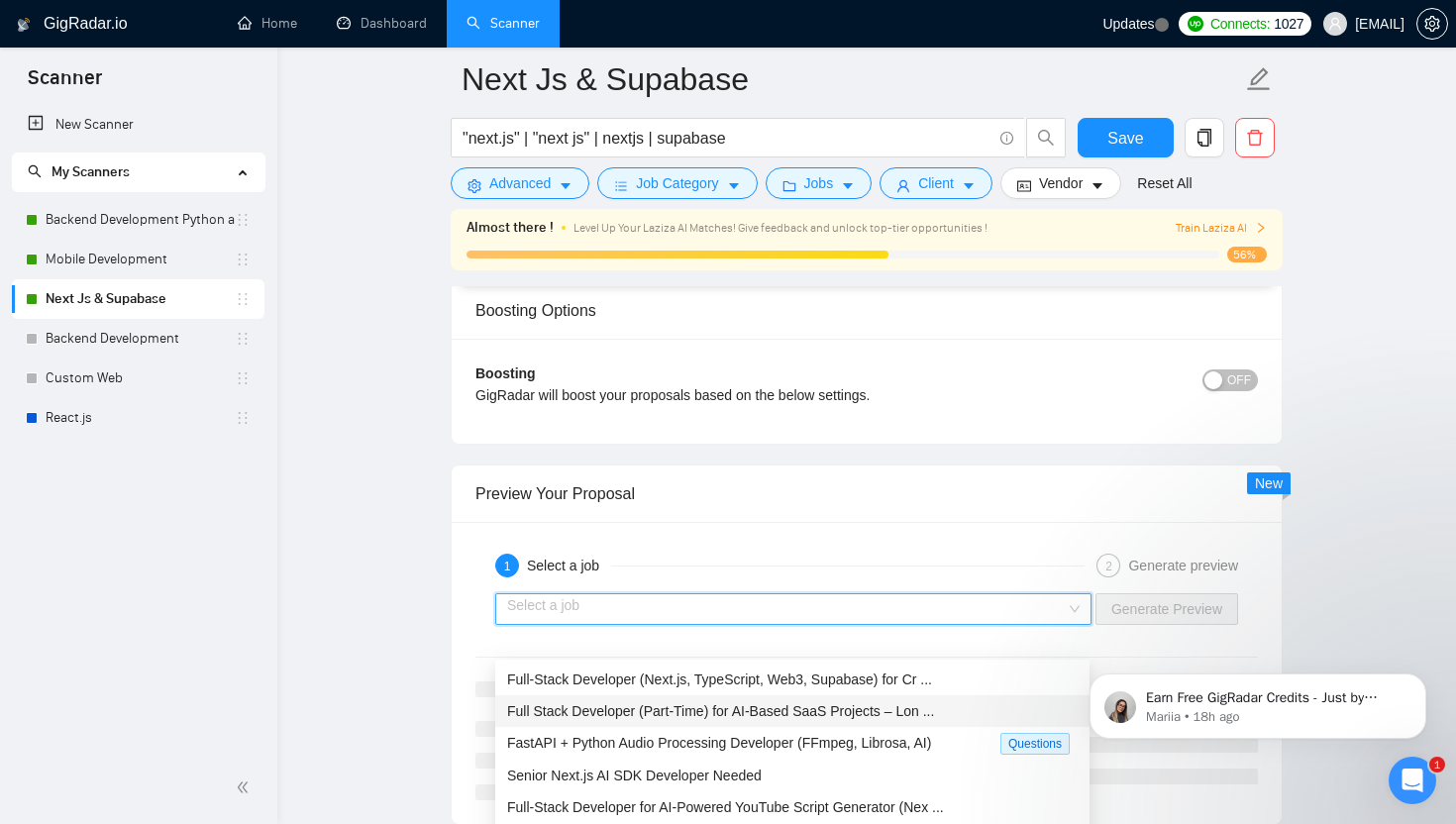 scroll, scrollTop: 64, scrollLeft: 0, axis: vertical 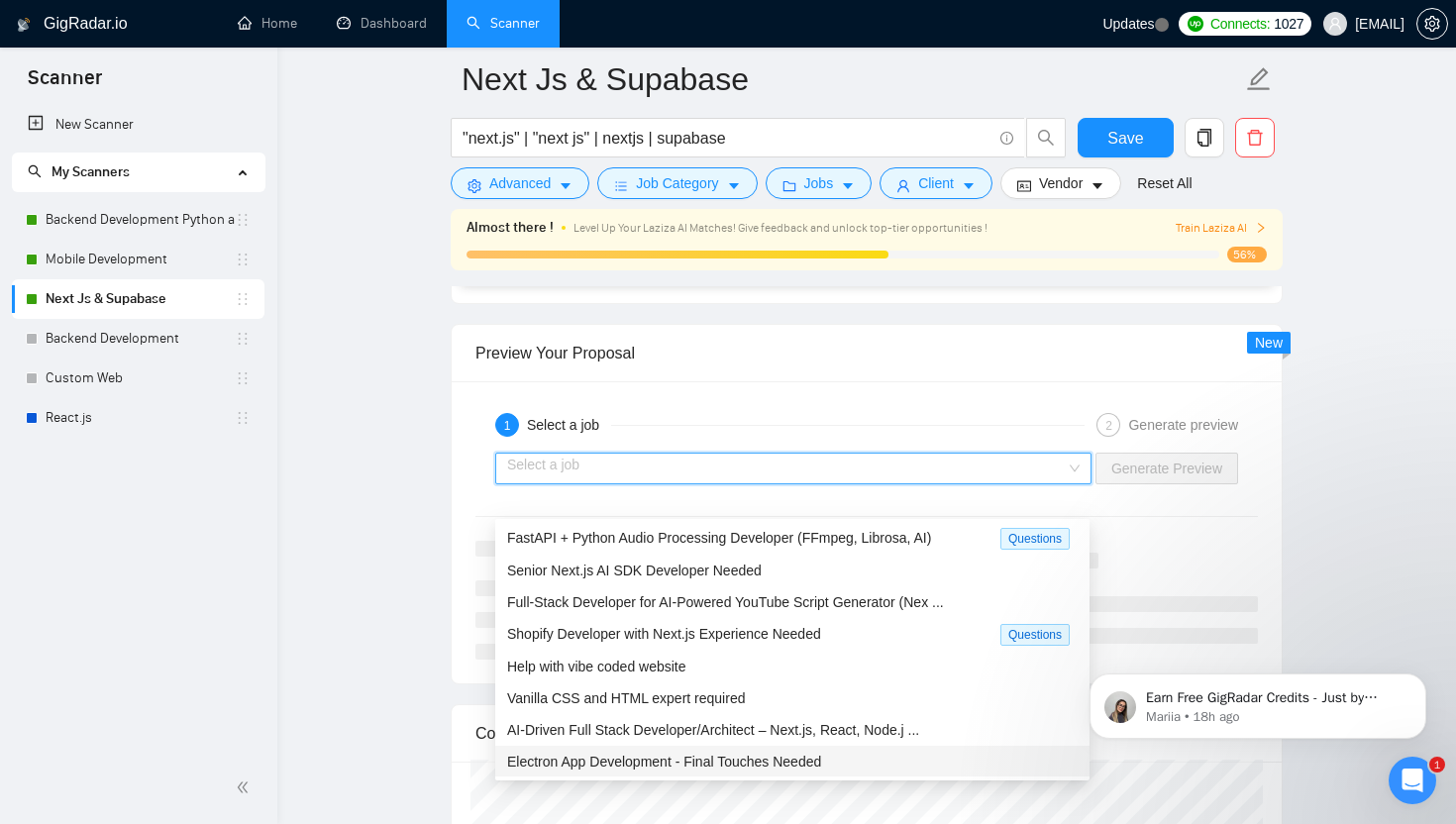 click on "Electron App Development - Final Touches Needed" at bounding box center (792, 762) 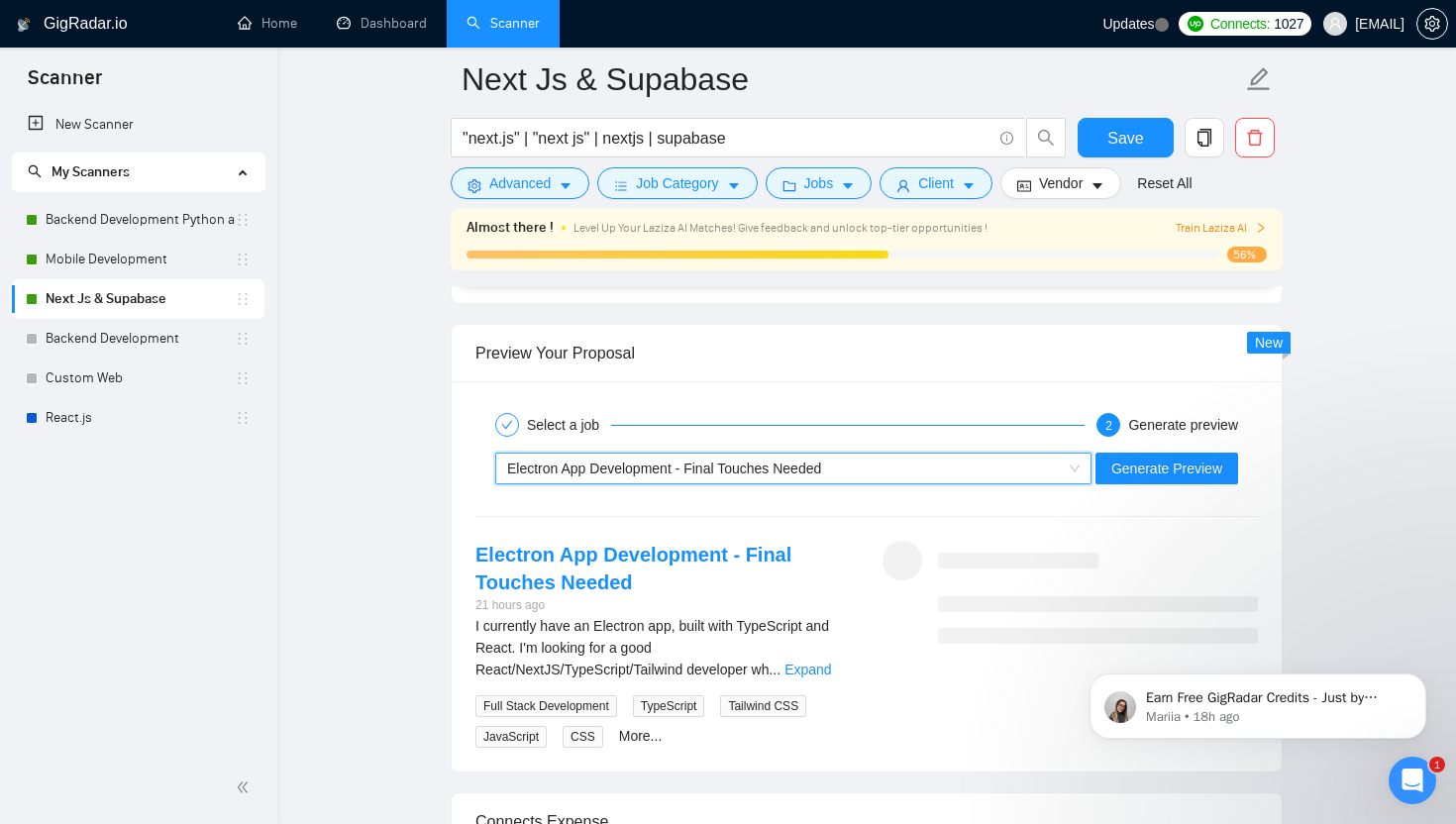 click on "Electron App Development - Final Touches Needed" at bounding box center (784, 468) 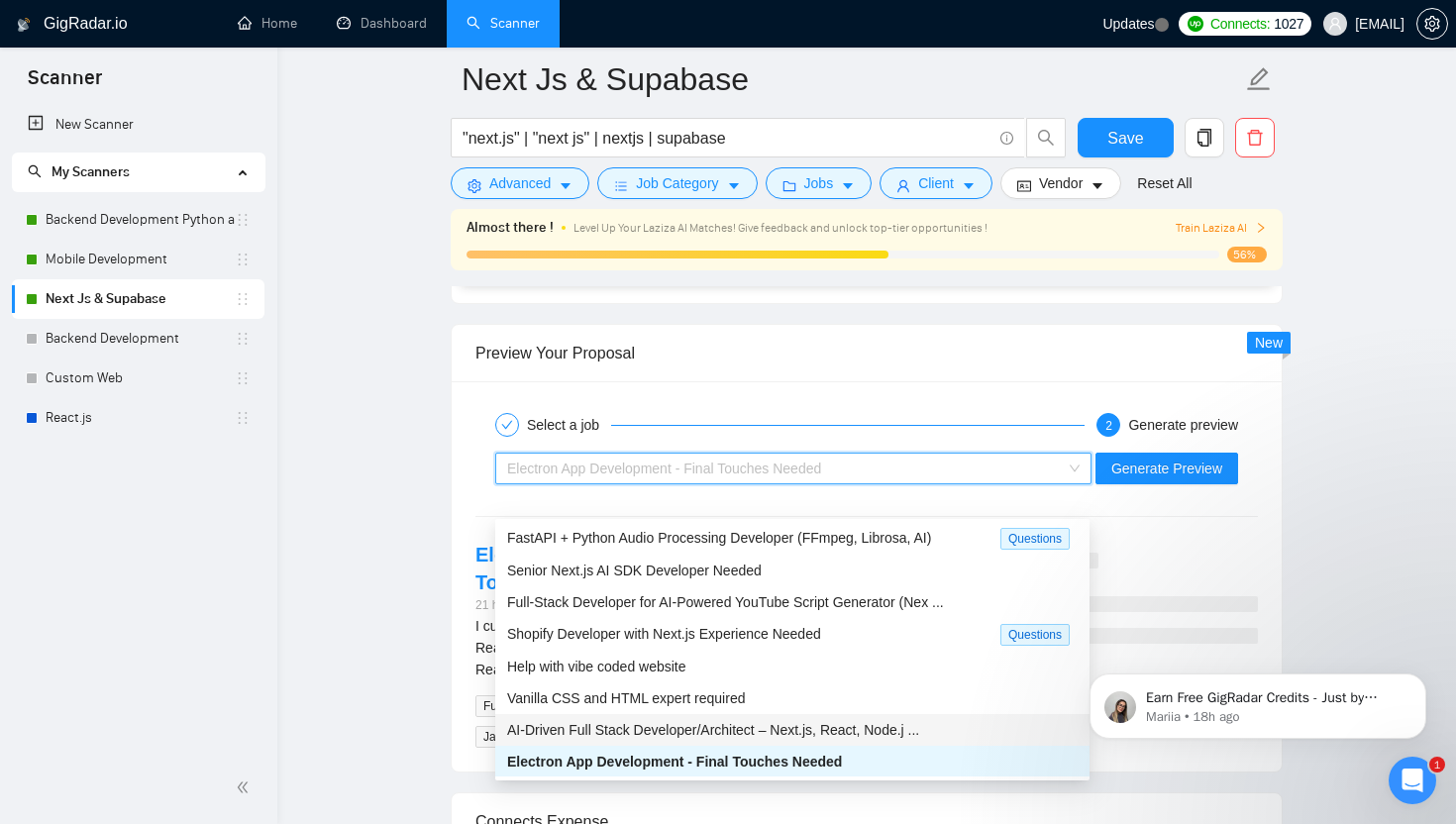 click on "AI-Driven Full Stack Developer/Architect – Next.js, React, Node.j ..." at bounding box center (792, 730) 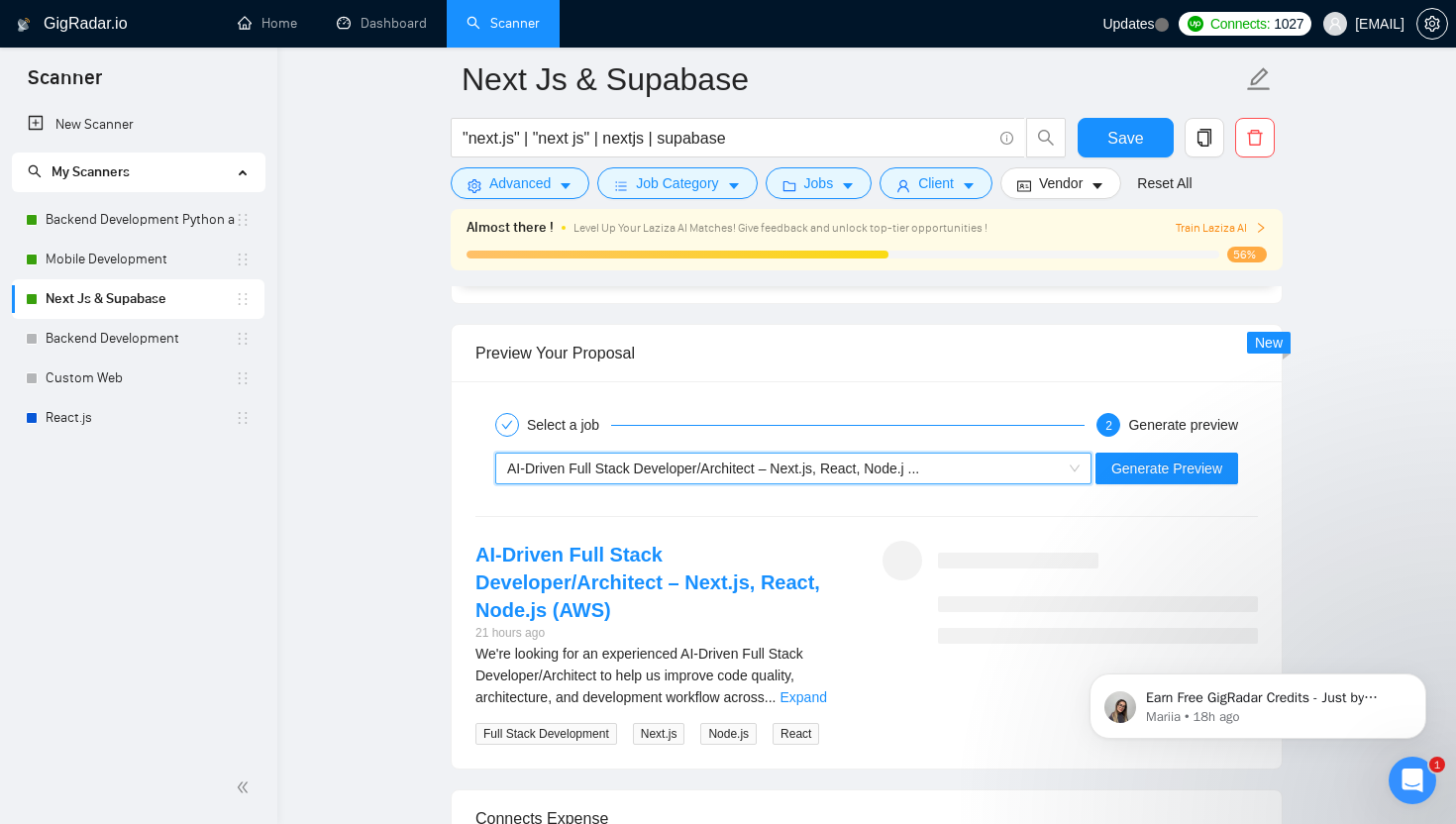 click on "Next Js & Supabase "next.js" | "next js" | nextjs | supabase Save Advanced   Job Category   Jobs   Client   Vendor   Reset All Almost there ! Level Up Your Laziza AI Matches! Give feedback and unlock top-tier opportunities ! Train Laziza AI 56% Preview Results Insights NEW Alerts Auto Bidder Auto Bidding Enabled Auto Bidding Enabled: ON Auto Bidder Schedule Auto Bidding Type: Automated (recommended) Semi-automated Auto Bidding Schedule: 24/7 Custom Custom Auto Bidder Schedule Repeat every week on Monday Tuesday Wednesday Thursday Friday Saturday Sunday Active Hours ( Asia/Karachi ): From: 11:00 To: 03:00  (next day) ( 16  hours) Asia/Karachi Auto Bidding Type Select your bidding algorithm: Choose the algorithm for you bidding. The price per proposal does not include your connects expenditure. Template Bidder Works great for narrow segments and short cover letters that don't change. 0.50  credits / proposal Sardor AI 🤖 Personalise your cover letter with ai [placeholders] 1.00  credits / proposal Laziza AI" at bounding box center [867, -620] 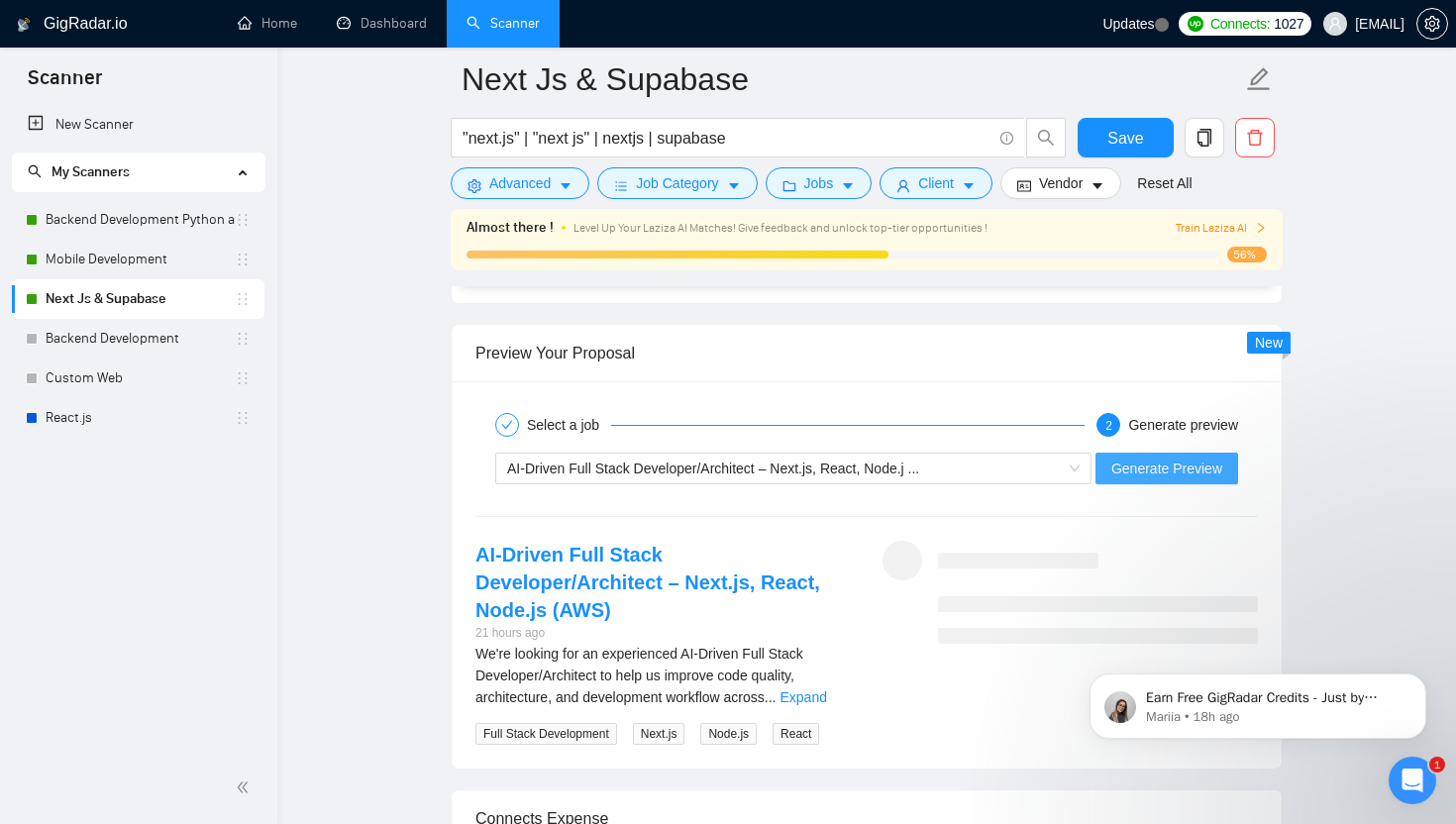 click on "Generate Preview" at bounding box center (1167, 468) 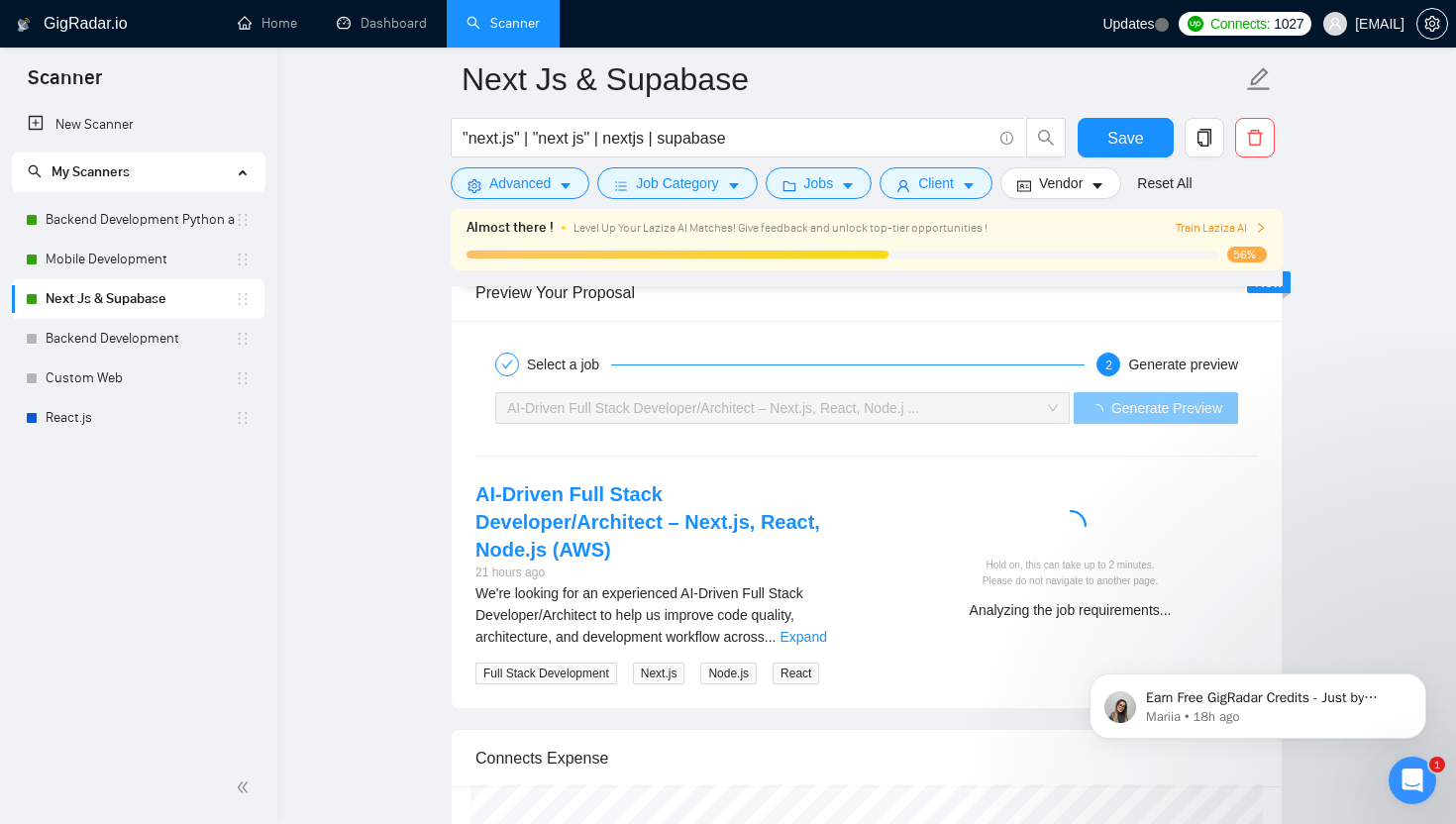 scroll, scrollTop: 3886, scrollLeft: 0, axis: vertical 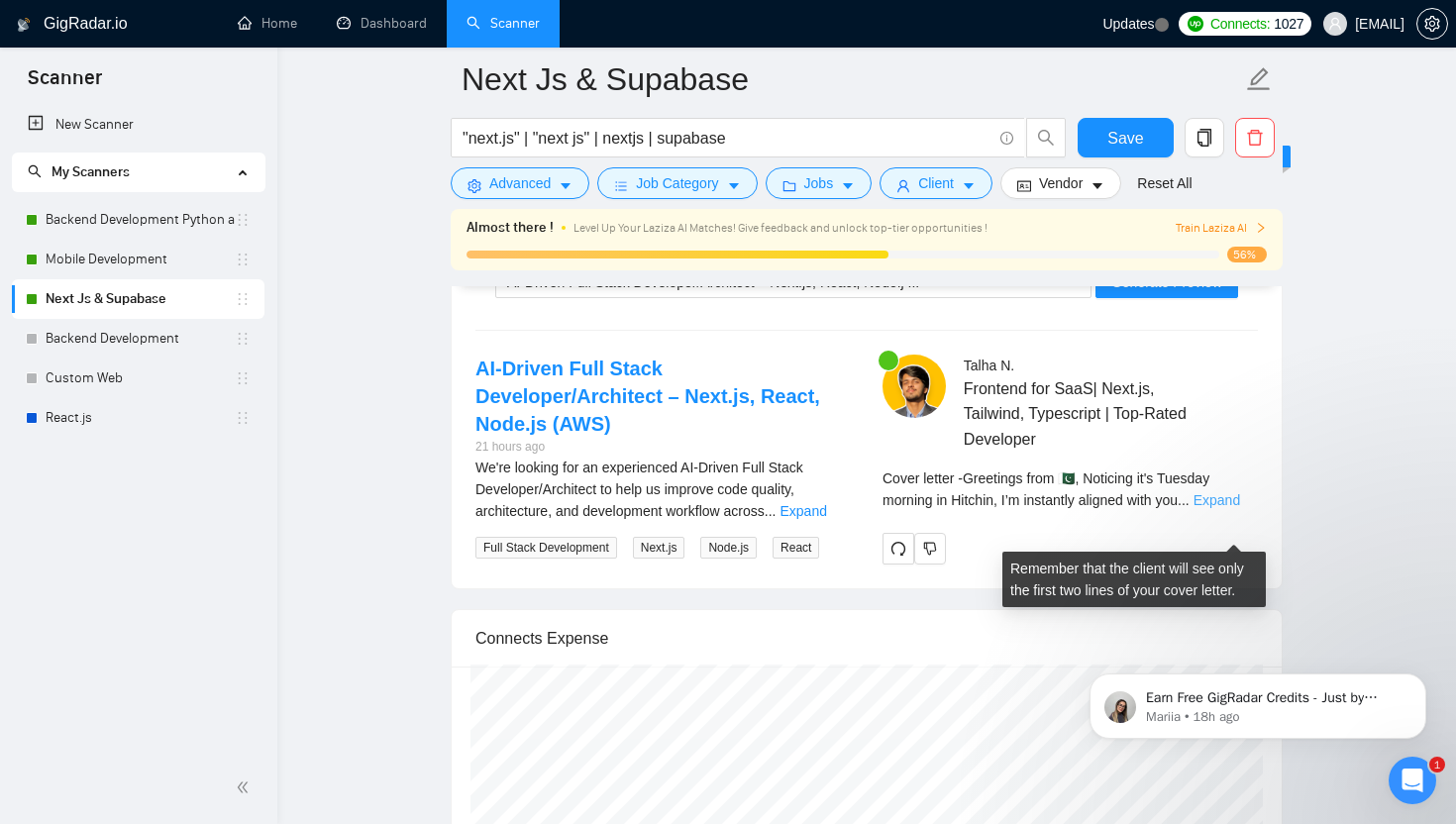 click on "Expand" at bounding box center (1216, 500) 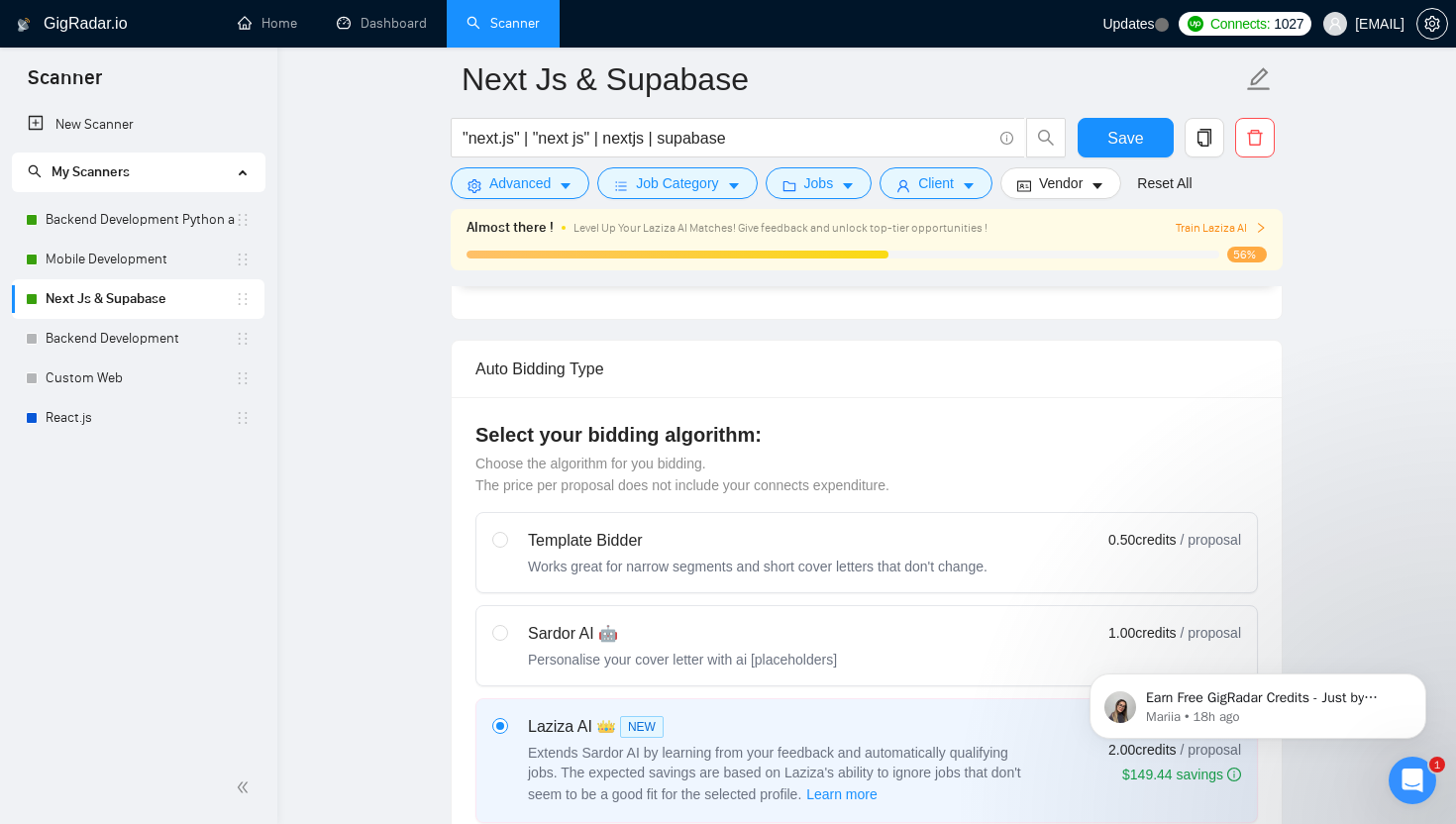 scroll, scrollTop: 341, scrollLeft: 0, axis: vertical 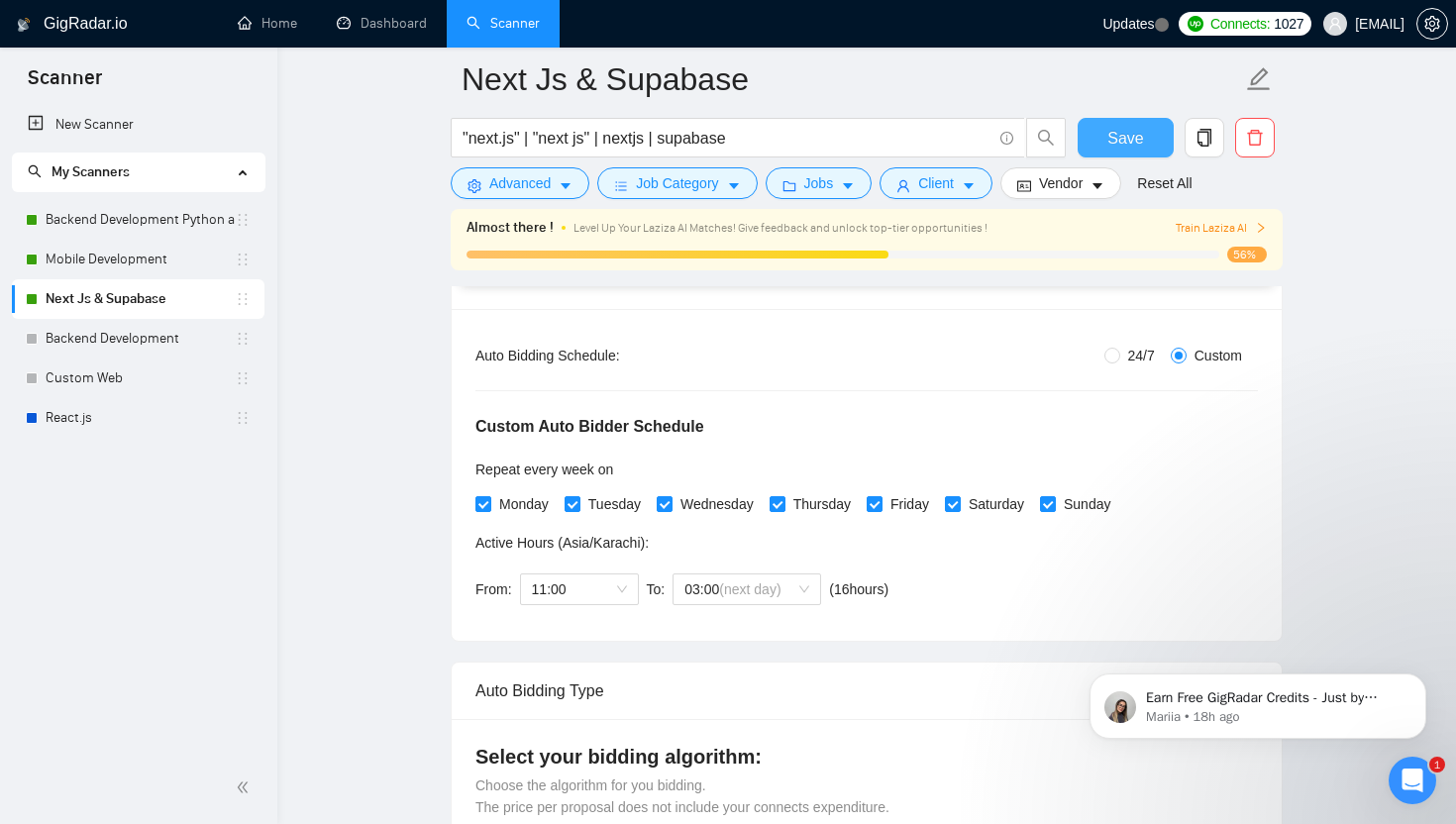 click on "Save" at bounding box center (1125, 138) 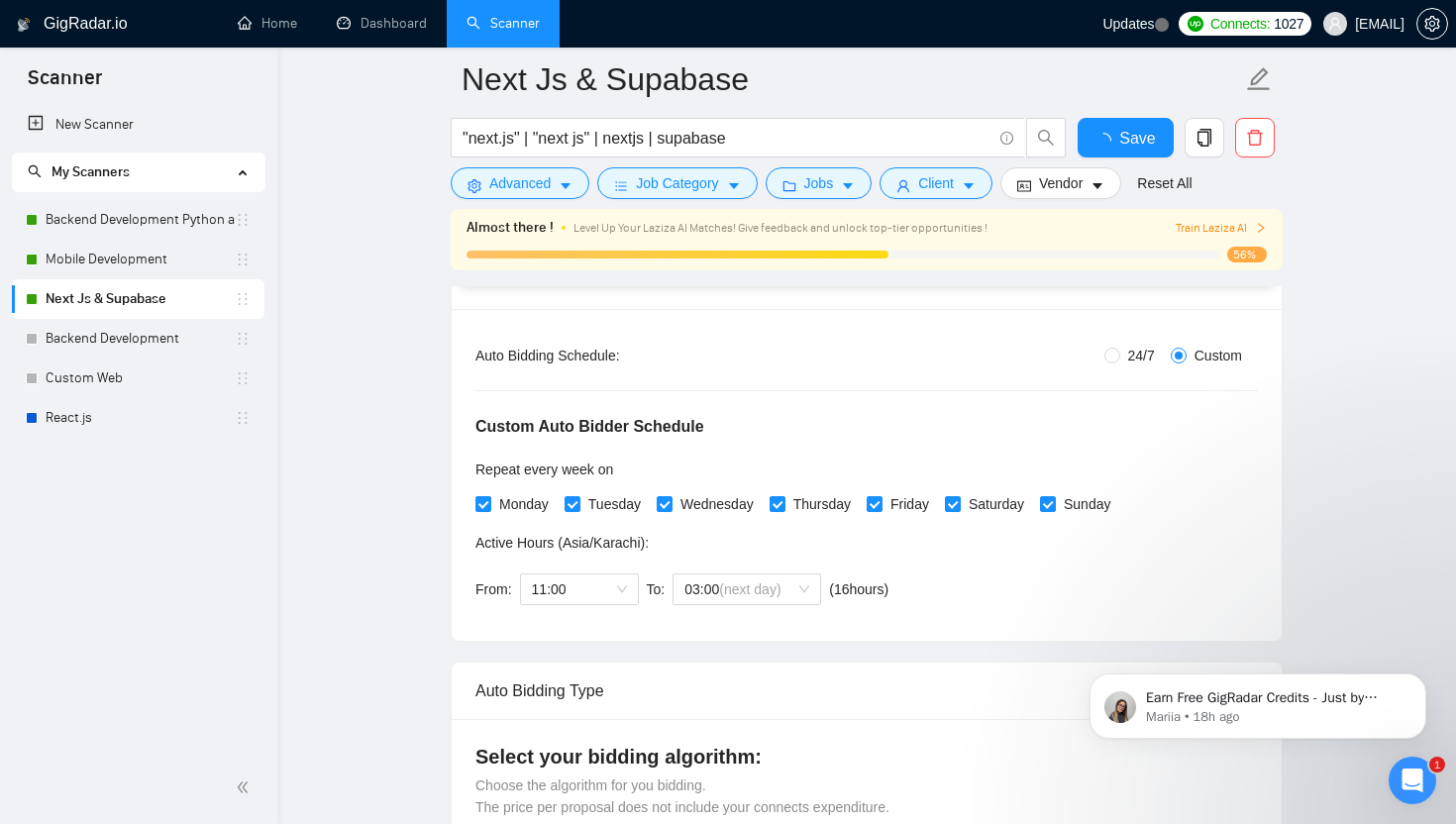 type 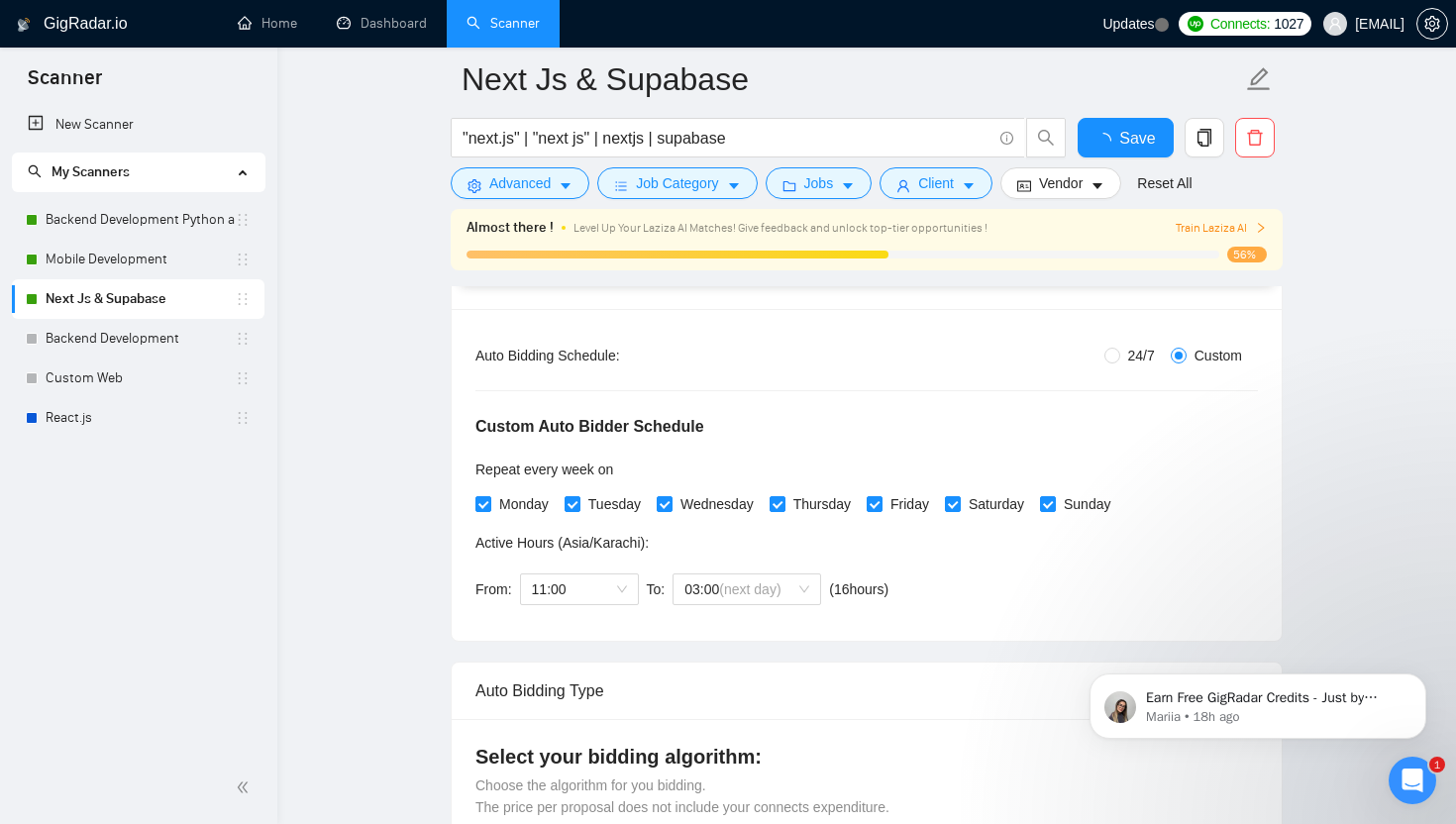 checkbox on "true" 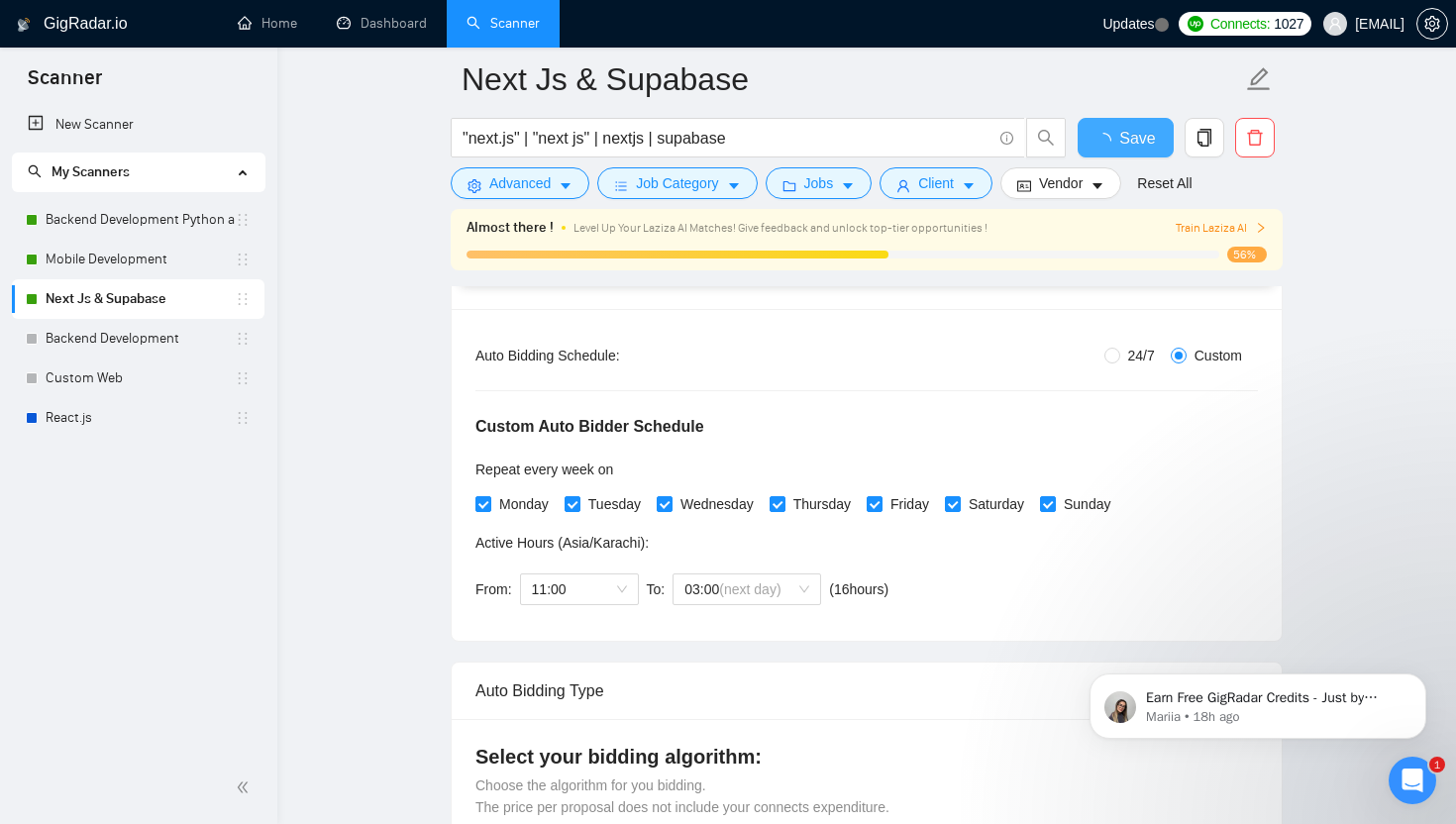 type 